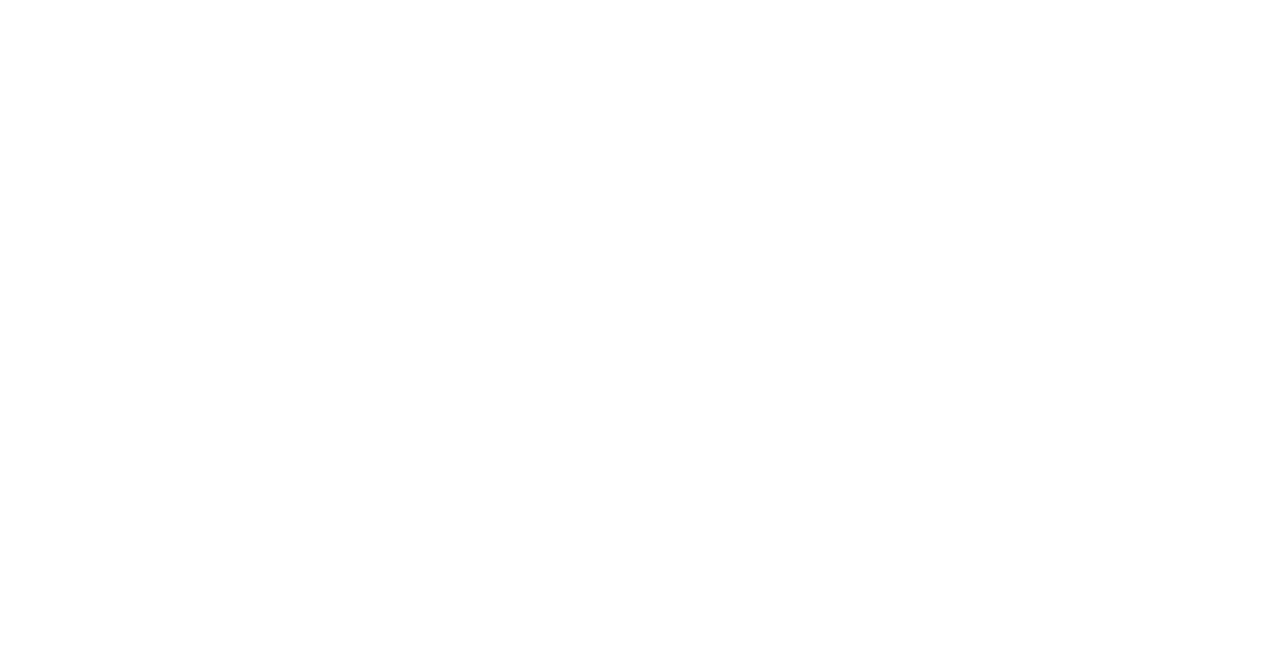 scroll, scrollTop: 0, scrollLeft: 0, axis: both 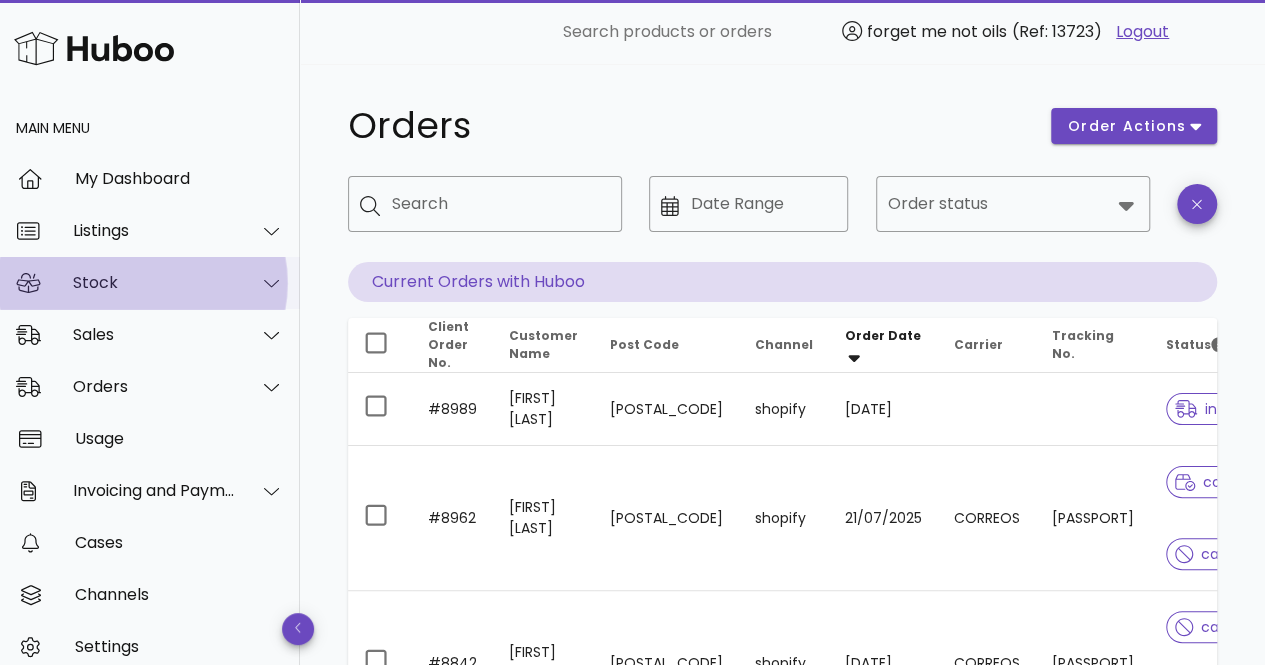 click on "Stock" at bounding box center (150, 283) 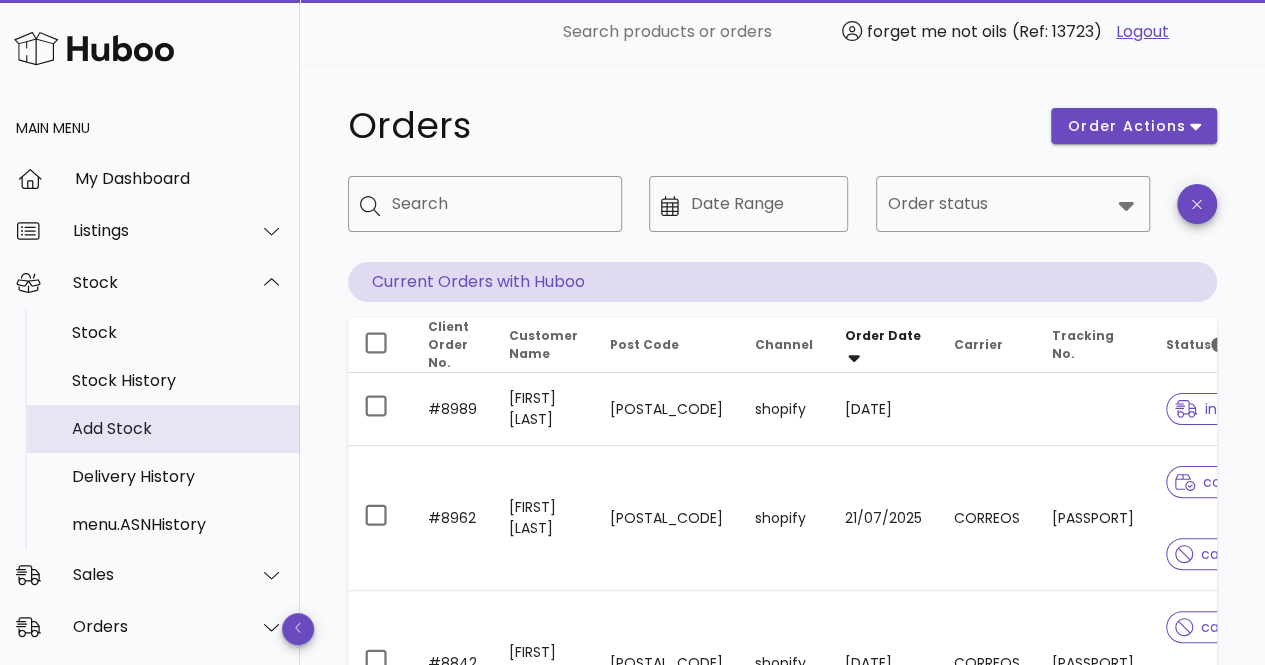 click on "Add Stock" at bounding box center (178, 428) 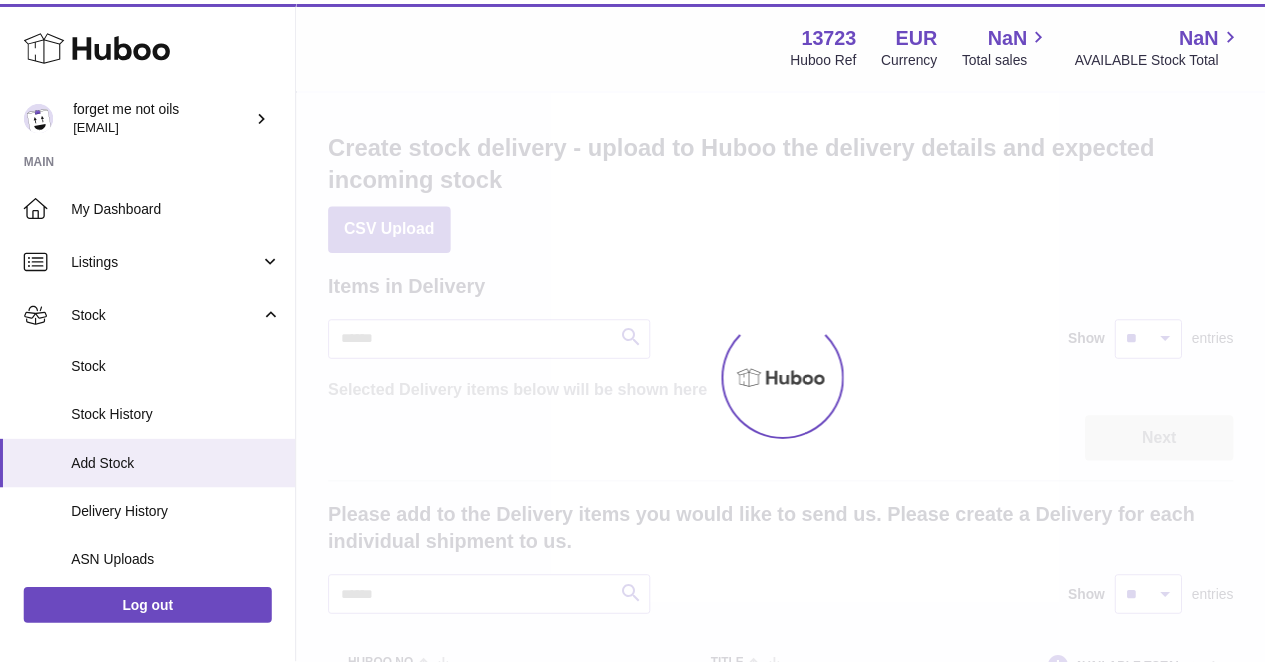 scroll, scrollTop: 0, scrollLeft: 0, axis: both 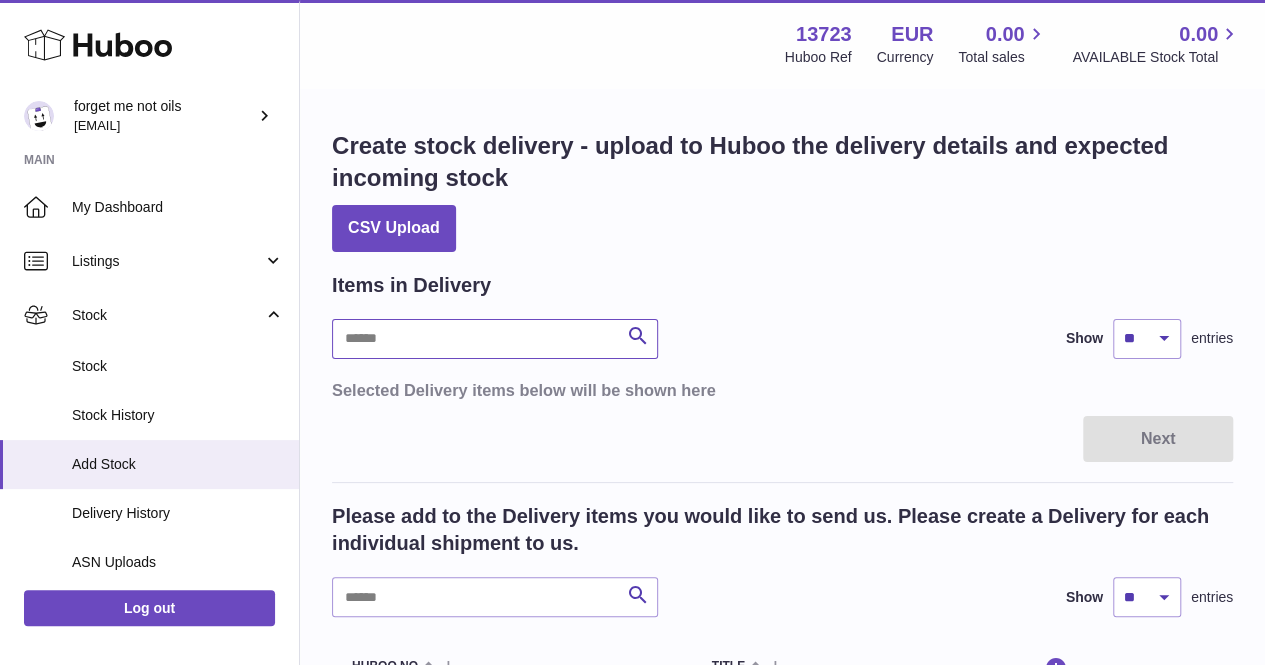click at bounding box center [495, 339] 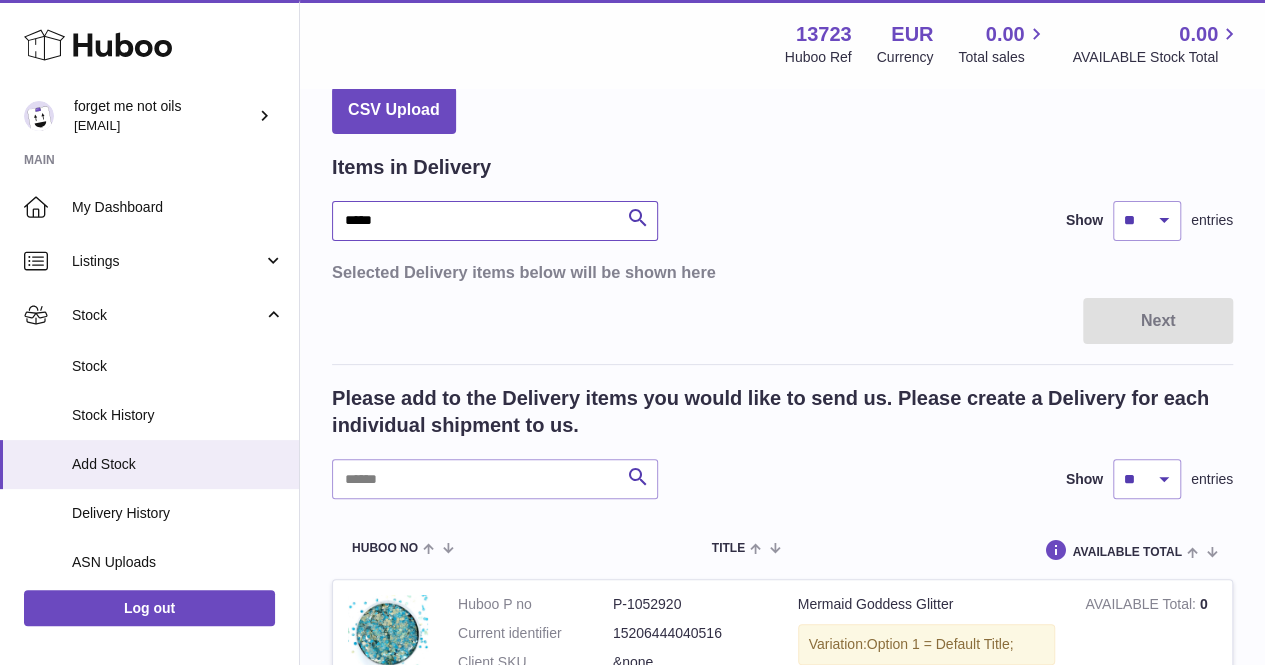 scroll, scrollTop: 100, scrollLeft: 0, axis: vertical 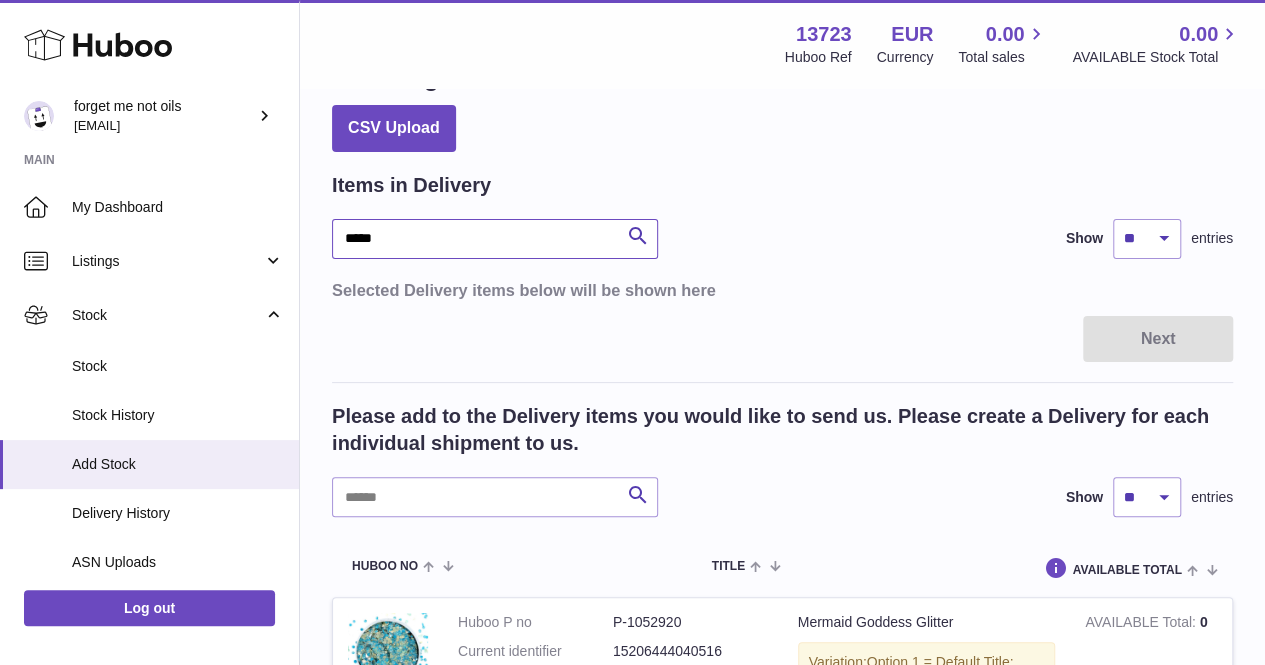 type on "*****" 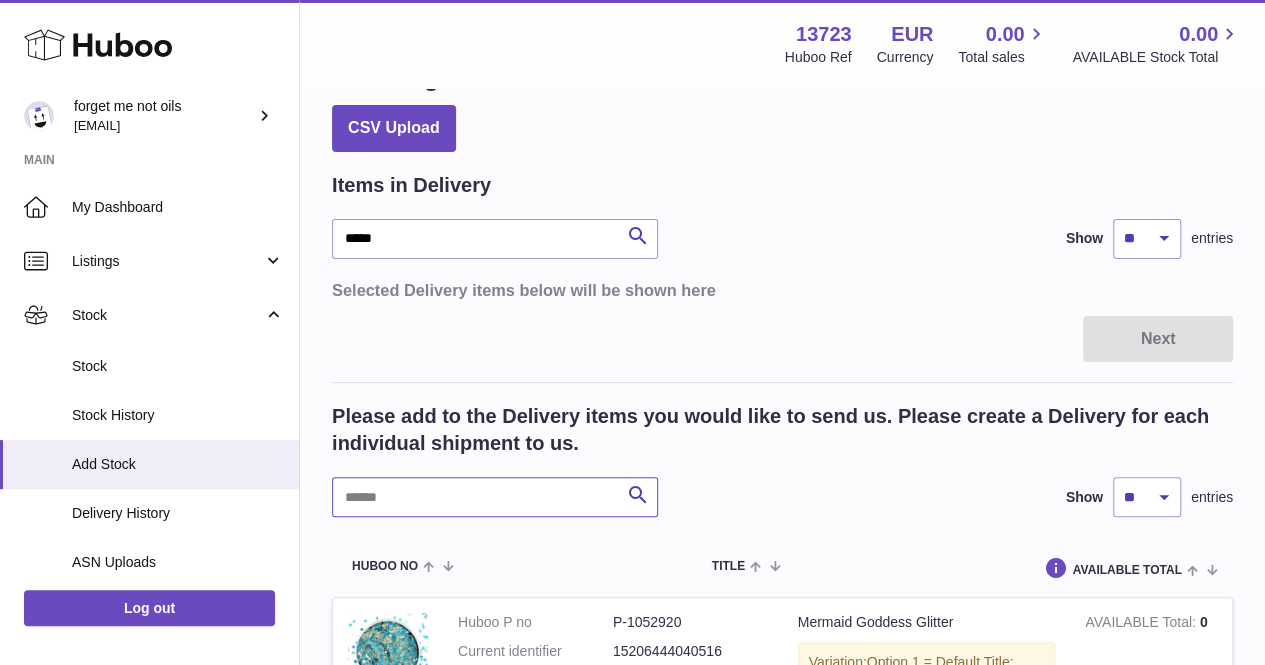click at bounding box center [495, 497] 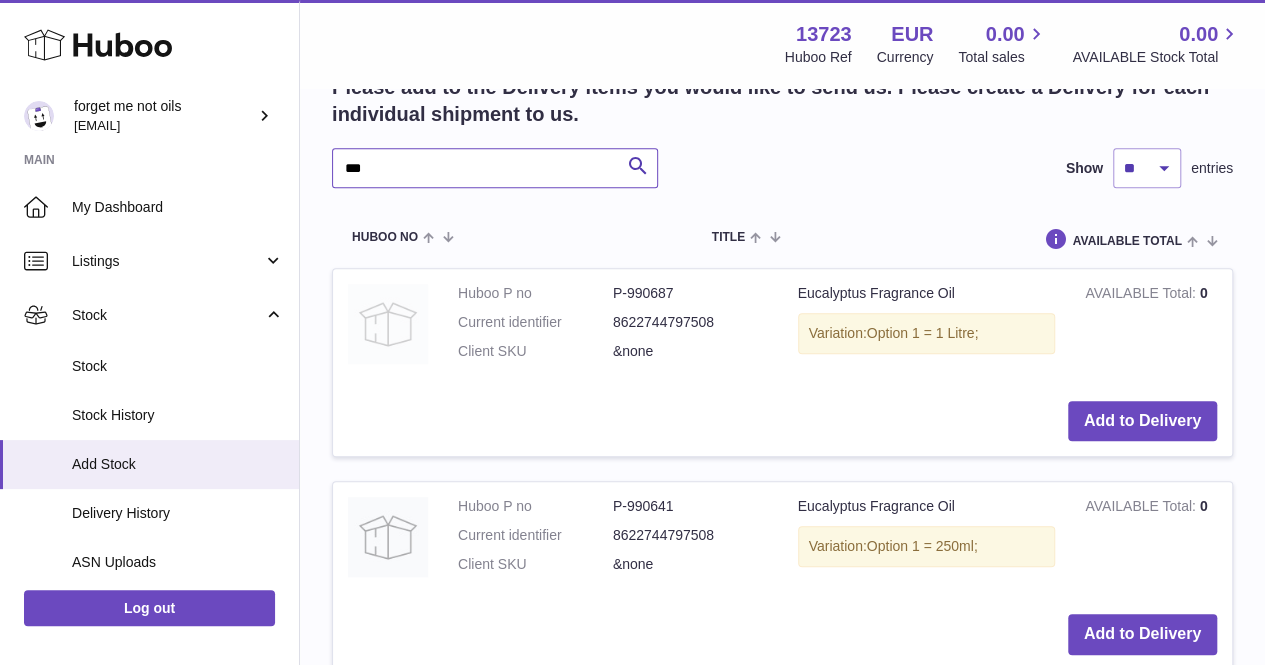 scroll, scrollTop: 500, scrollLeft: 0, axis: vertical 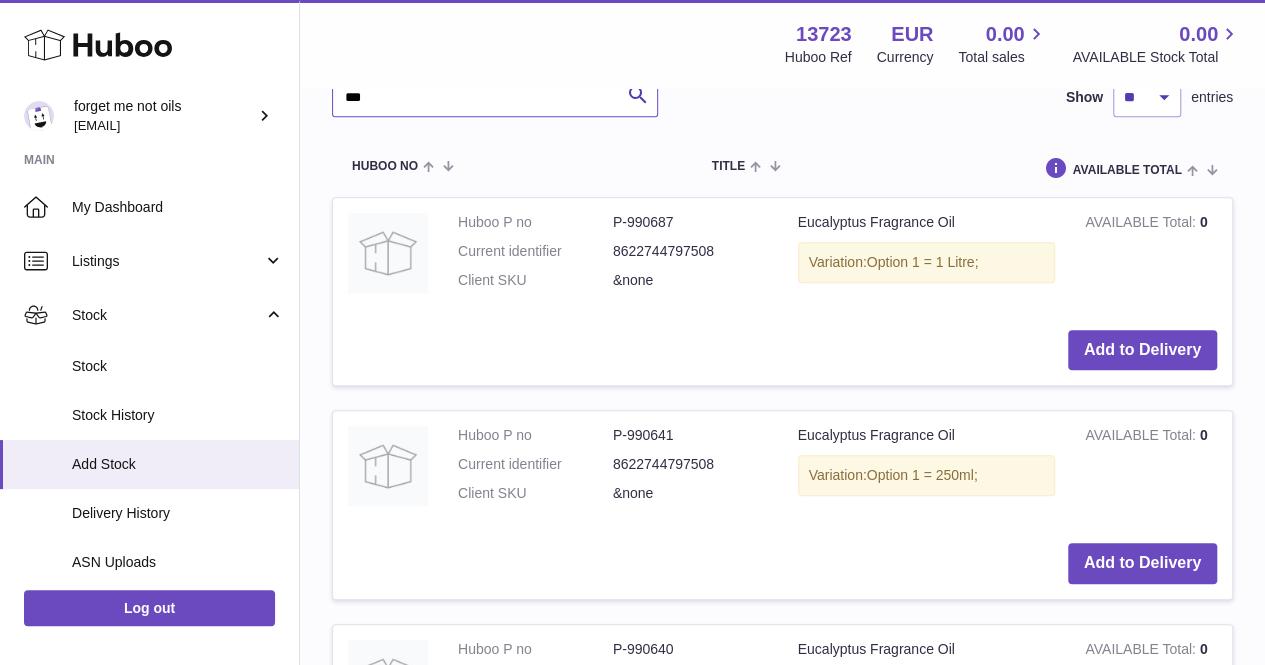 type on "***" 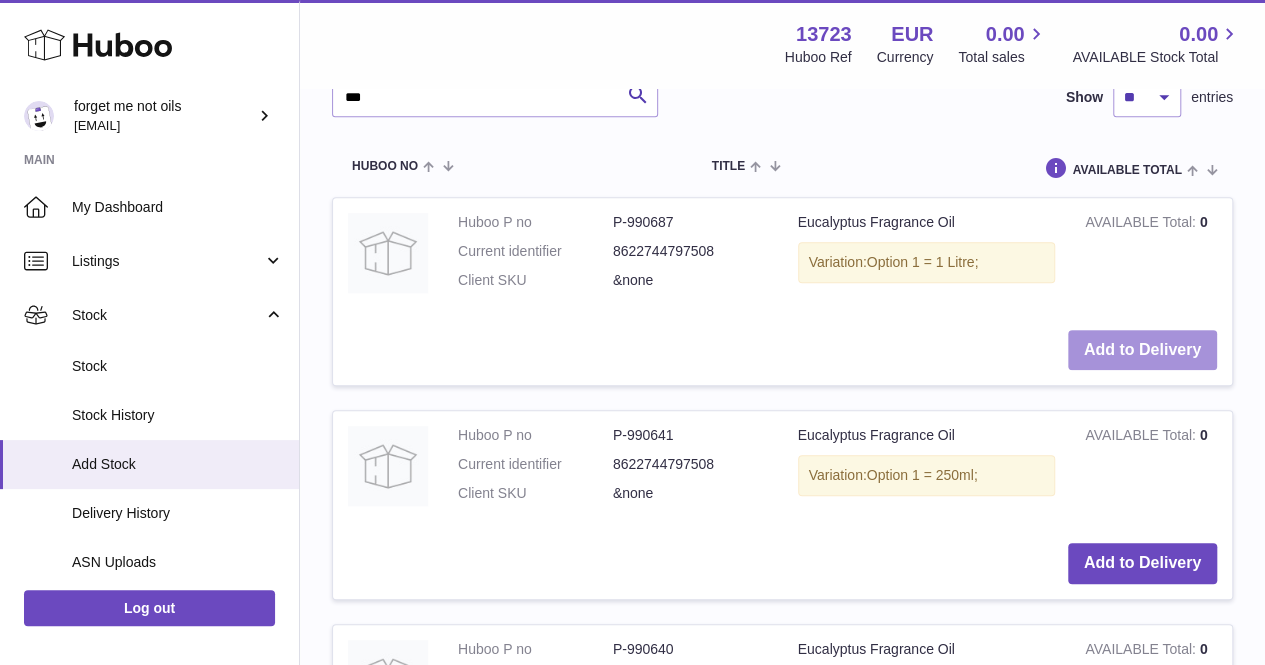 click on "Add to Delivery" at bounding box center (1142, 350) 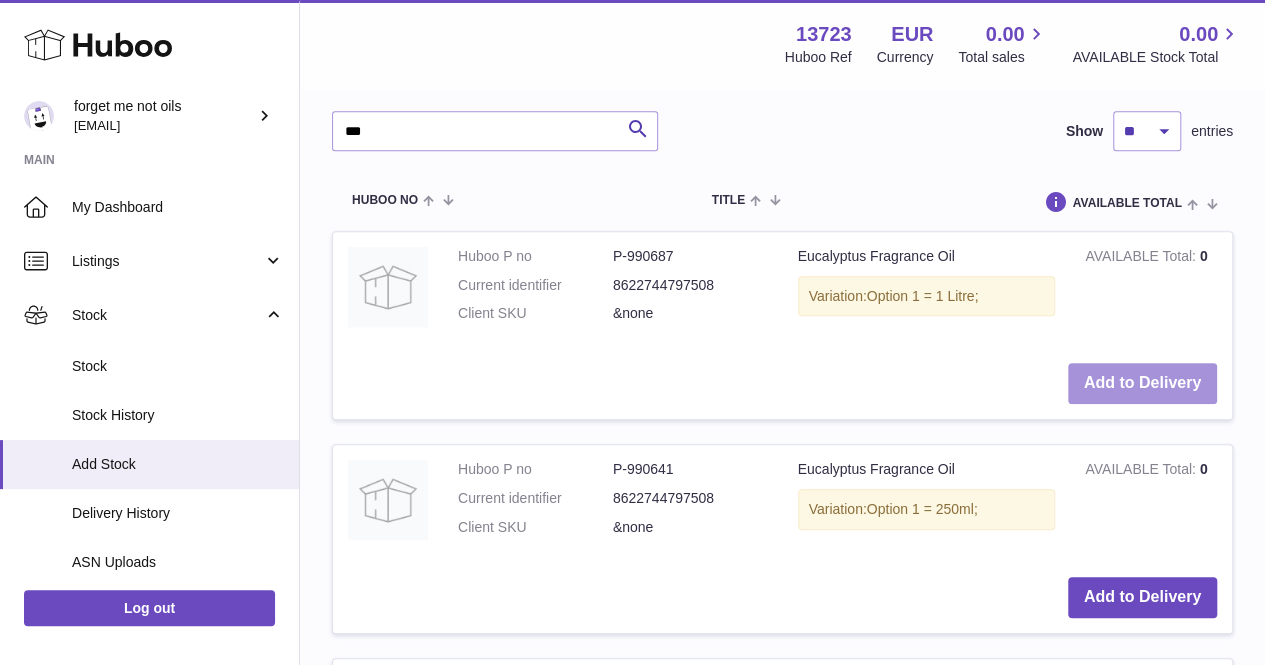 scroll, scrollTop: 746, scrollLeft: 0, axis: vertical 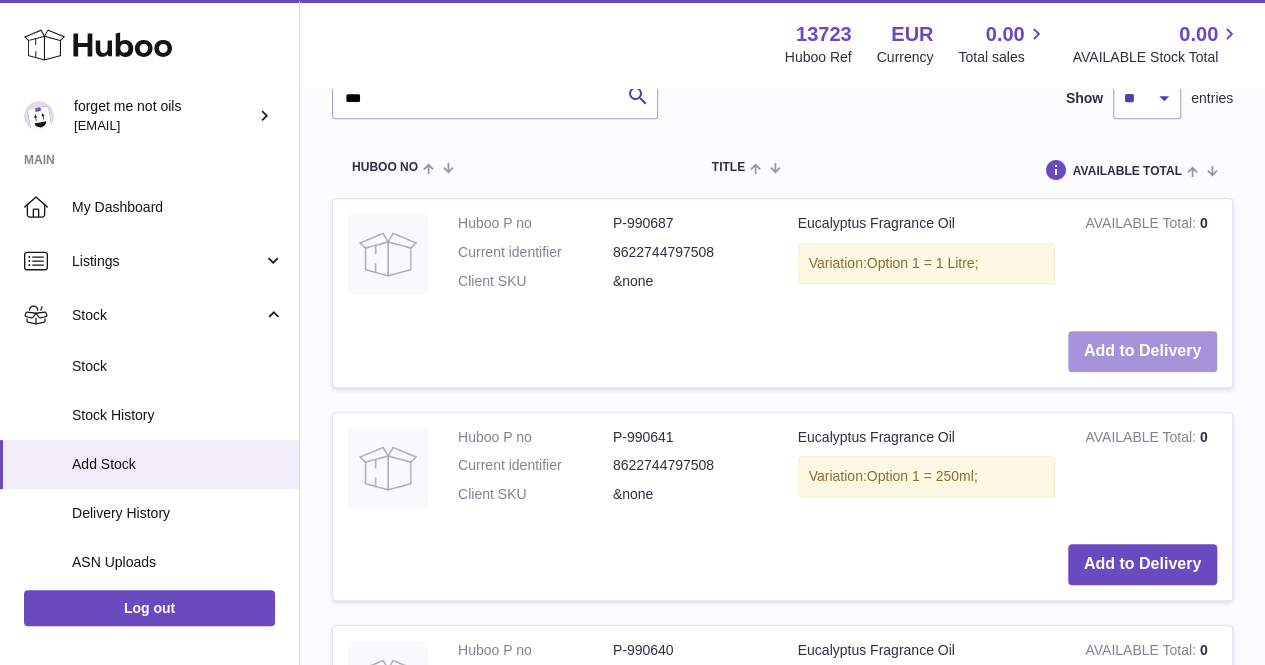 click on "Add to Delivery" at bounding box center [1142, 351] 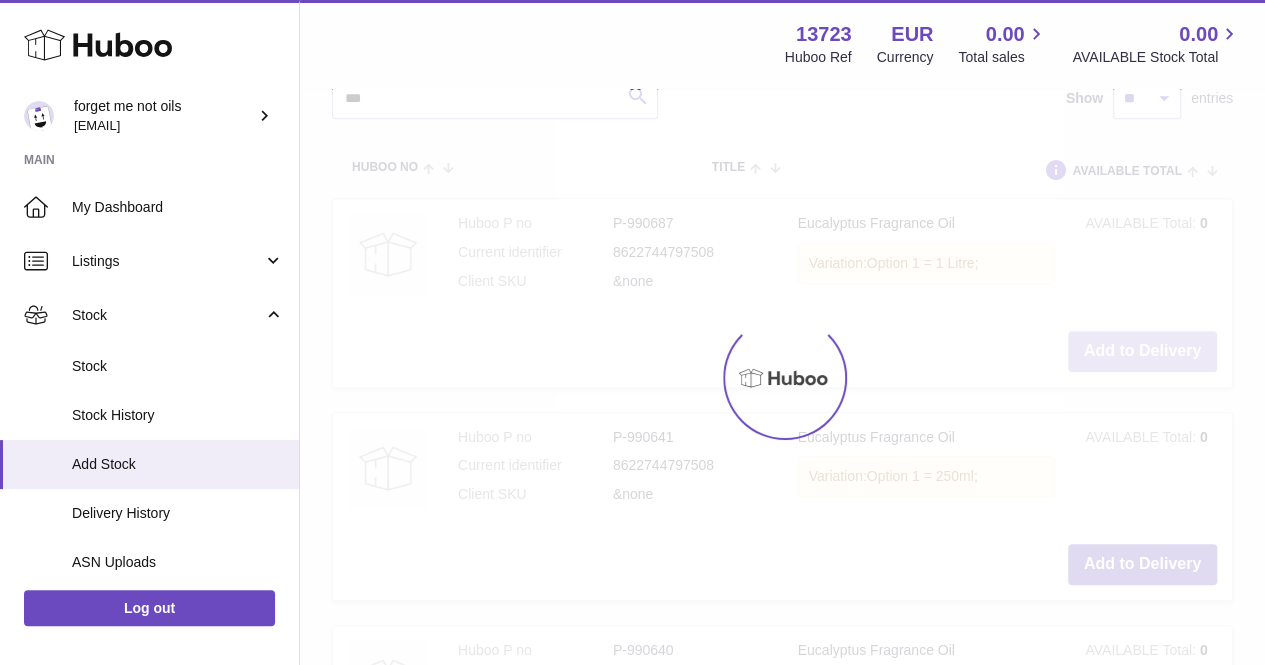type on "*" 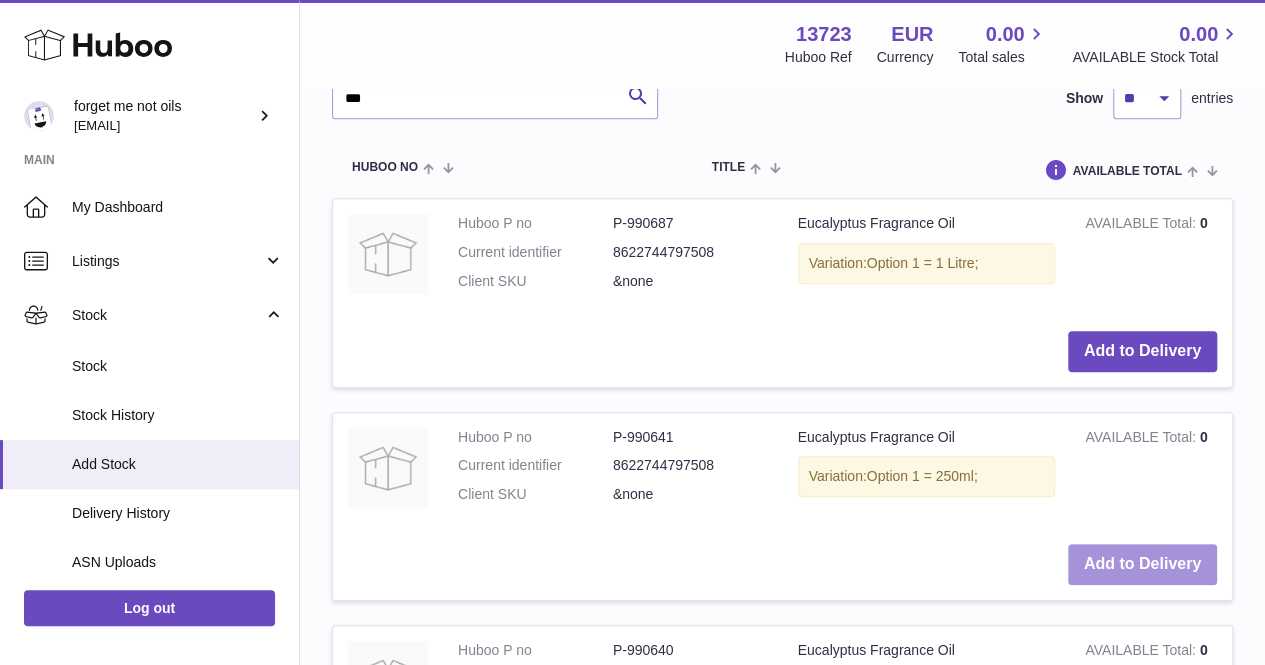 click on "Add to Delivery" at bounding box center [1142, 564] 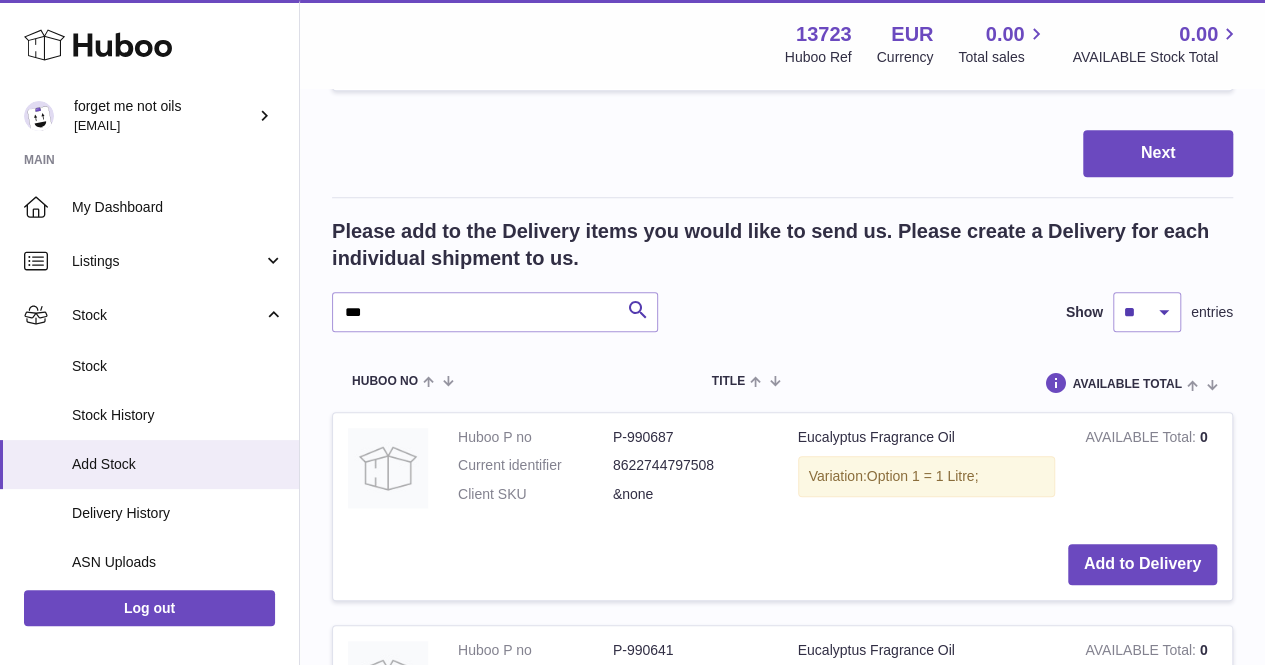 scroll, scrollTop: 959, scrollLeft: 0, axis: vertical 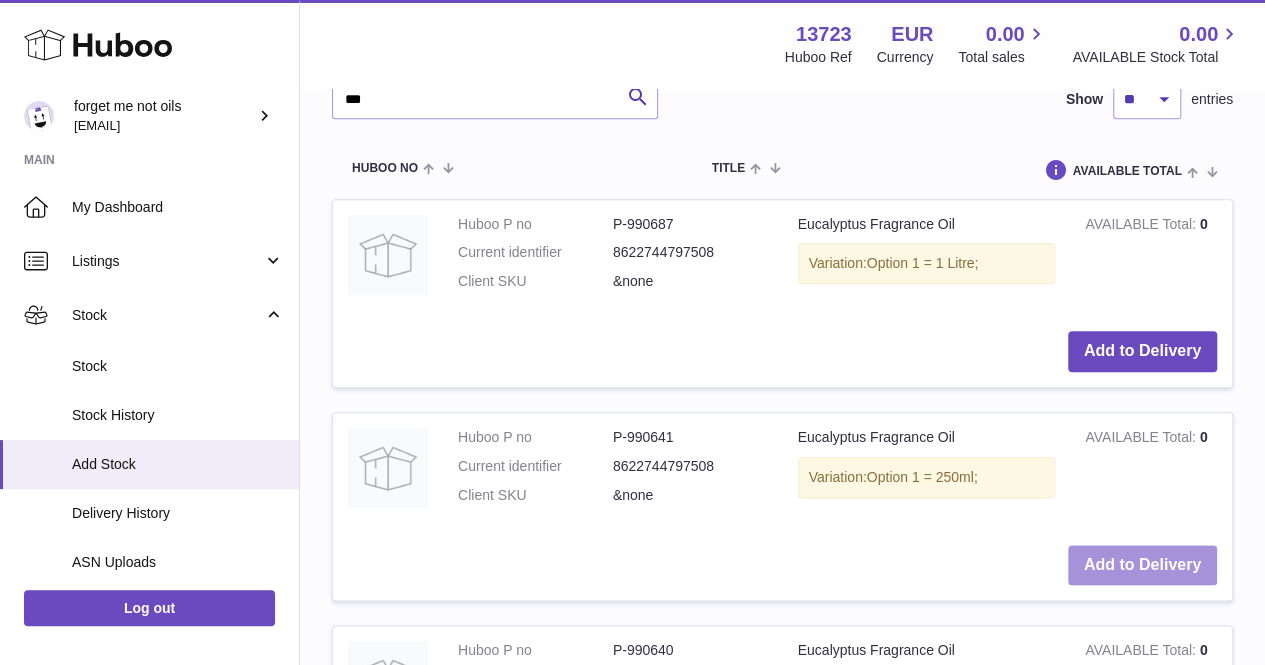 click on "Add to Delivery" at bounding box center (1142, 565) 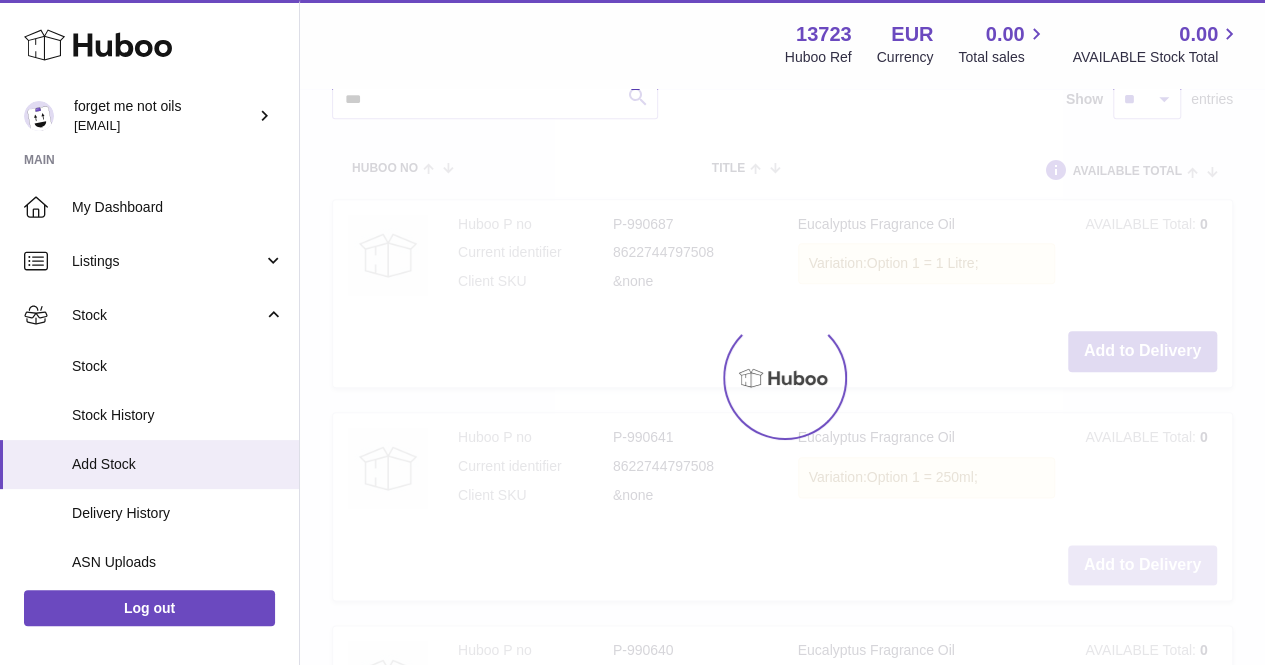 type on "**" 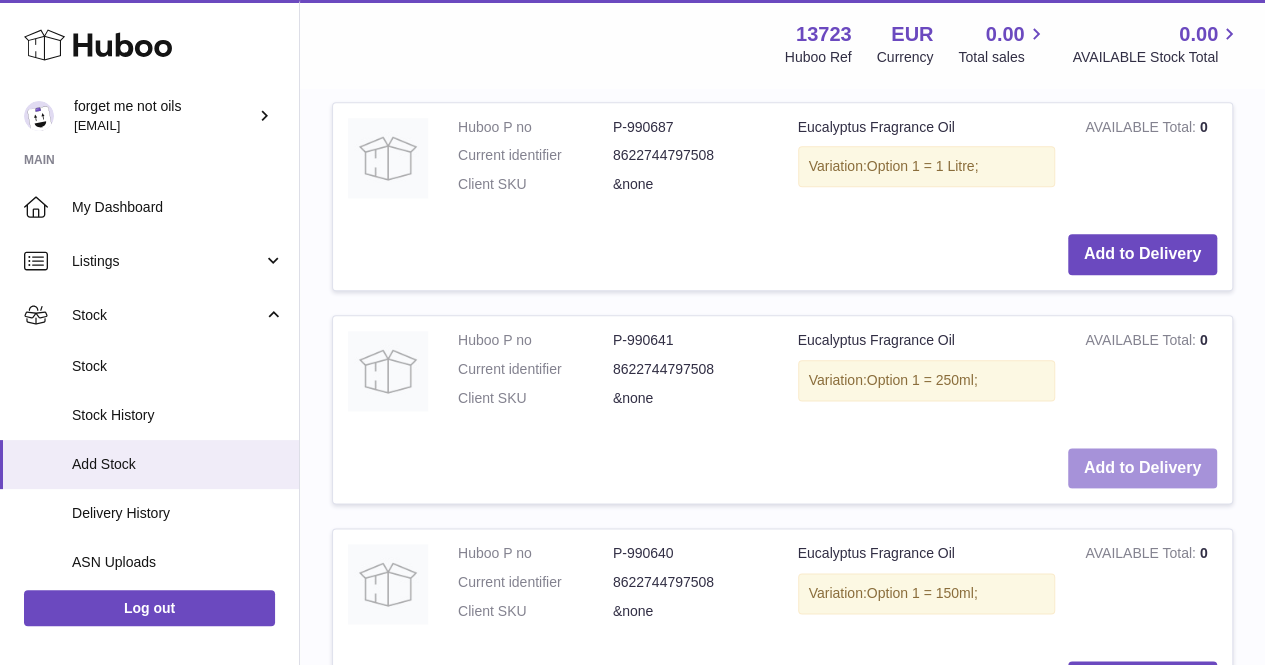 scroll, scrollTop: 1059, scrollLeft: 0, axis: vertical 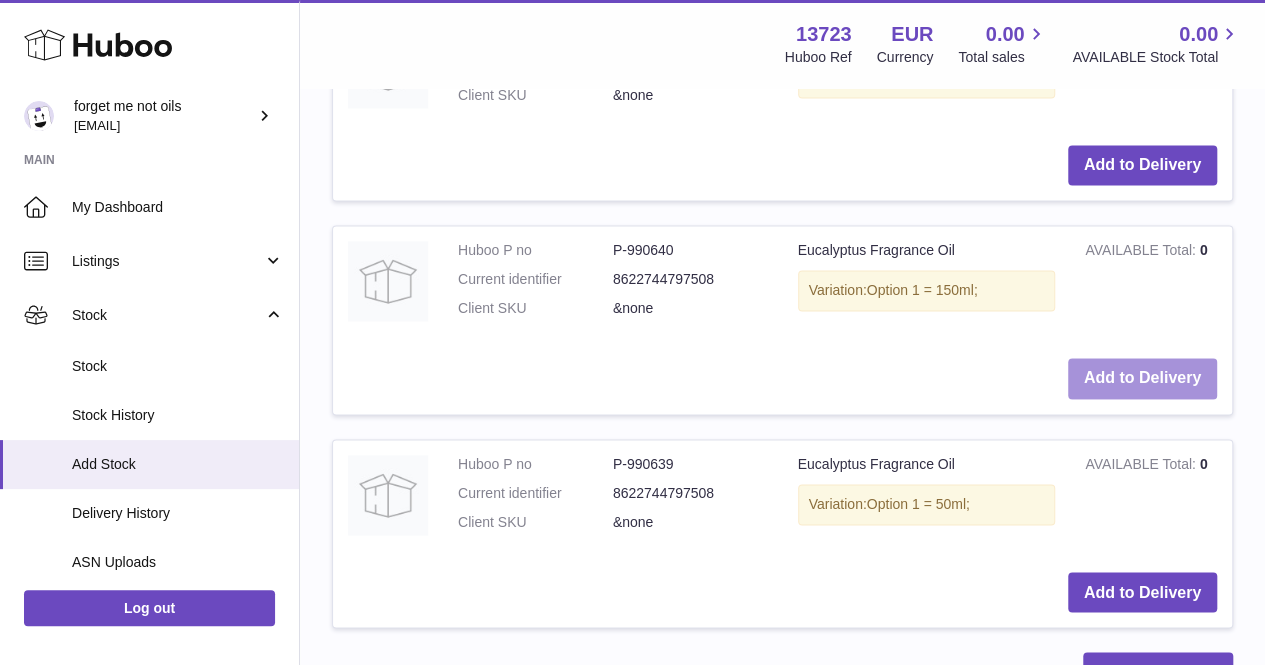 click on "Add to Delivery" at bounding box center [1142, 378] 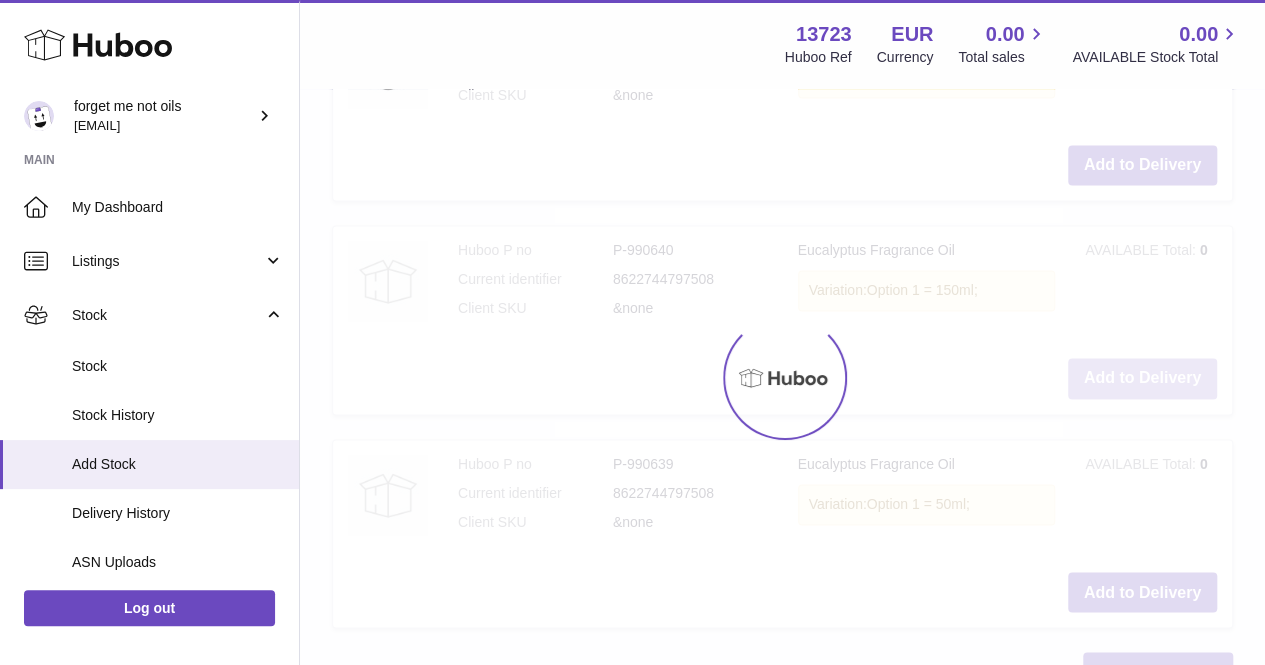 scroll, scrollTop: 1572, scrollLeft: 0, axis: vertical 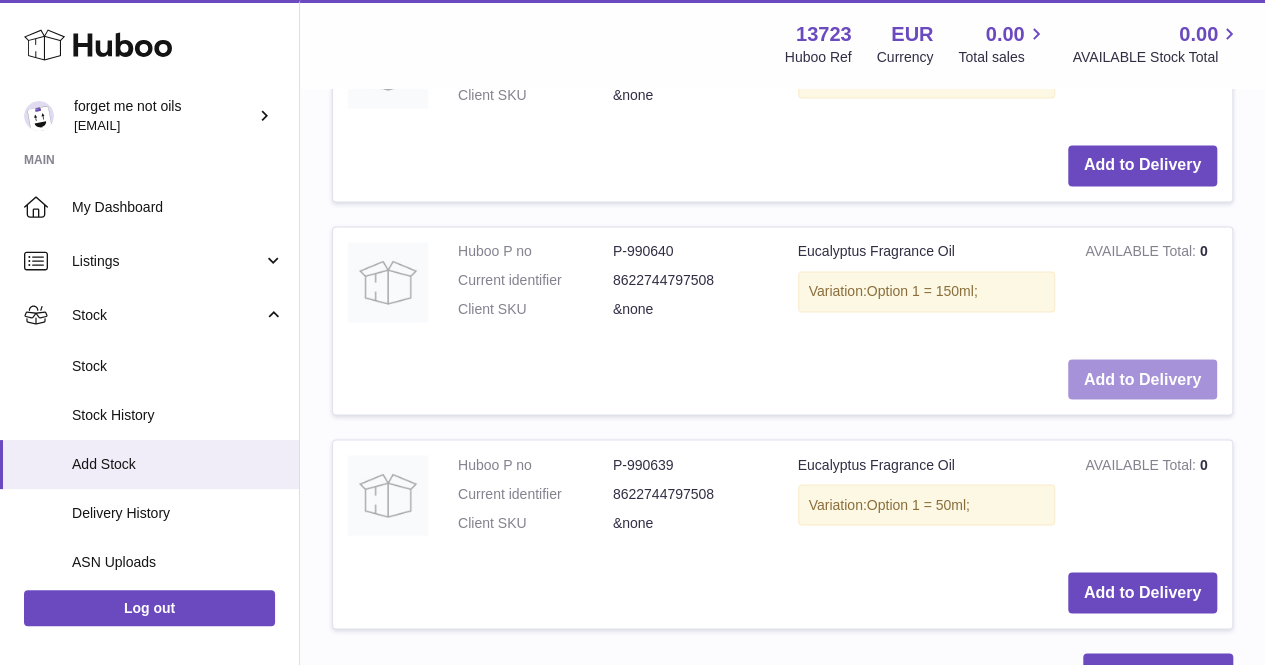 click on "Add to Delivery" at bounding box center [1142, 379] 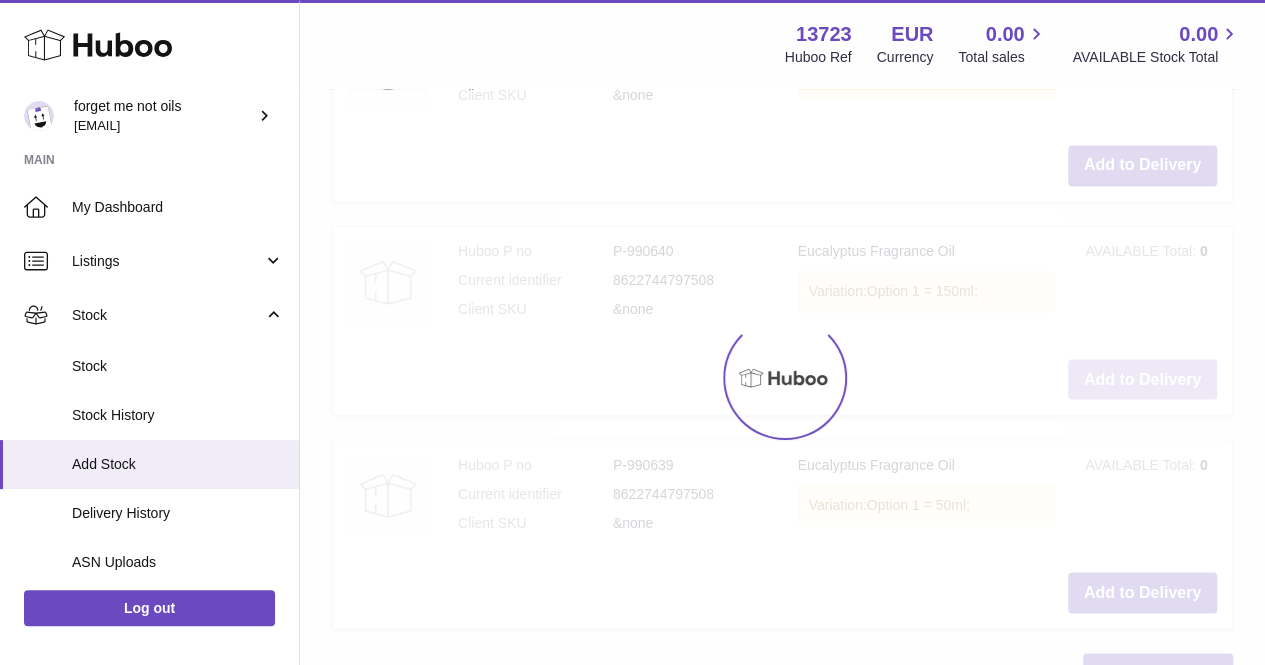 type on "**" 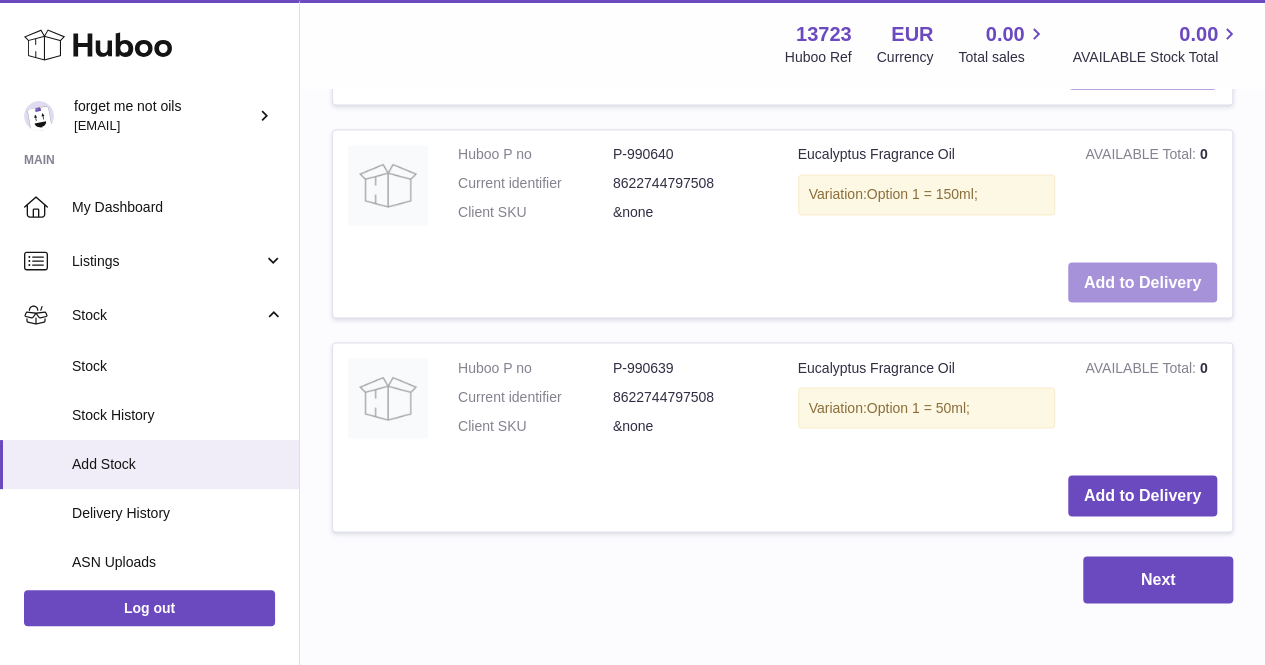 scroll, scrollTop: 1672, scrollLeft: 0, axis: vertical 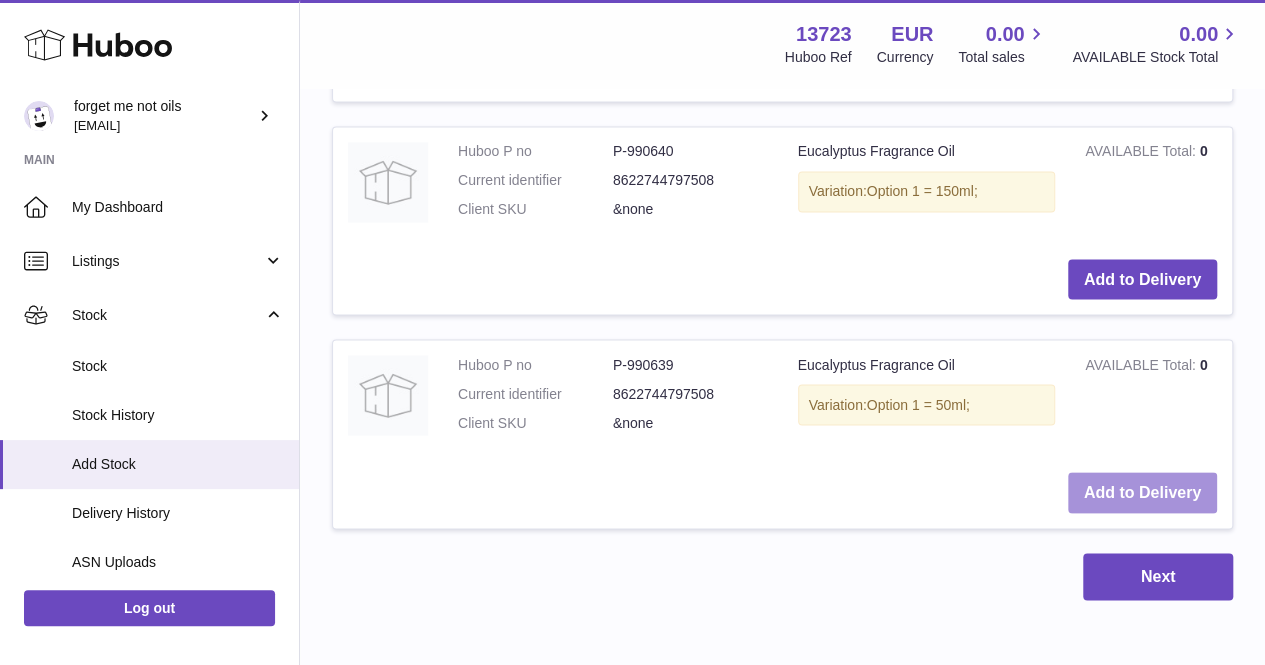 click on "Add to Delivery" at bounding box center (1142, 492) 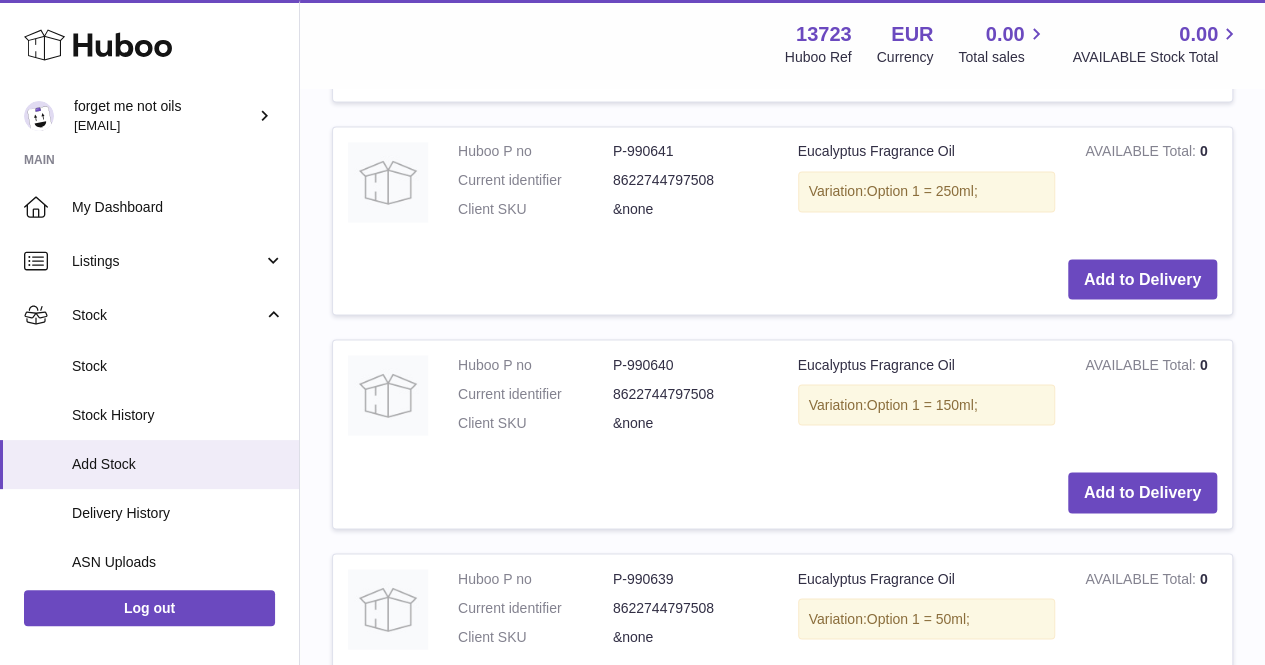 scroll, scrollTop: 1885, scrollLeft: 0, axis: vertical 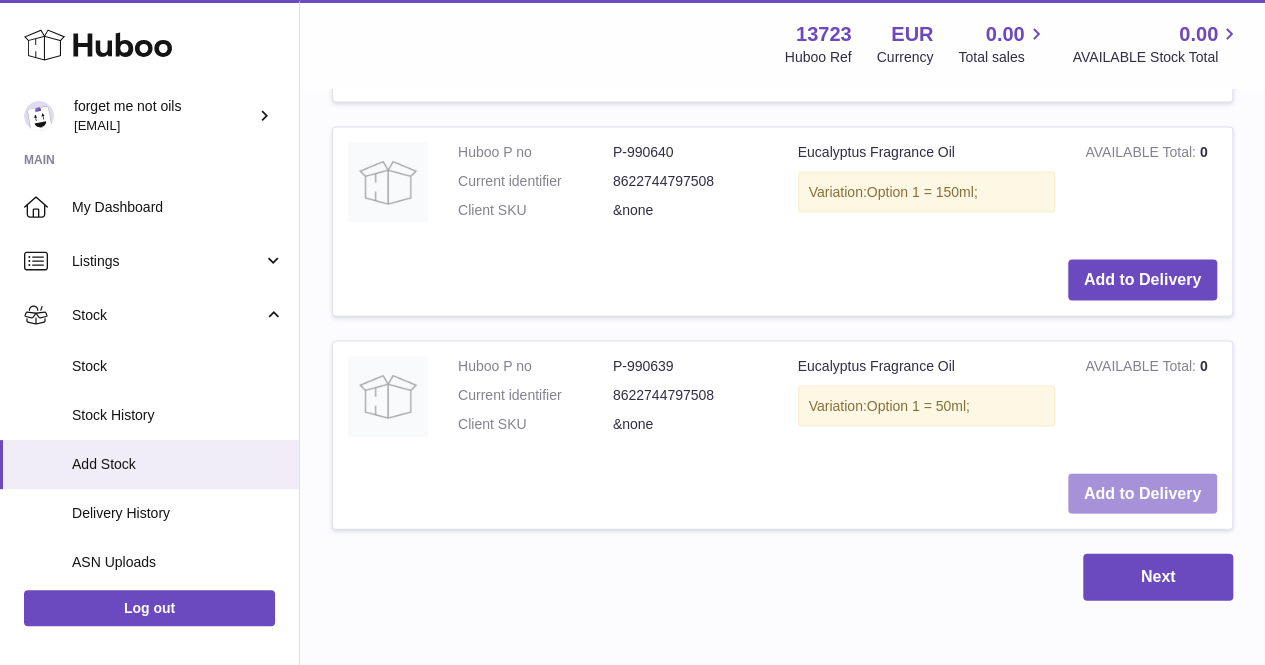 click on "Add to Delivery" at bounding box center (1142, 493) 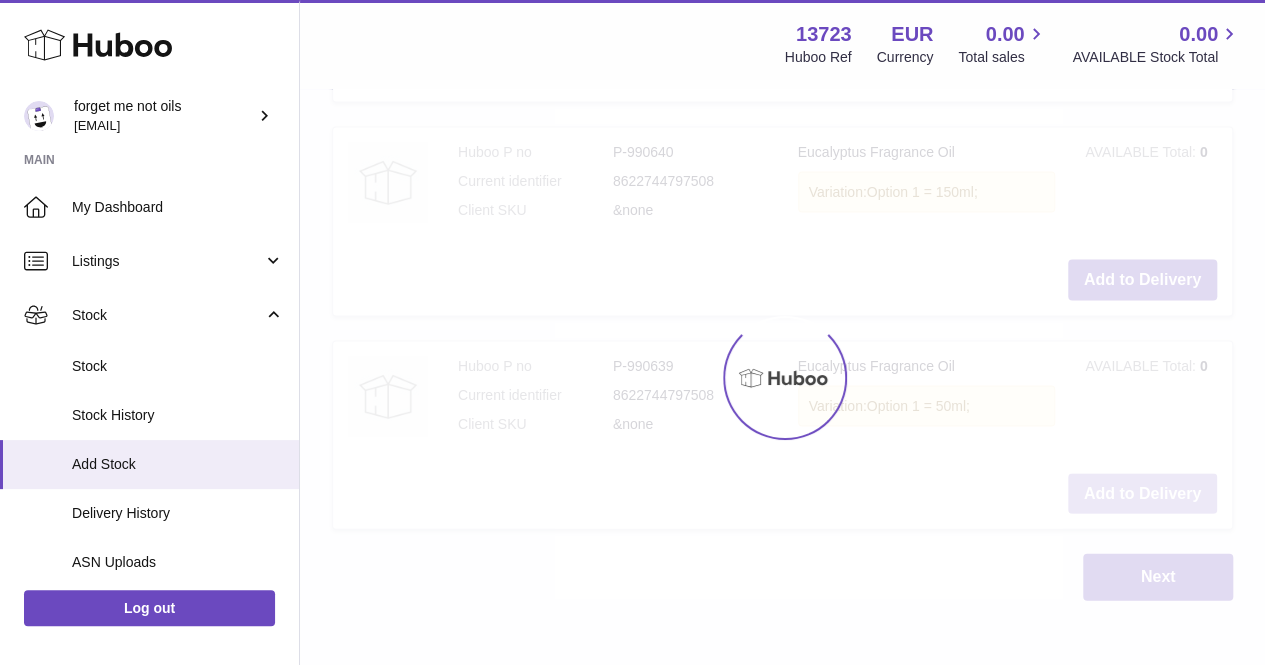type on "**" 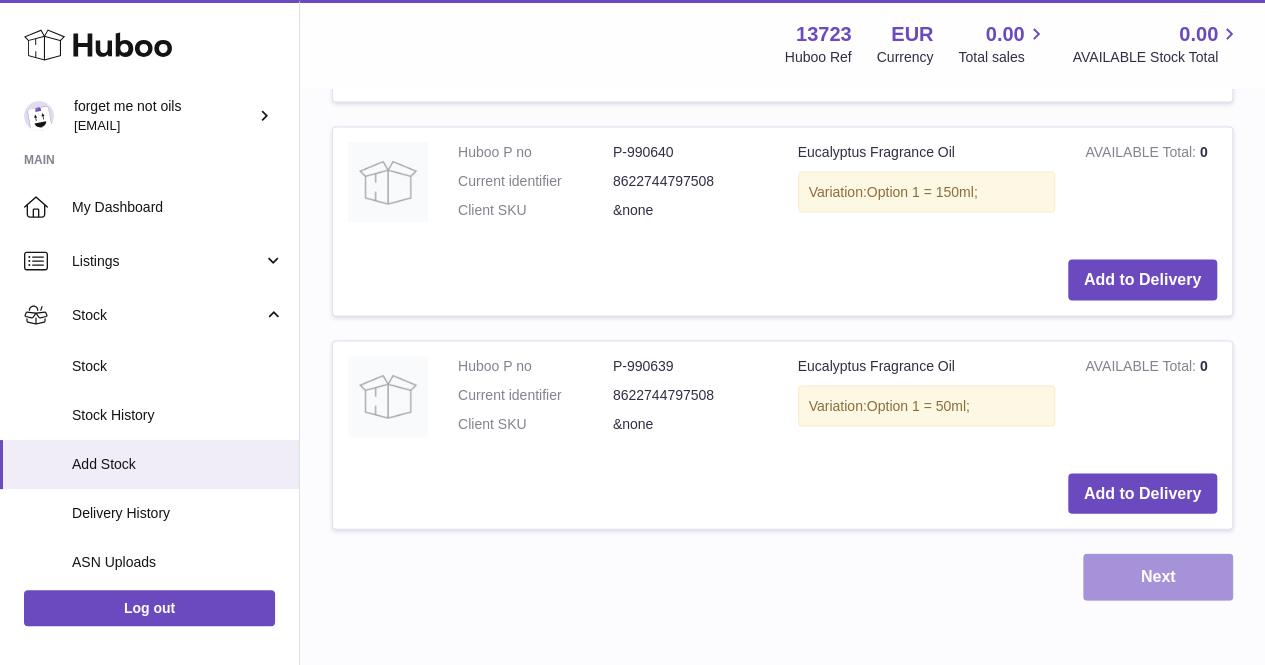 click on "Next" at bounding box center (1158, 576) 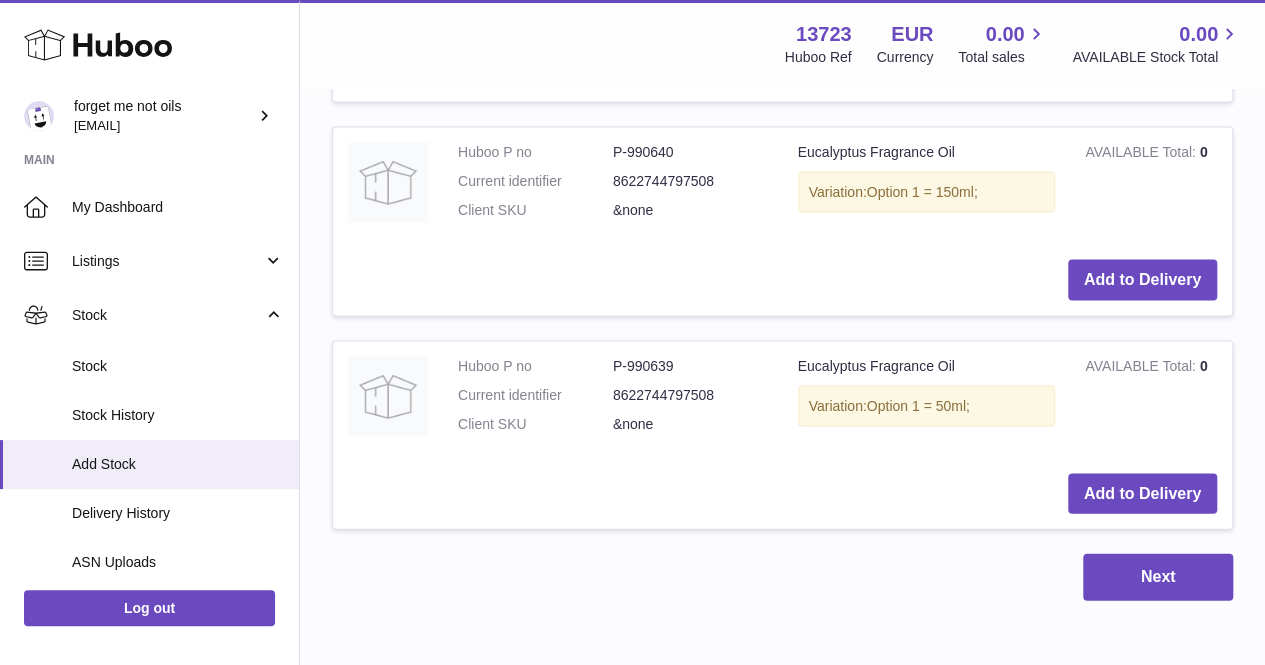 click at bounding box center (632, 332) 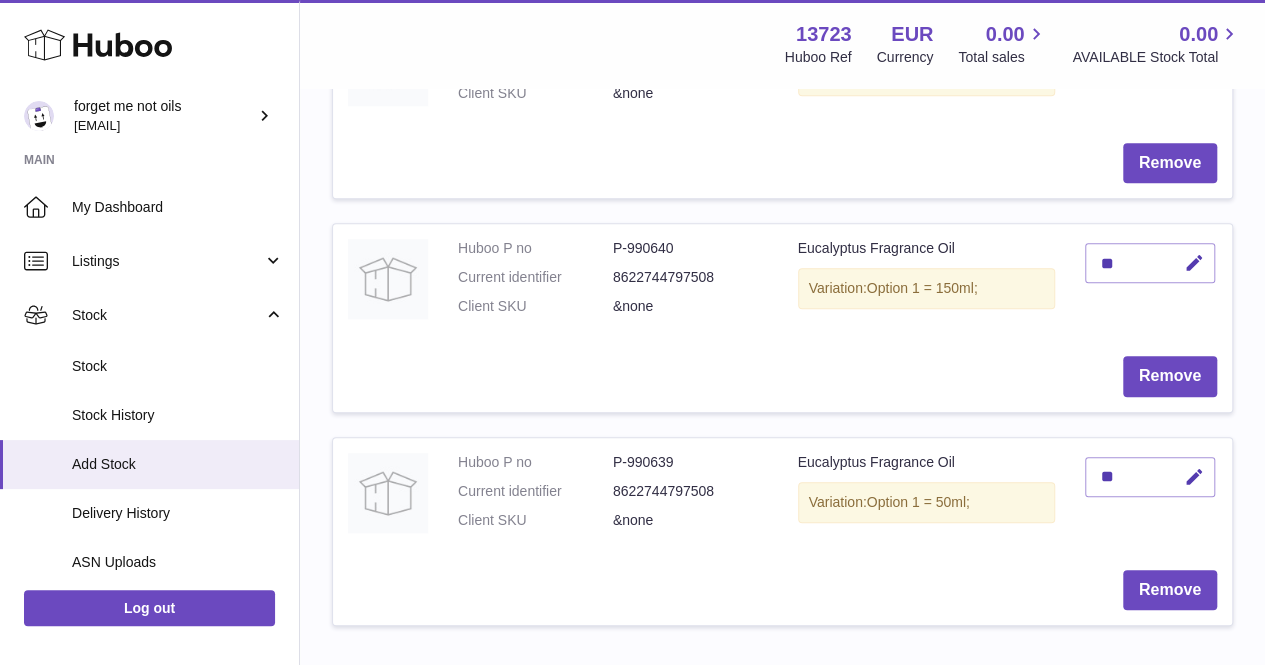 scroll, scrollTop: 685, scrollLeft: 0, axis: vertical 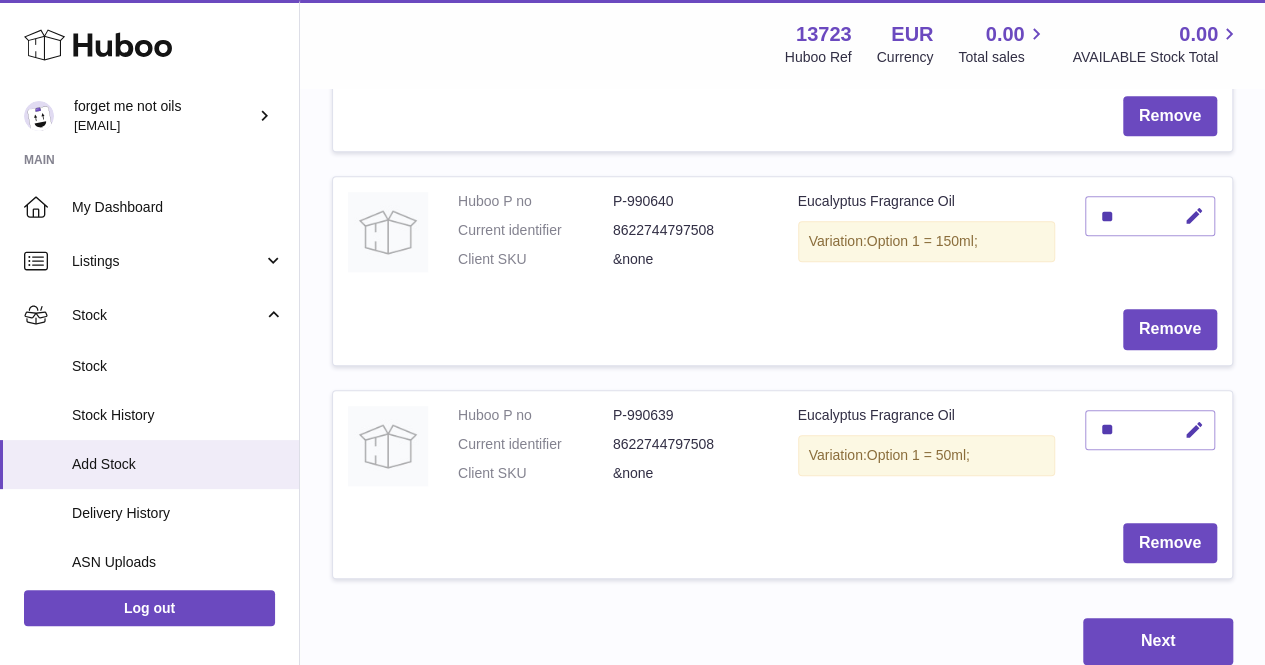 click on "**" at bounding box center [1150, 216] 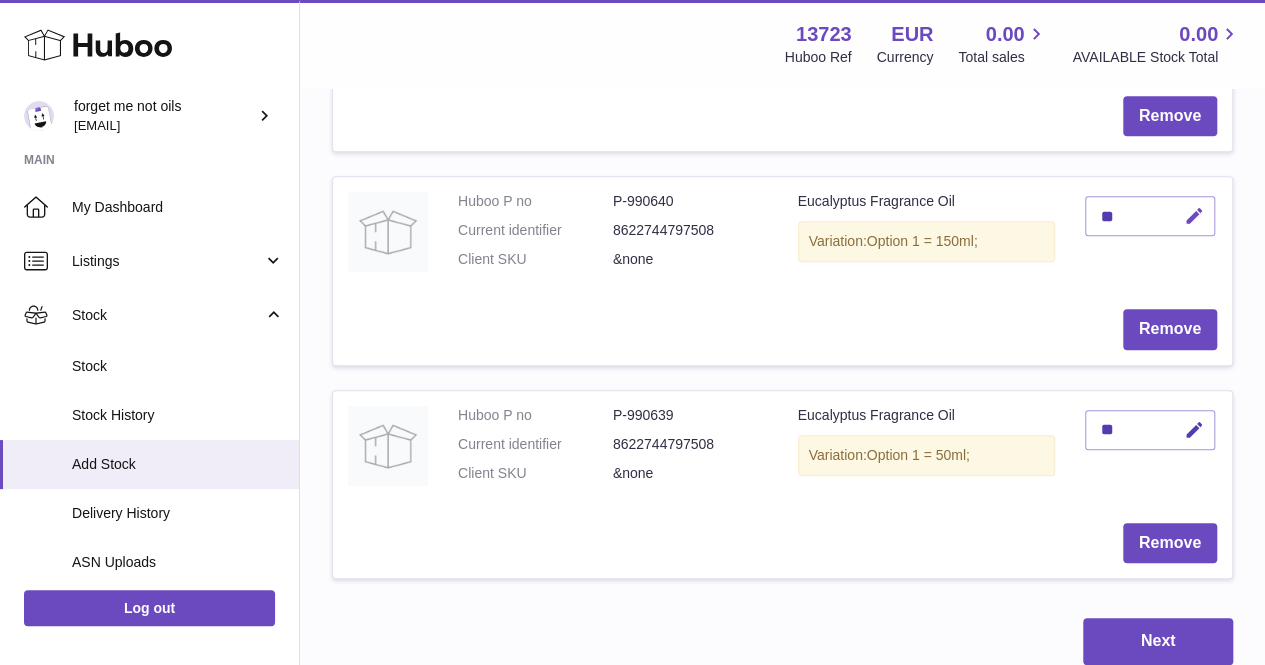 click at bounding box center [1194, 216] 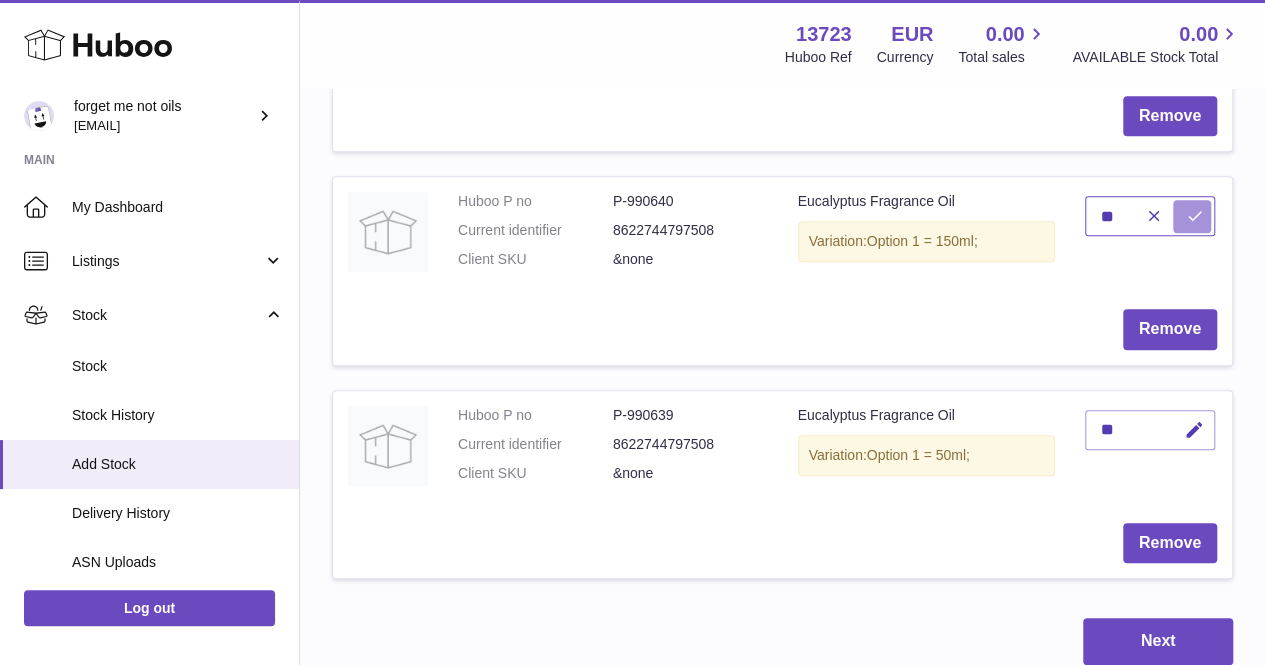 type on "*" 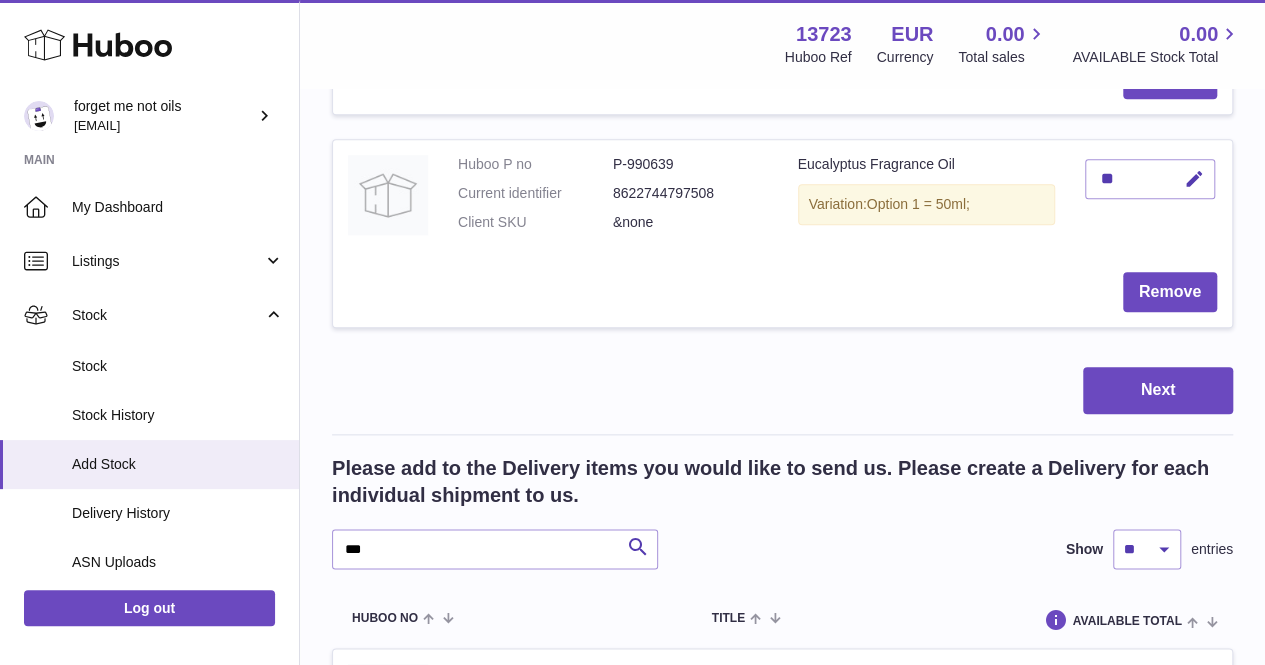 scroll, scrollTop: 985, scrollLeft: 0, axis: vertical 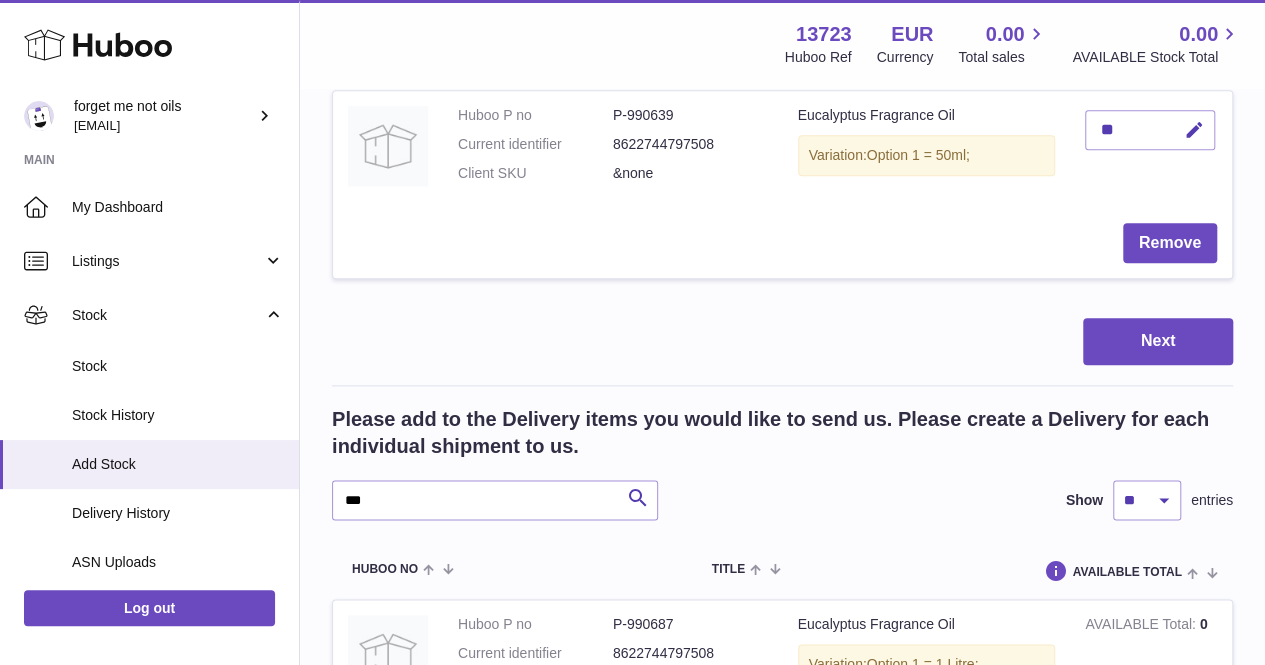 type on "**" 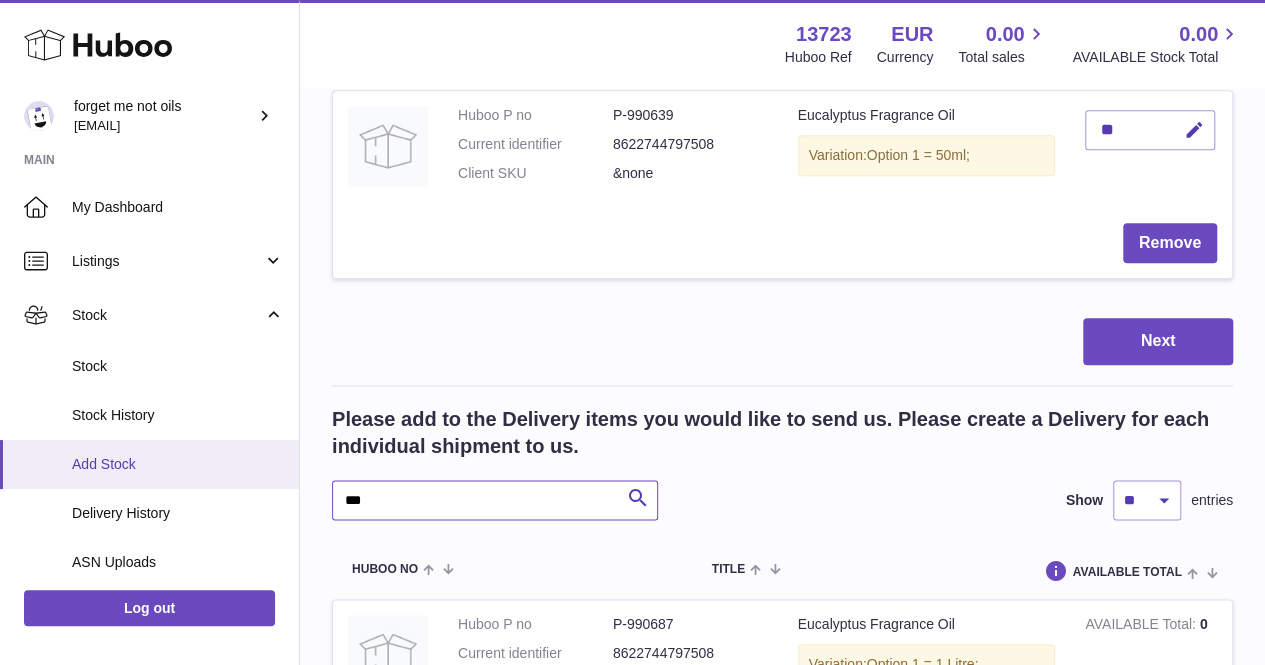 drag, startPoint x: 402, startPoint y: 503, endPoint x: 168, endPoint y: 440, distance: 242.33241 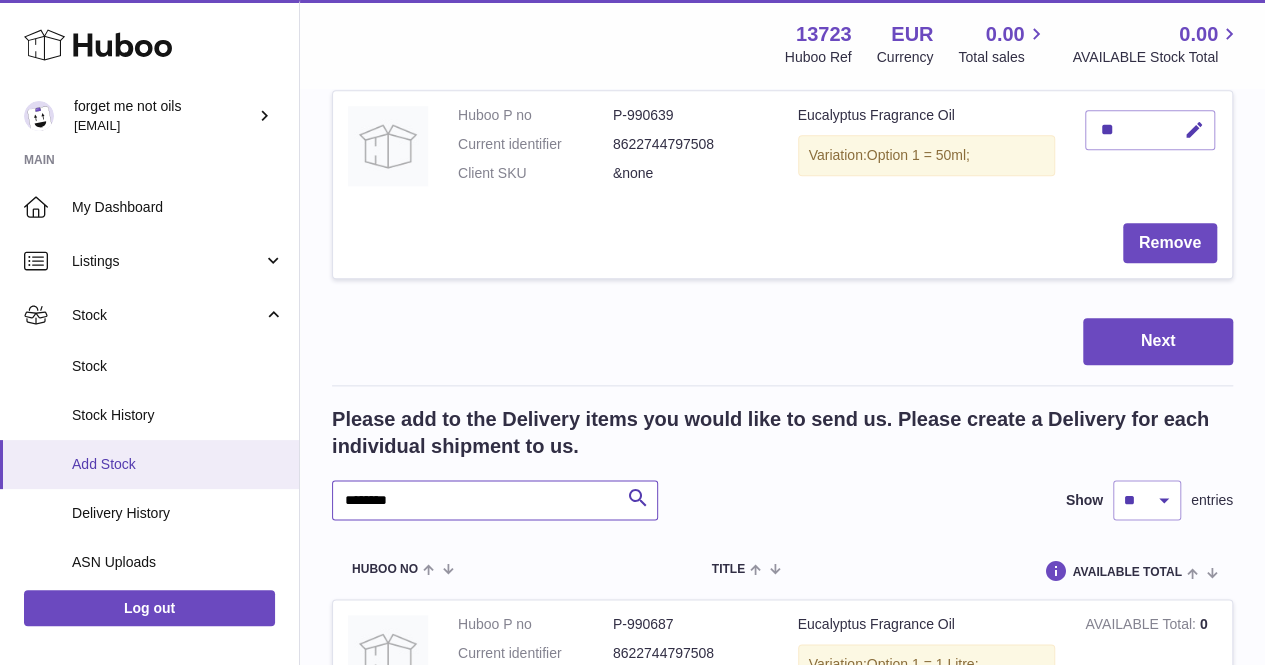 type on "*********" 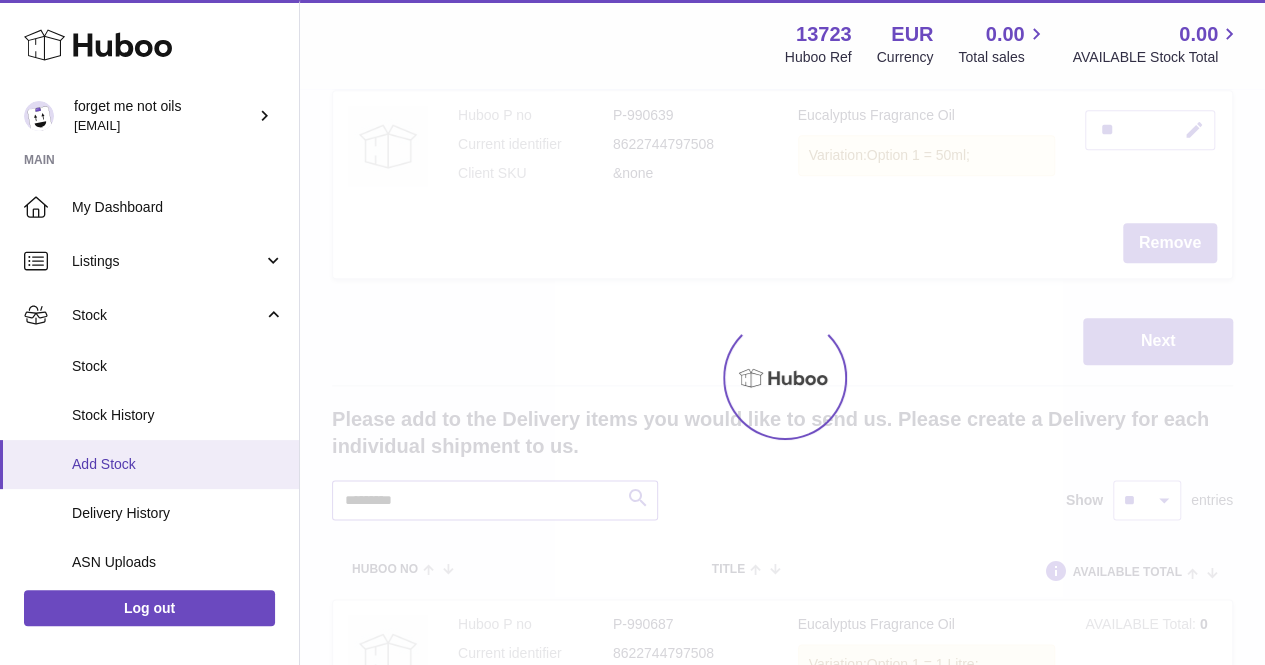 type on "**" 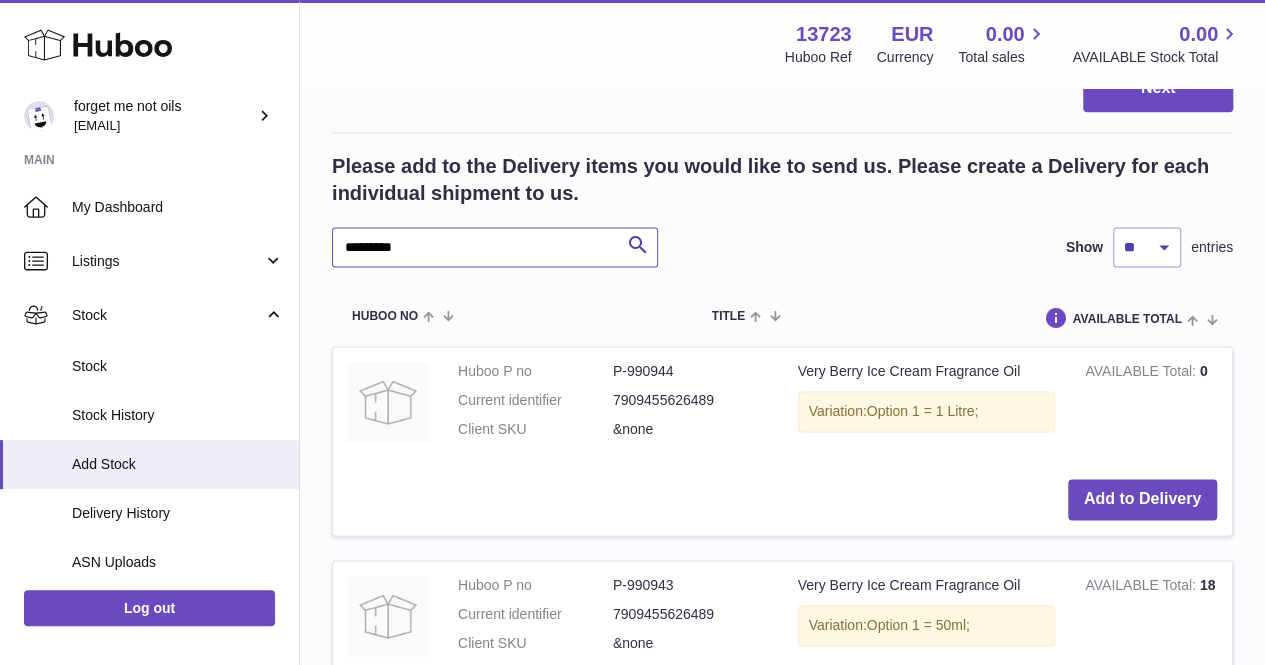 scroll, scrollTop: 1285, scrollLeft: 0, axis: vertical 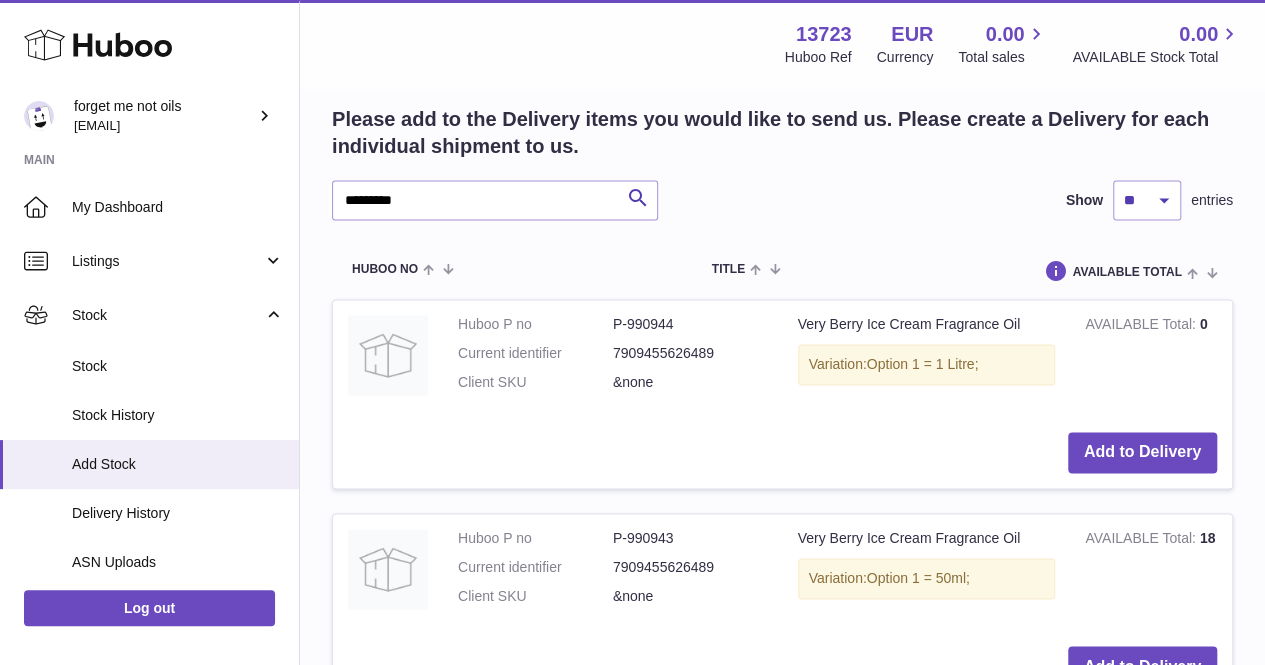 click on "Add to Delivery" at bounding box center (782, 452) 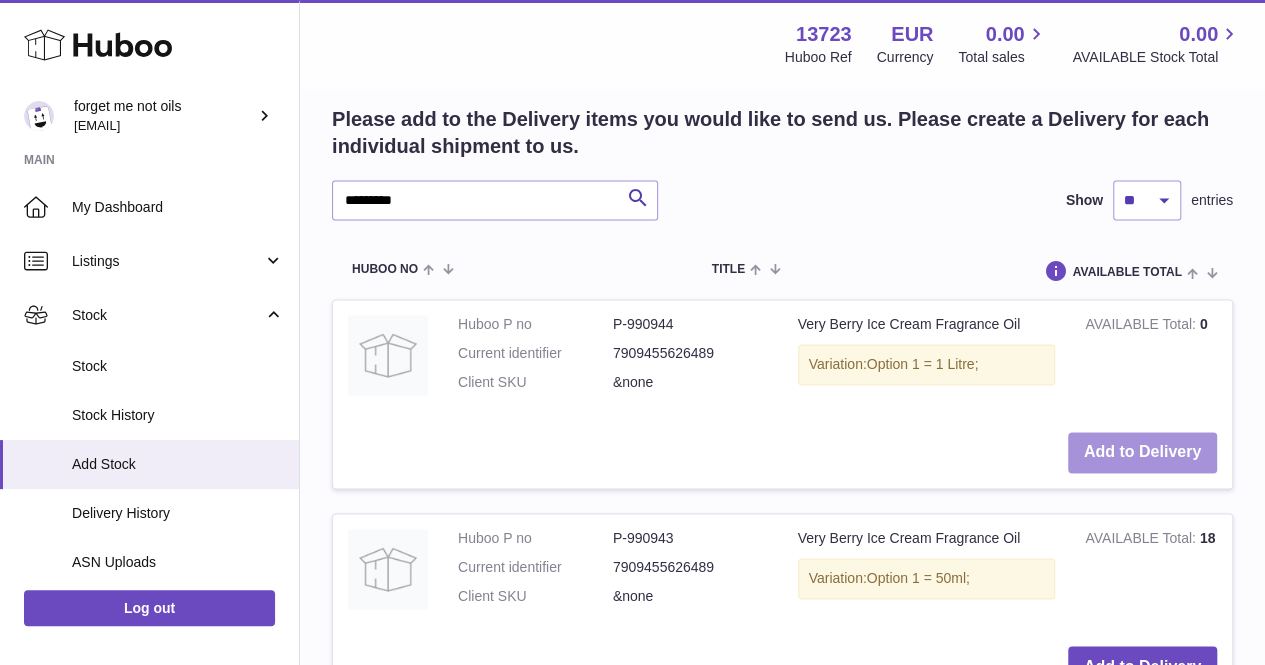 click on "Add to Delivery" at bounding box center (1142, 452) 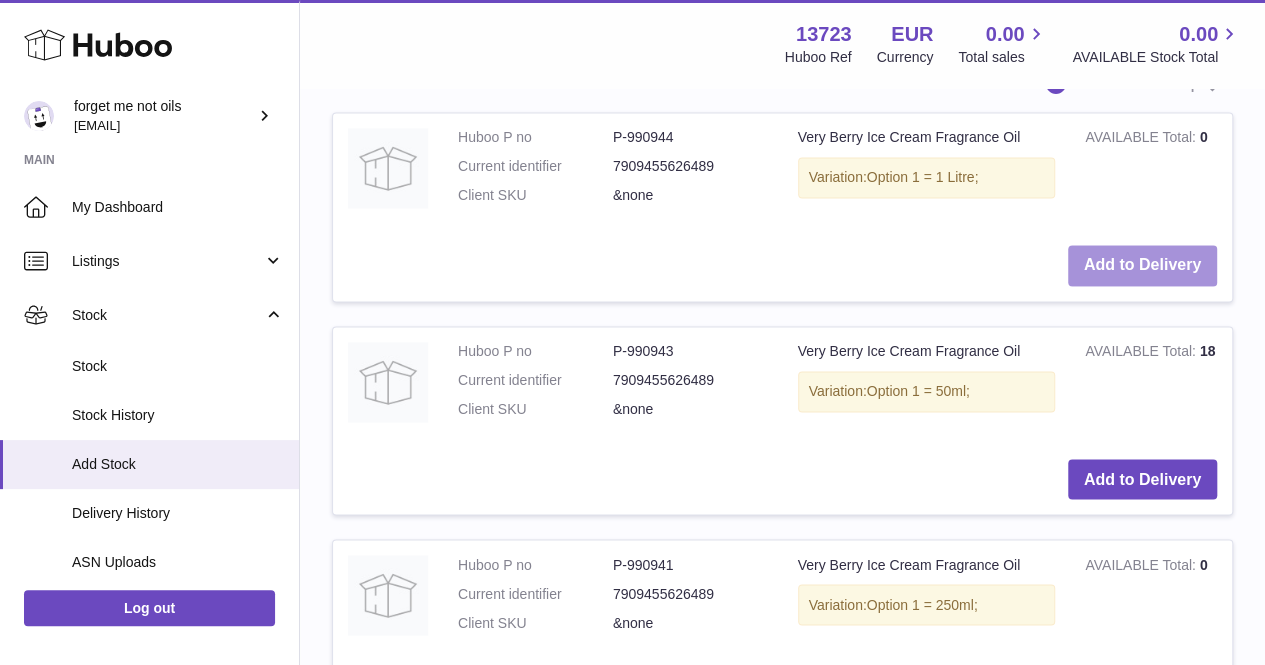 scroll, scrollTop: 1485, scrollLeft: 0, axis: vertical 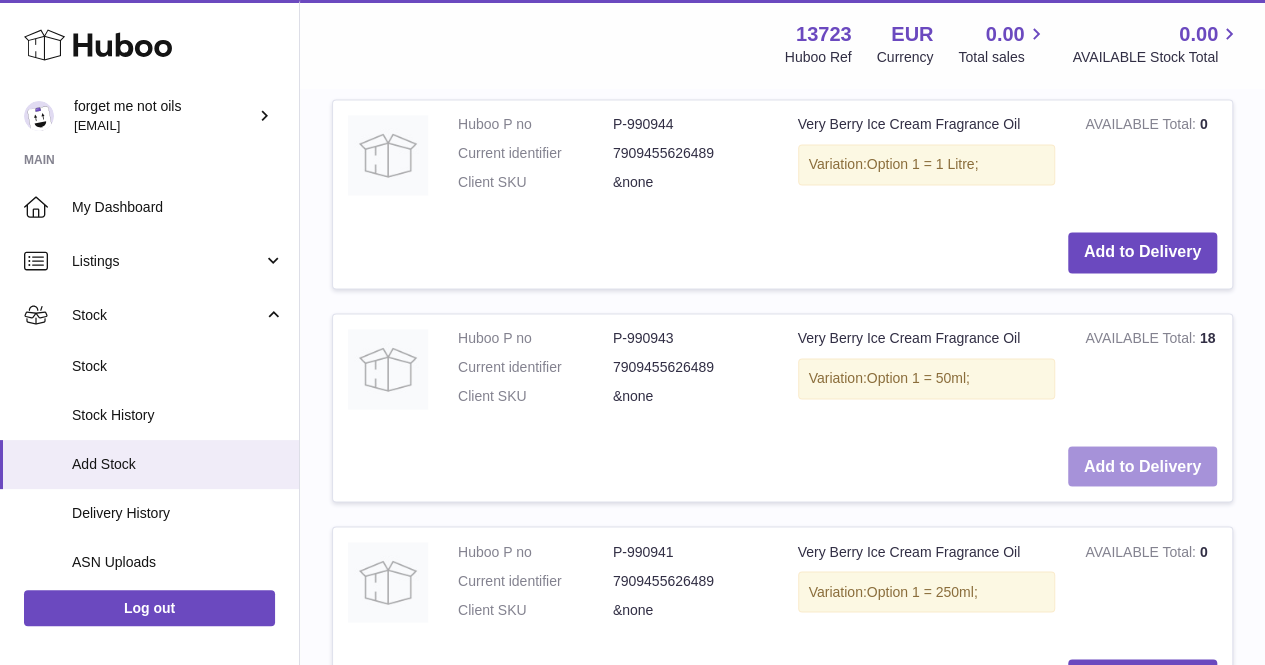 click on "Add to Delivery" at bounding box center [1142, 466] 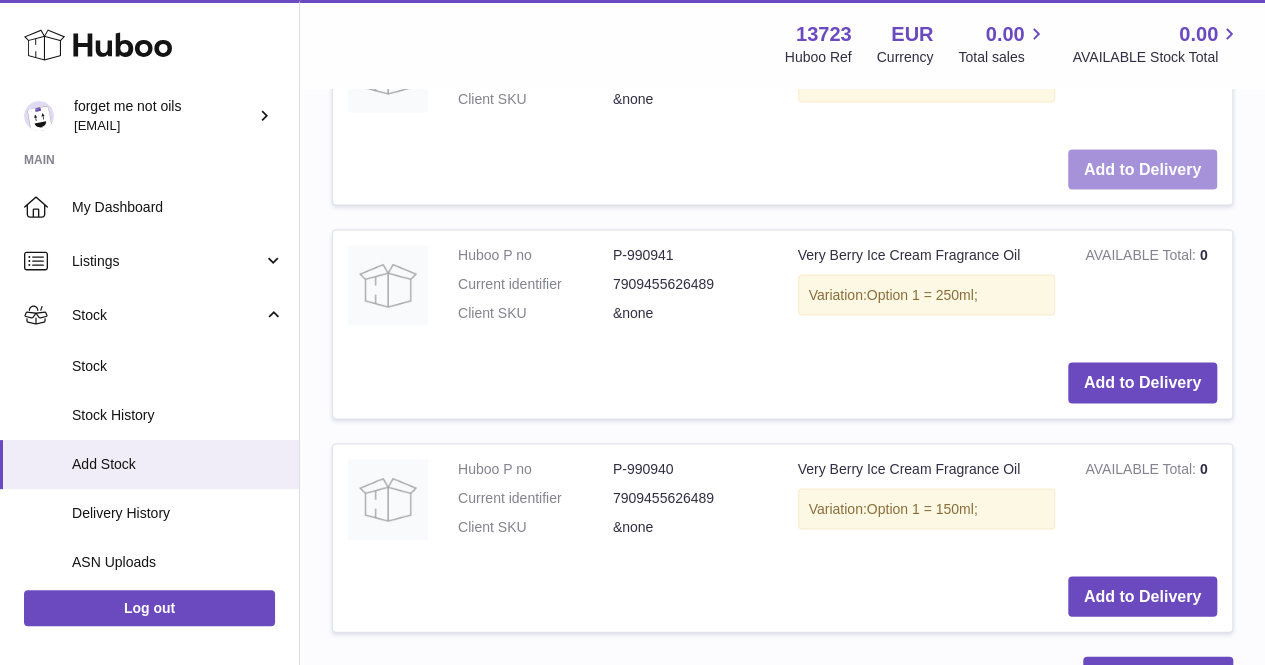 scroll, scrollTop: 1785, scrollLeft: 0, axis: vertical 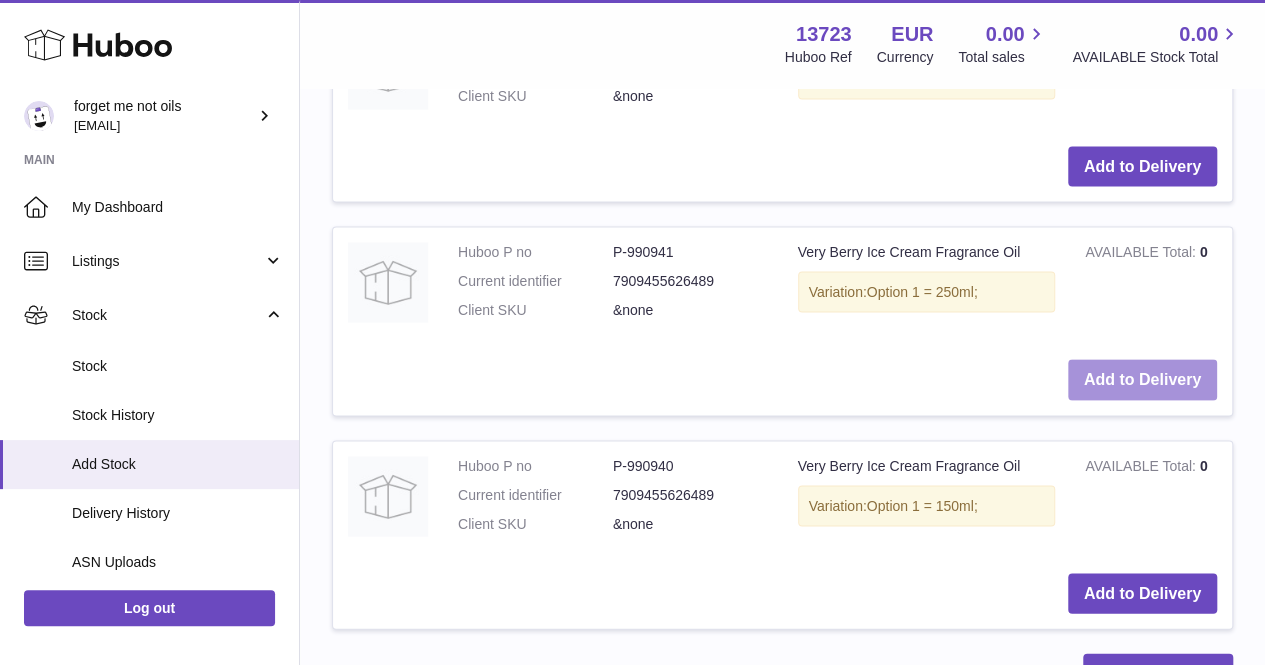 click on "Add to Delivery" at bounding box center (1142, 379) 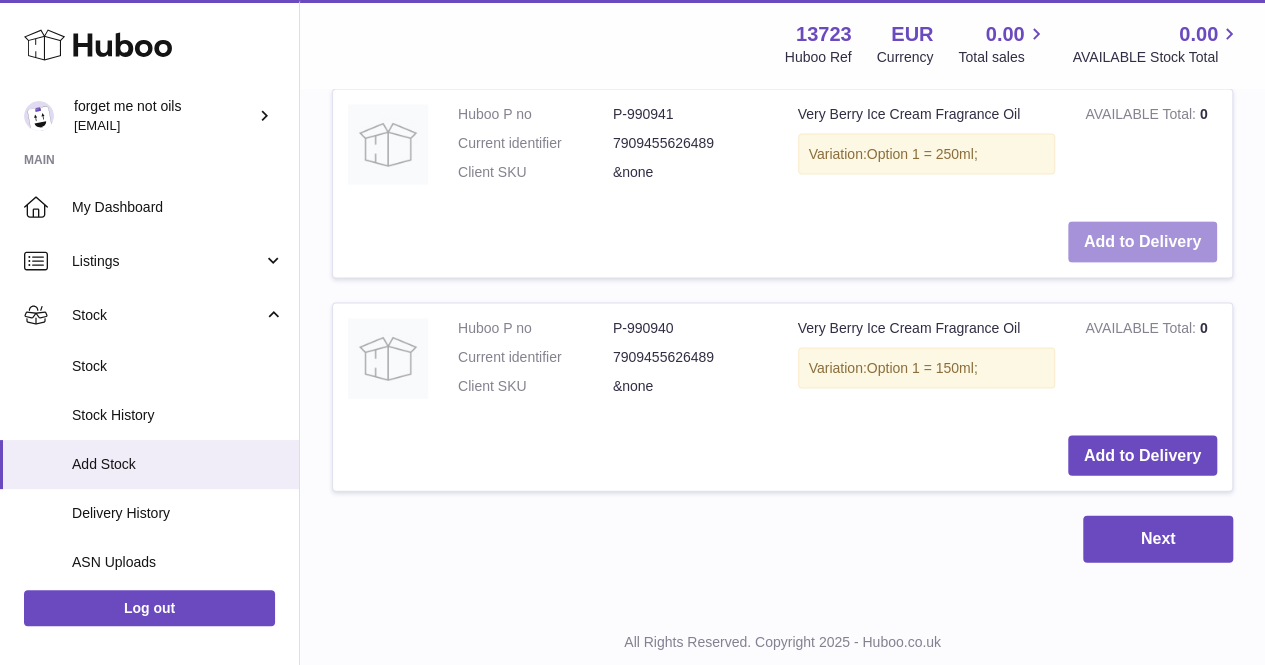 scroll, scrollTop: 1972, scrollLeft: 0, axis: vertical 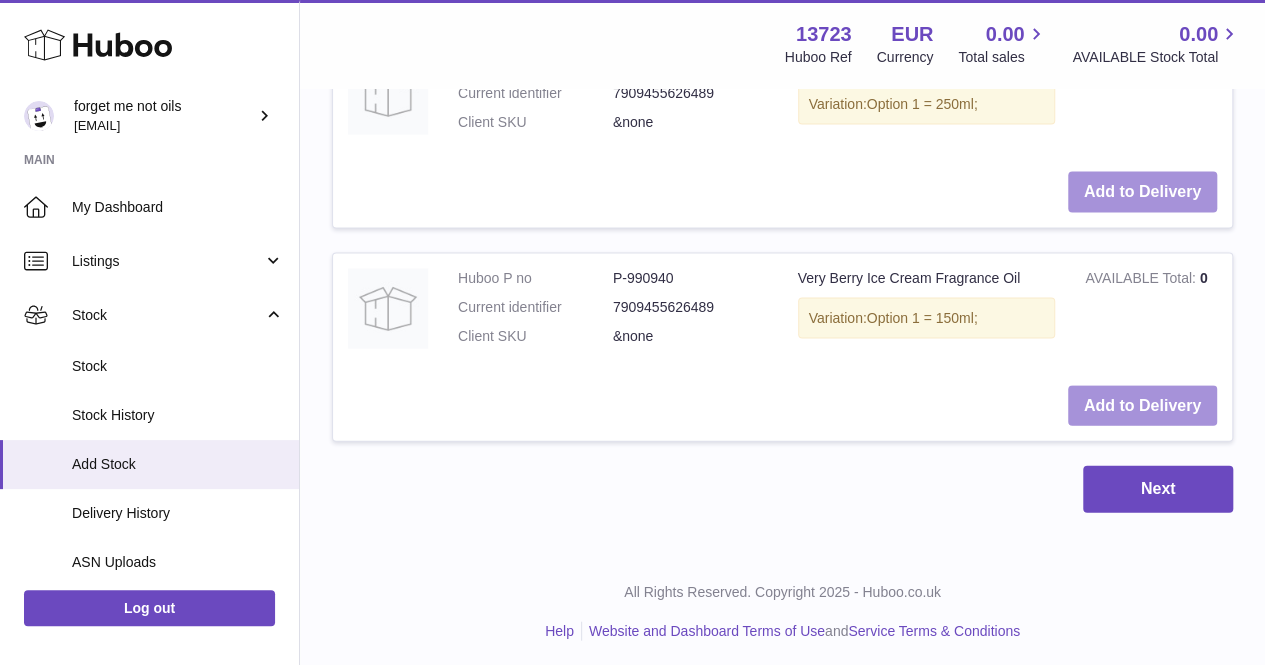 click on "Add to Delivery" at bounding box center [1142, 406] 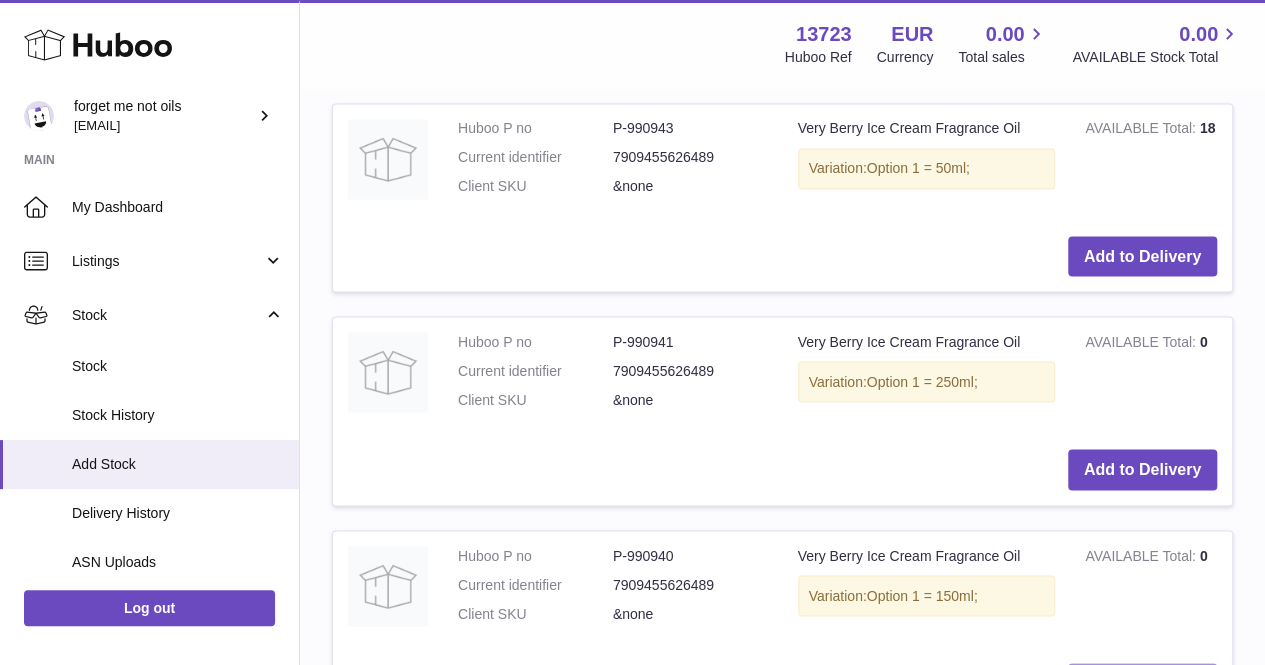 scroll, scrollTop: 1872, scrollLeft: 0, axis: vertical 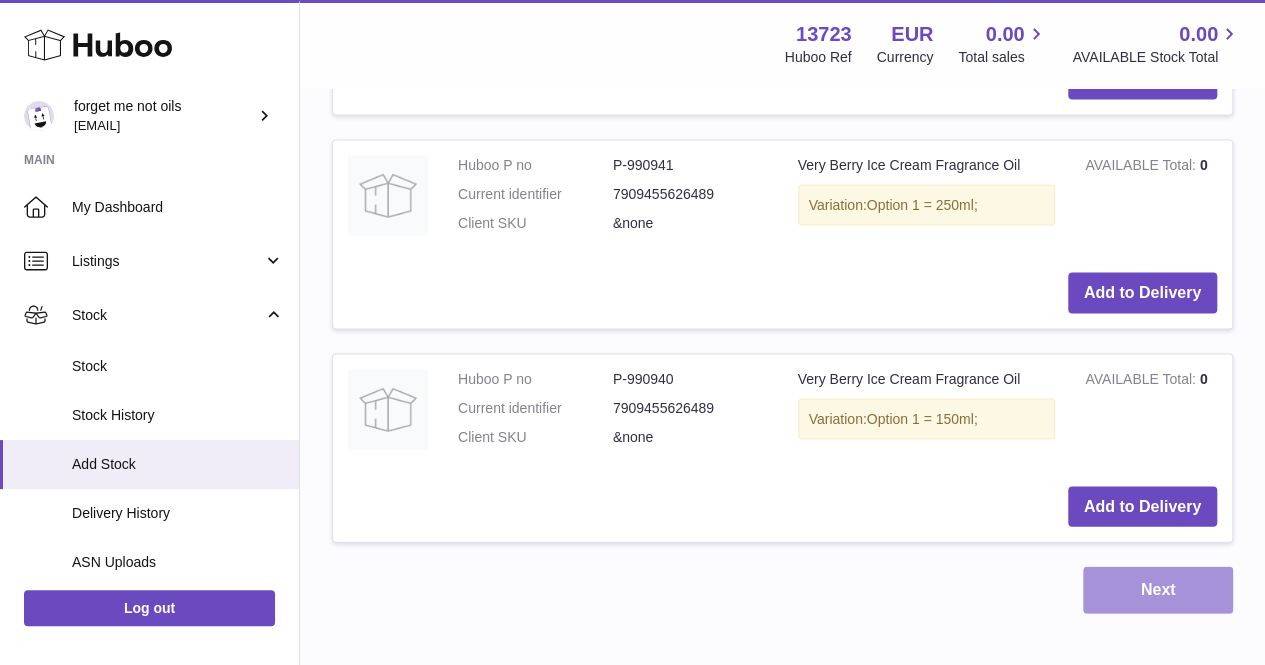click on "Next" at bounding box center [1158, 589] 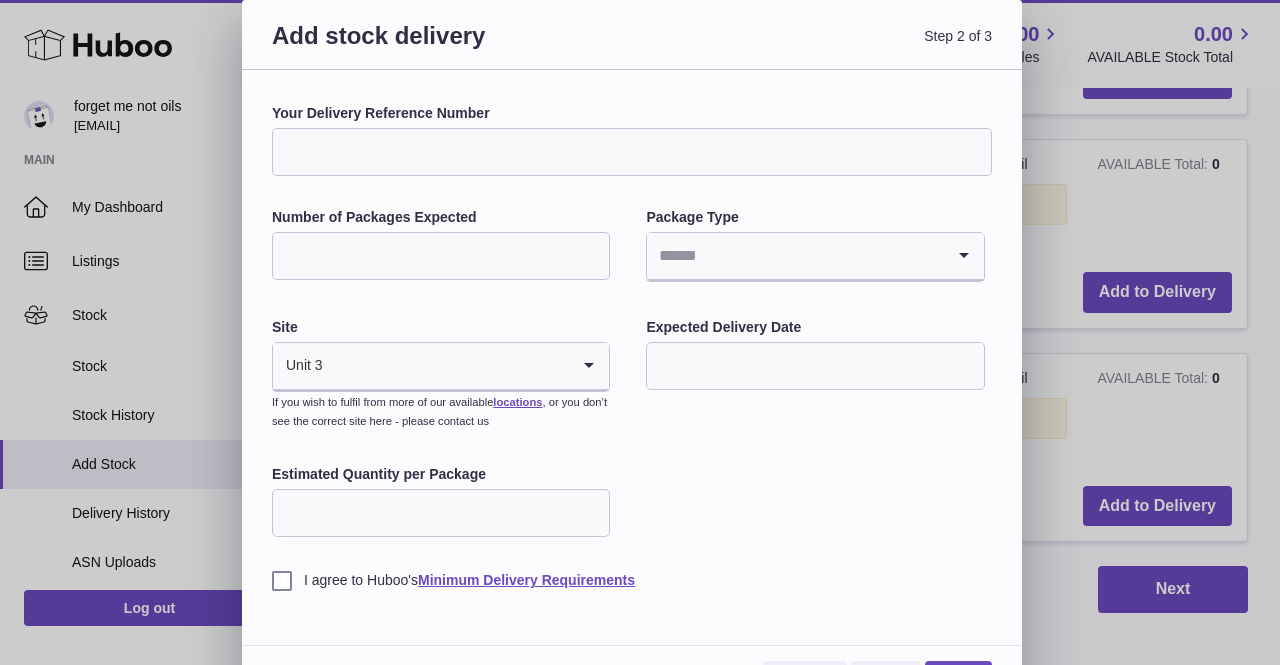 click on "Add stock delivery   Step 2 of 3
Your Delivery Reference Number
Number of Packages Expected
Package Type
Loading...
Site
Unit 3
Loading...       If you wish to fulfil from more of our available  locations , or you don’t see the correct site here - please contact us
Expected Delivery Date
Estimated Quantity per Package
I agree to Huboo's
Minimum Delivery Requirements
Cancel
Back
Next" at bounding box center (640, 356) 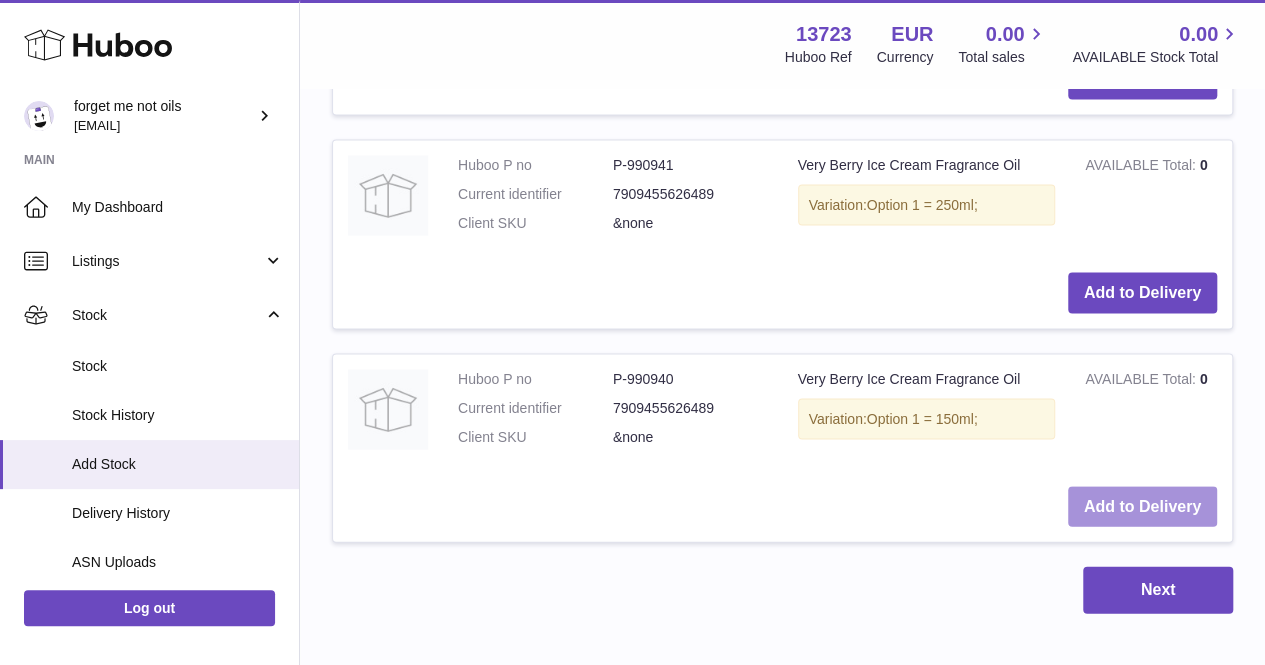 click on "Add to Delivery" at bounding box center [1142, 506] 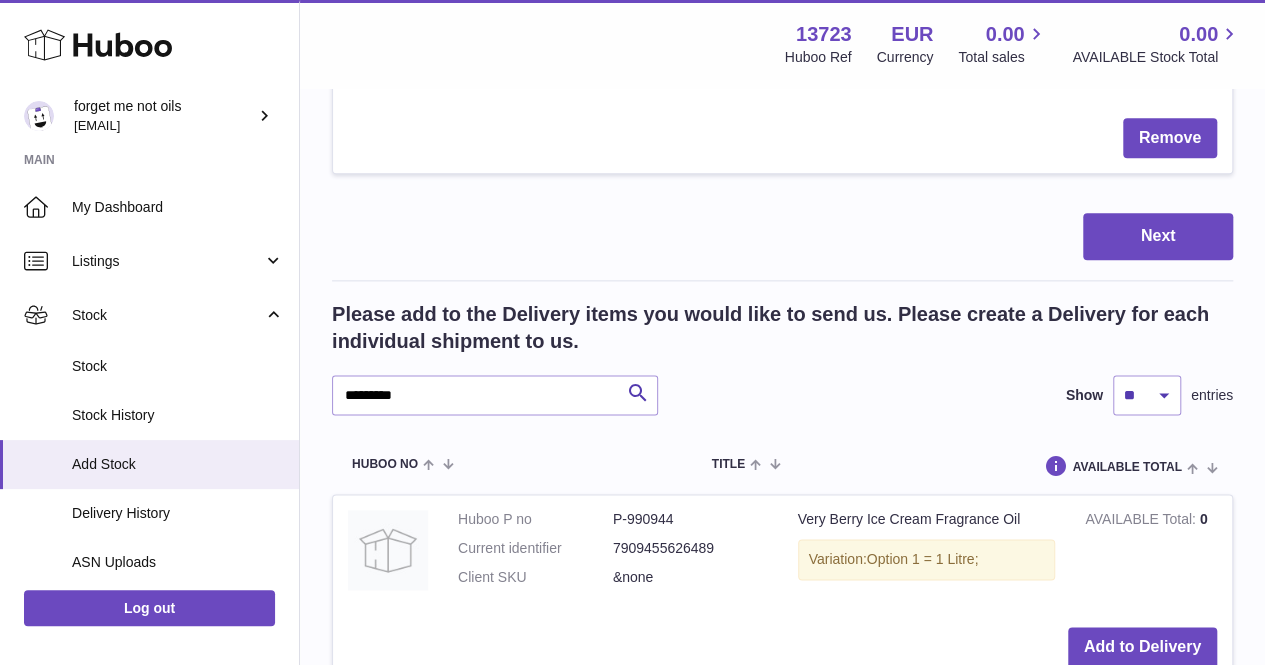 scroll, scrollTop: 1072, scrollLeft: 0, axis: vertical 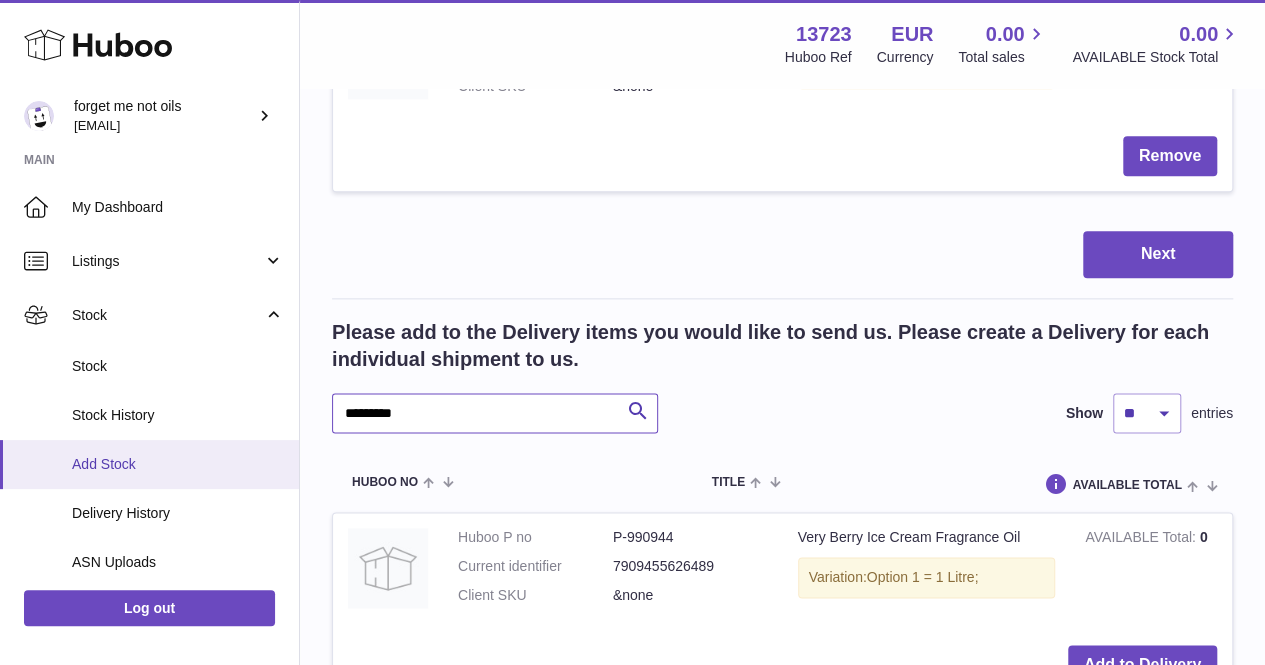 drag, startPoint x: 414, startPoint y: 409, endPoint x: 102, endPoint y: 457, distance: 315.67072 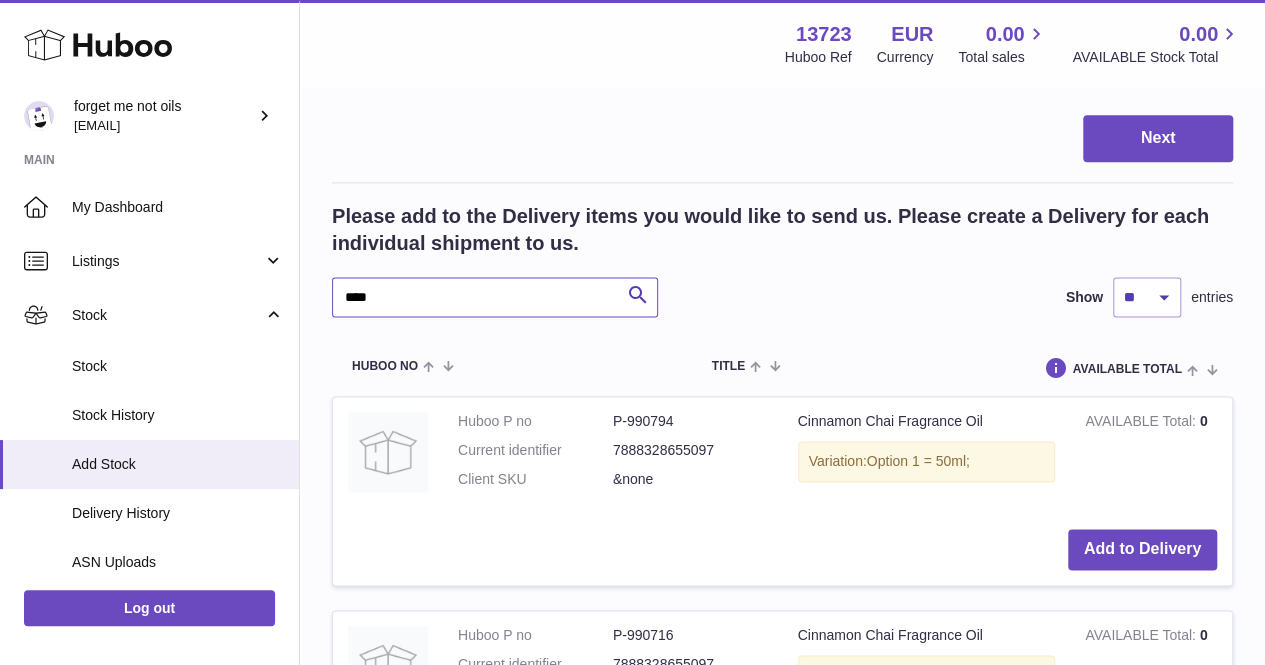 scroll, scrollTop: 1272, scrollLeft: 0, axis: vertical 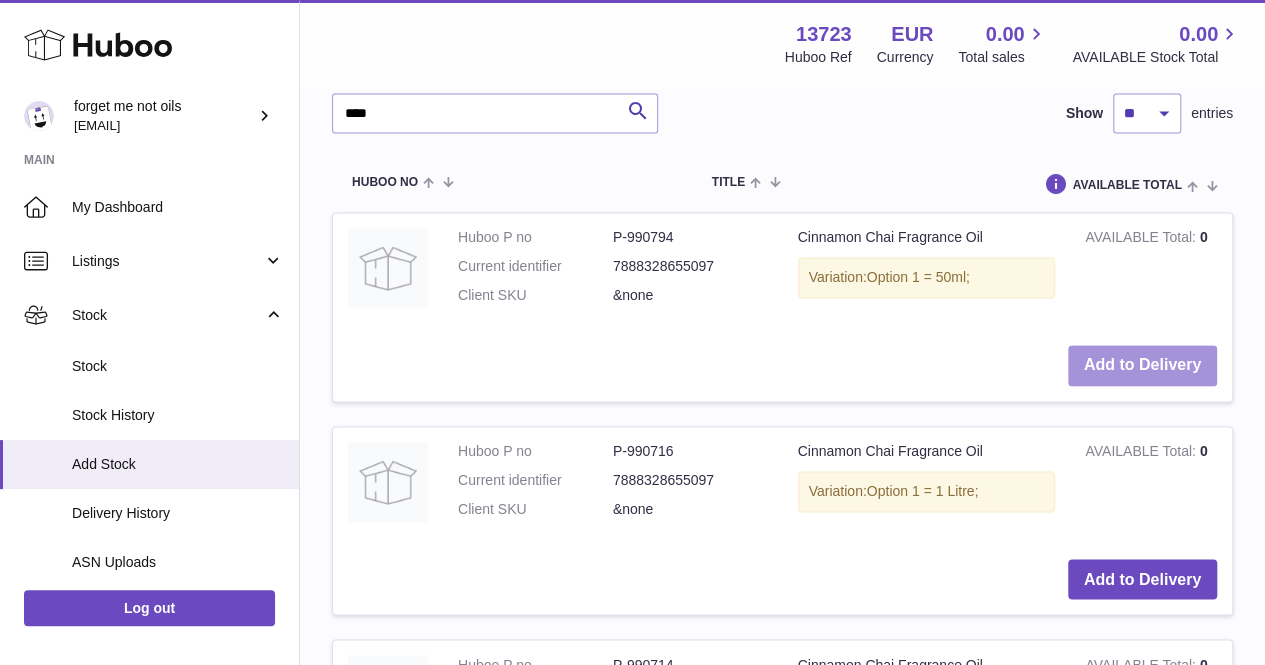 click on "Add to Delivery" at bounding box center (1142, 365) 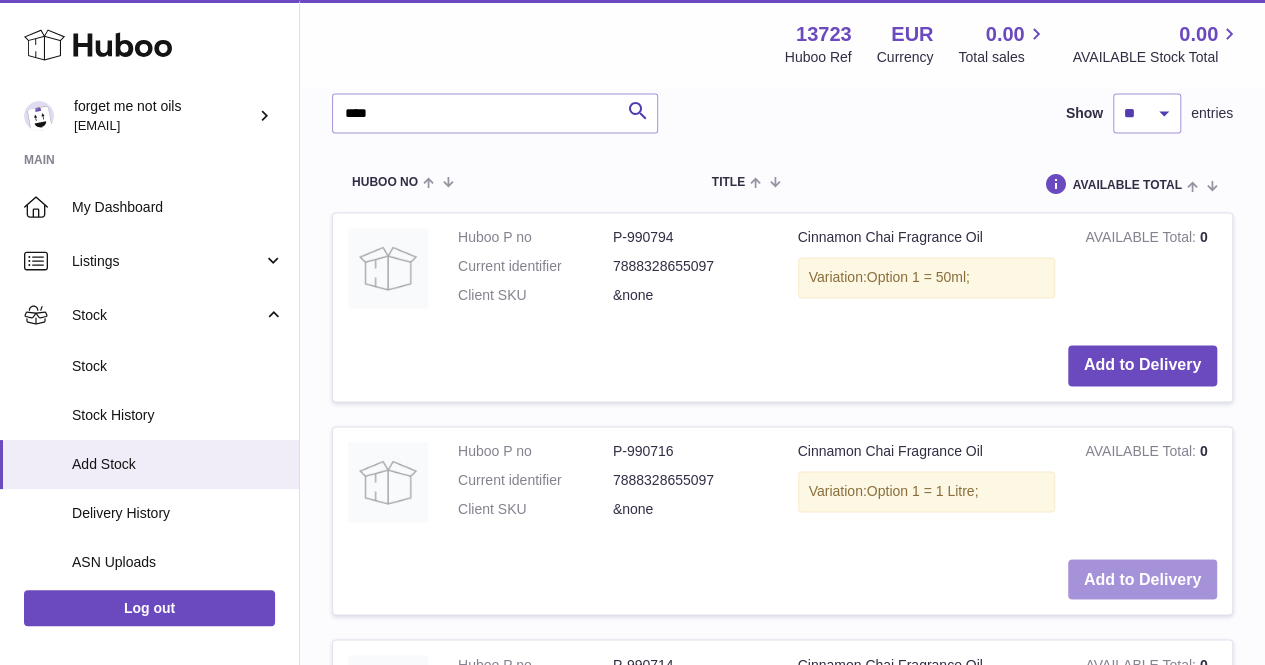 click on "Add to Delivery" at bounding box center (1142, 579) 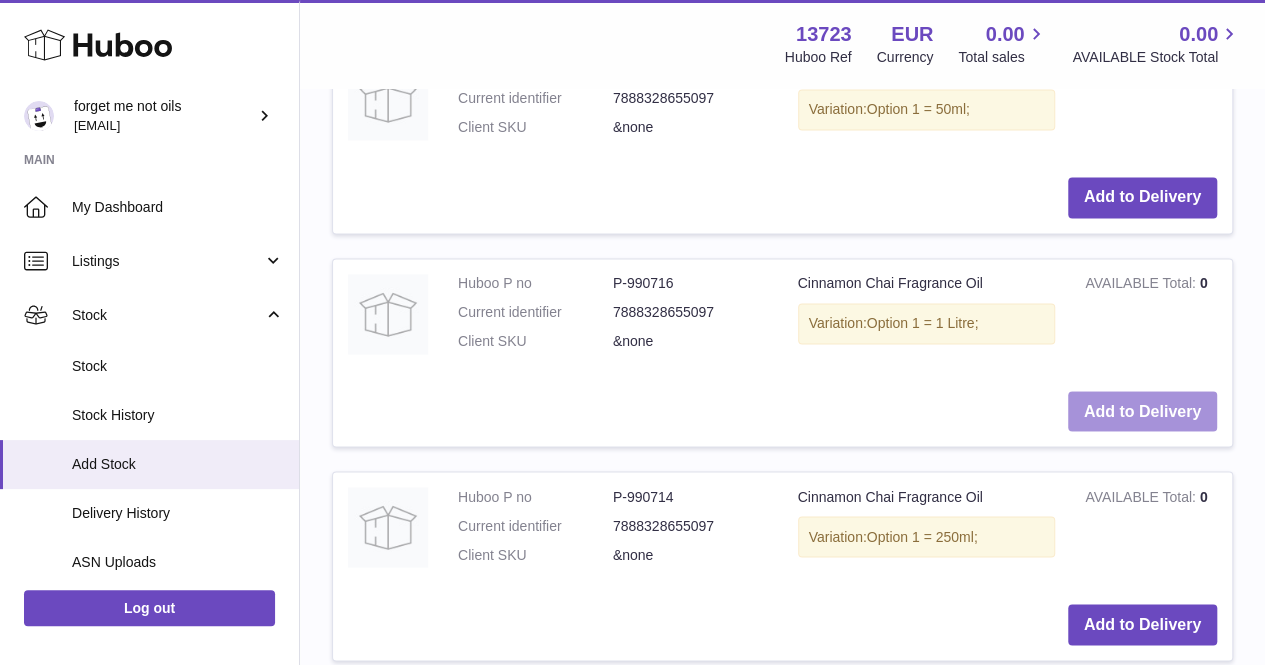 scroll, scrollTop: 1572, scrollLeft: 0, axis: vertical 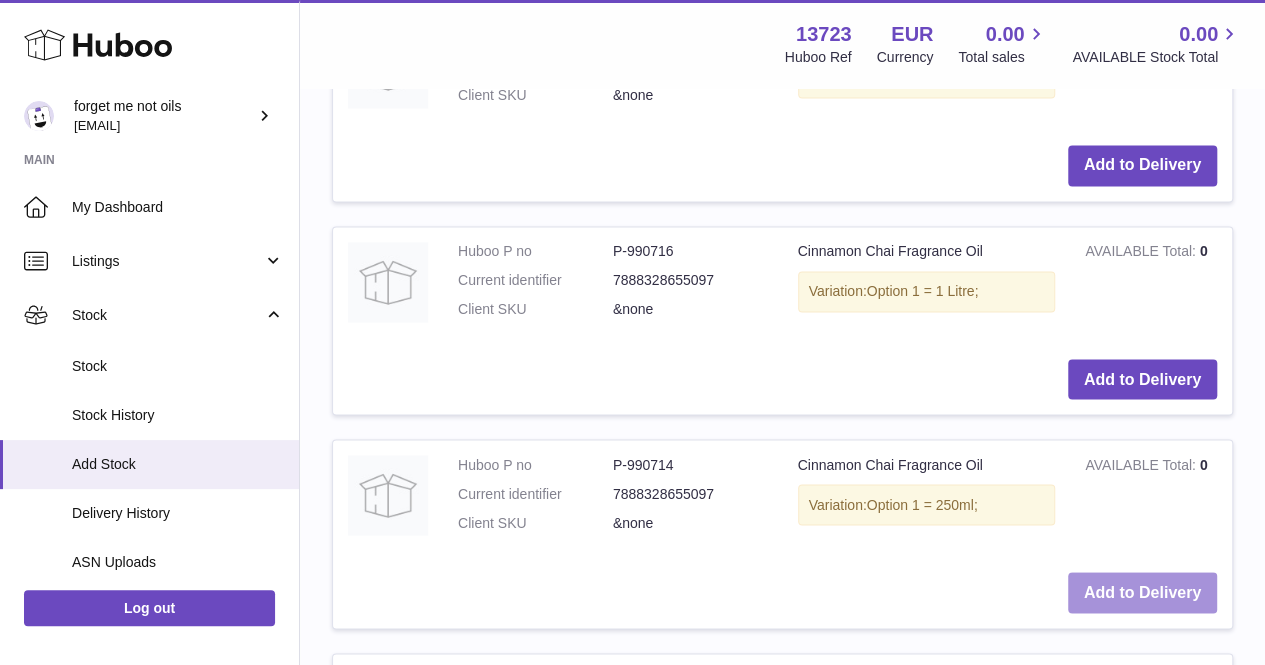 click on "Add to Delivery" at bounding box center (1142, 592) 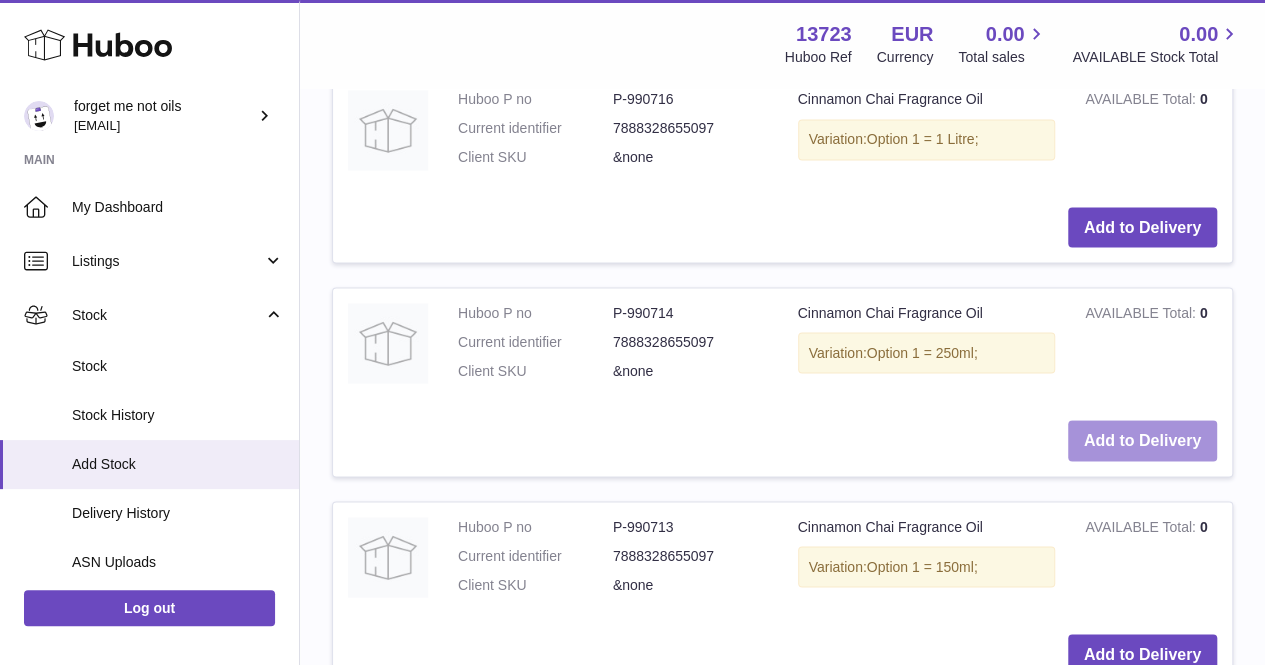 scroll, scrollTop: 1772, scrollLeft: 0, axis: vertical 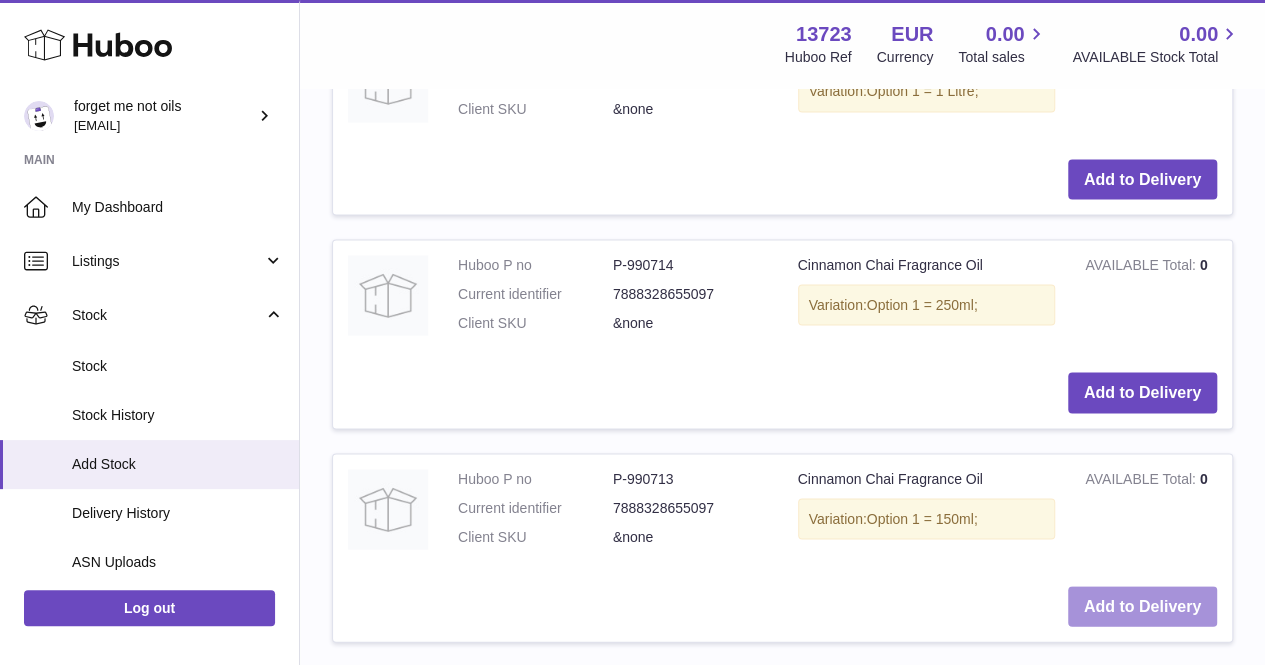 click on "Add to Delivery" at bounding box center [1142, 606] 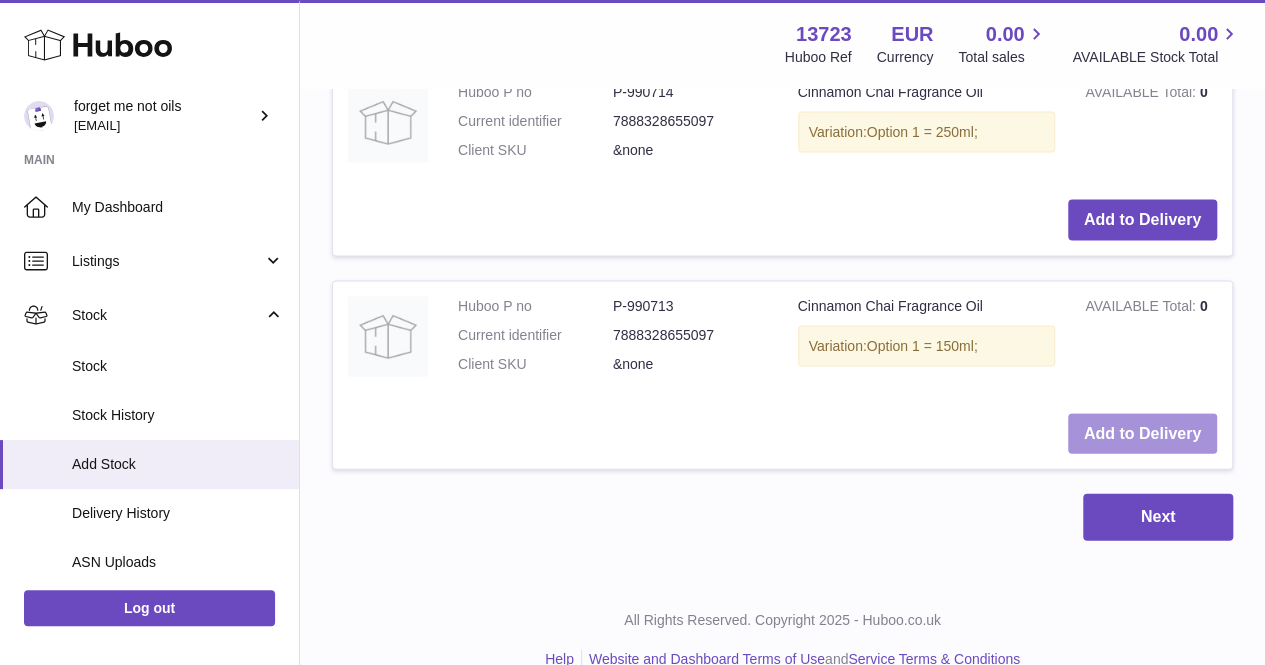 scroll, scrollTop: 1972, scrollLeft: 0, axis: vertical 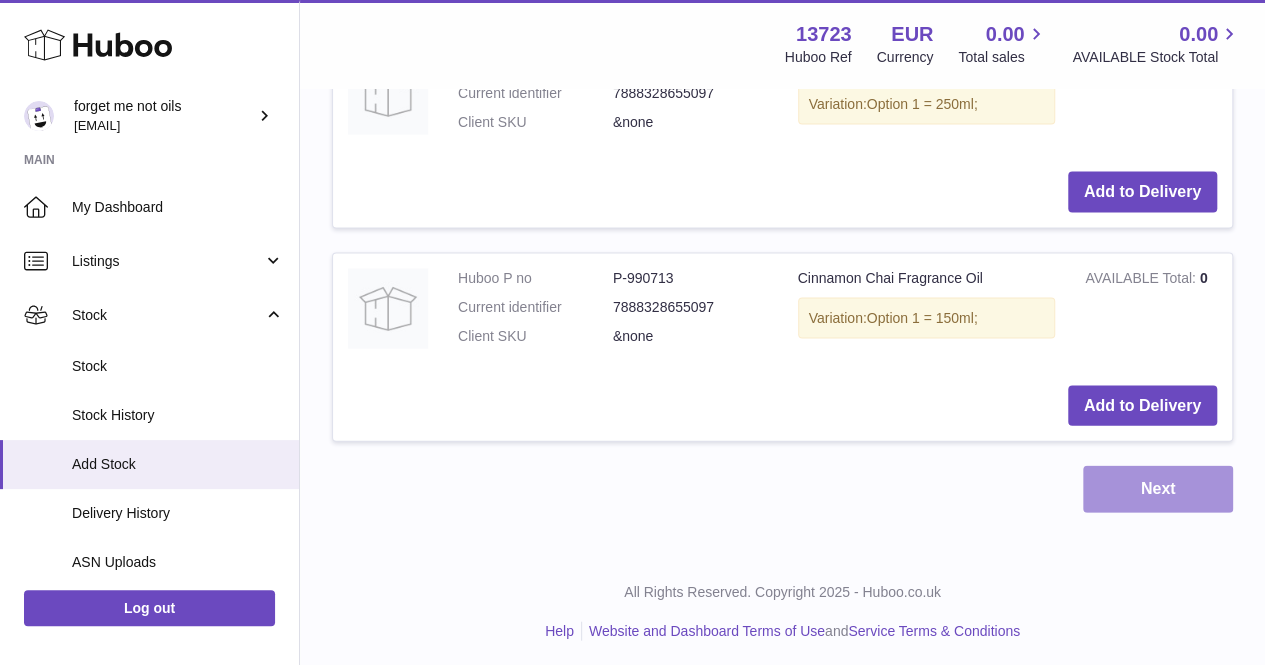 click on "Next" at bounding box center (1158, 489) 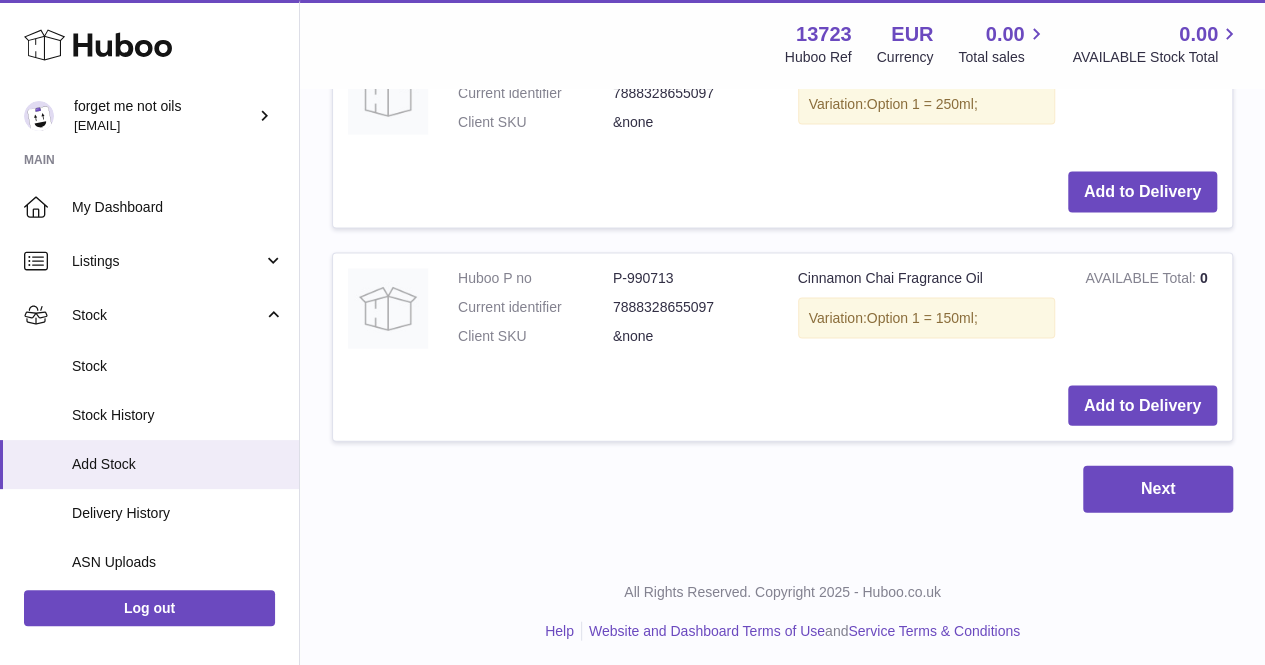 click at bounding box center [632, 332] 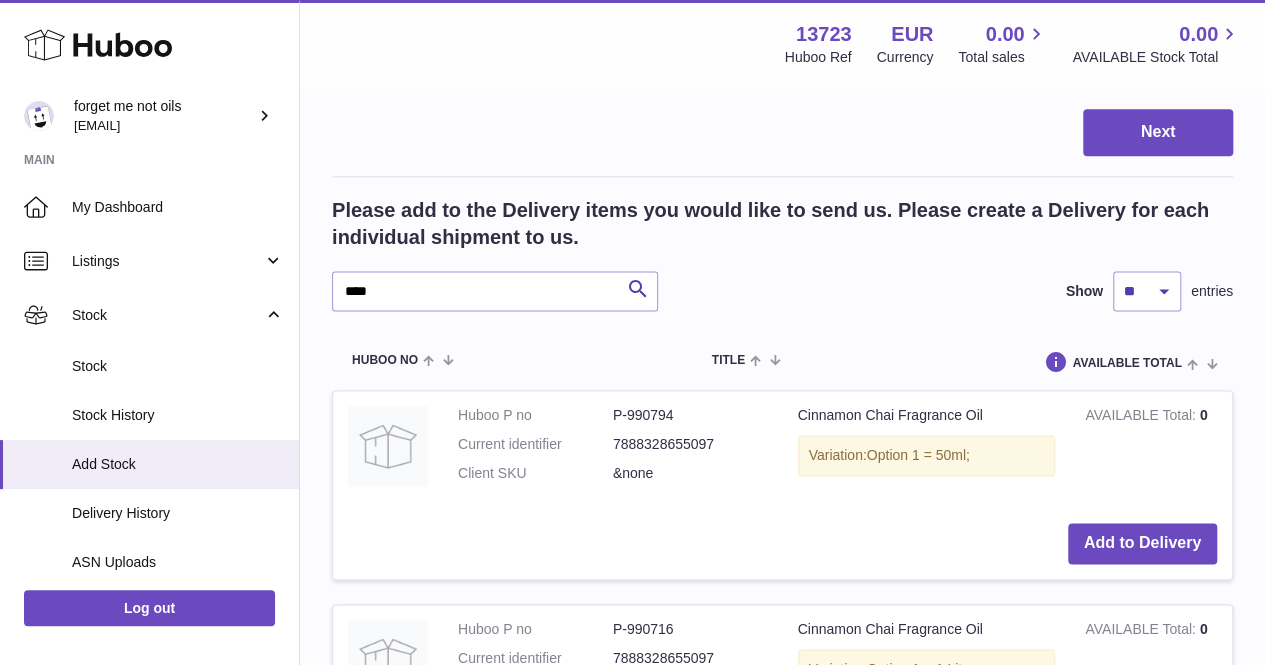 scroll, scrollTop: 1172, scrollLeft: 0, axis: vertical 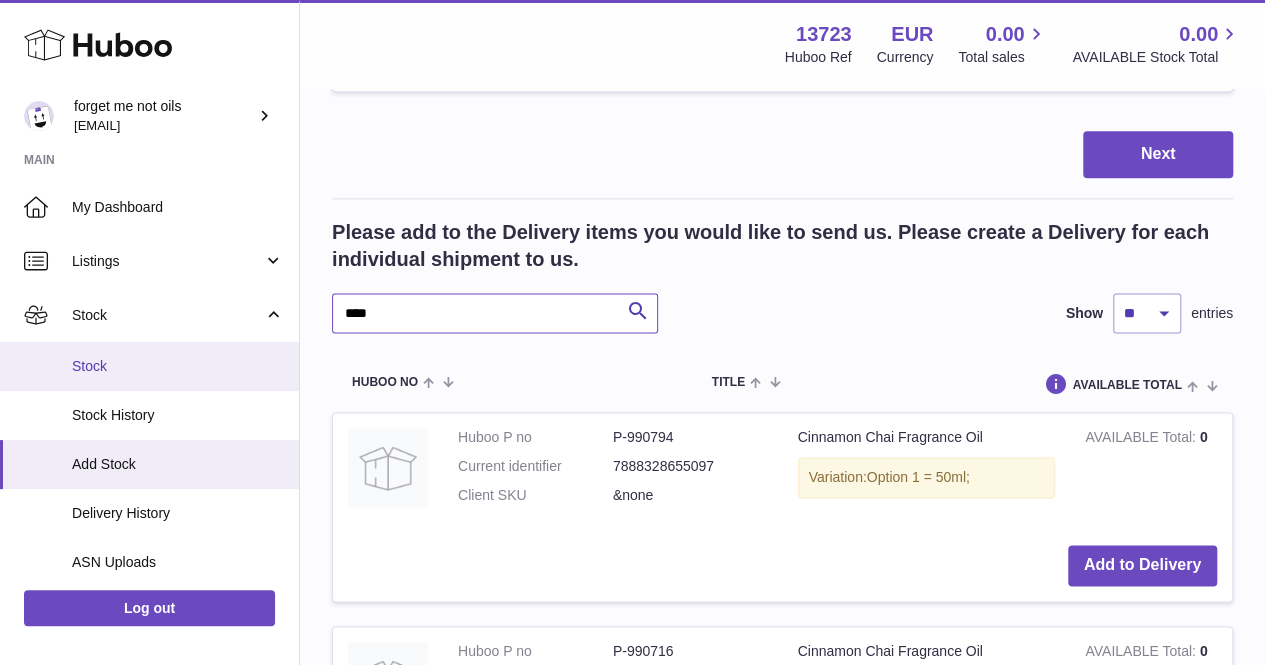 drag, startPoint x: 418, startPoint y: 321, endPoint x: 172, endPoint y: 347, distance: 247.37016 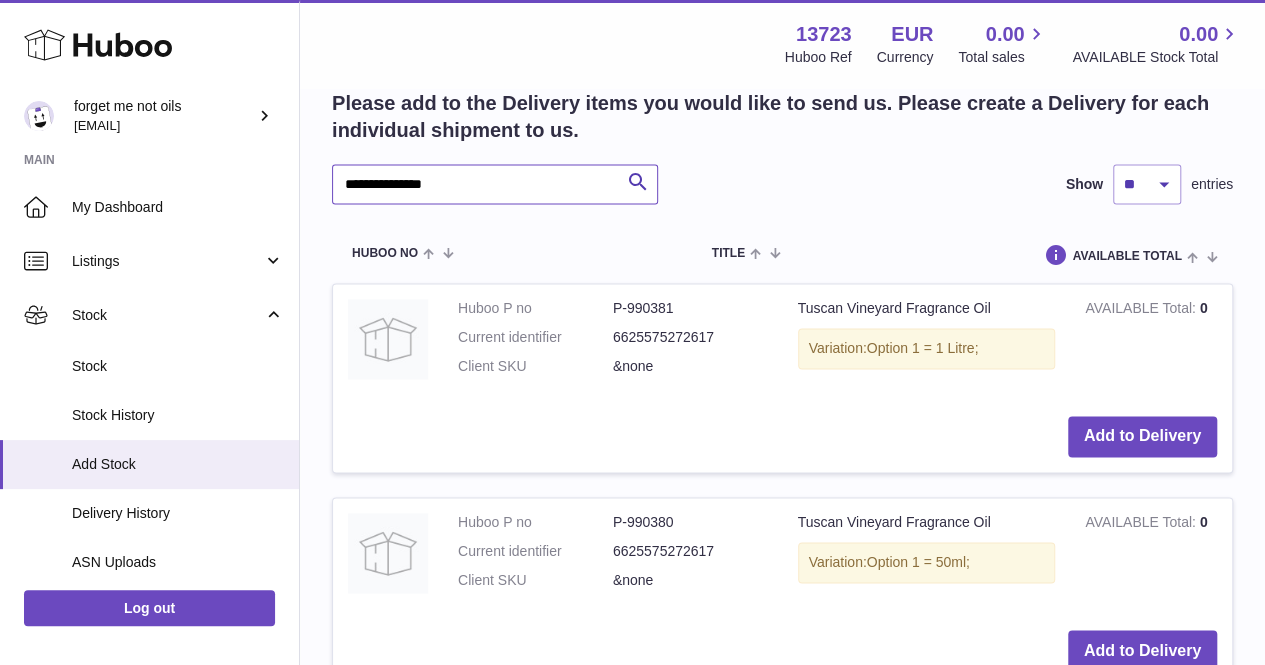 scroll, scrollTop: 1372, scrollLeft: 0, axis: vertical 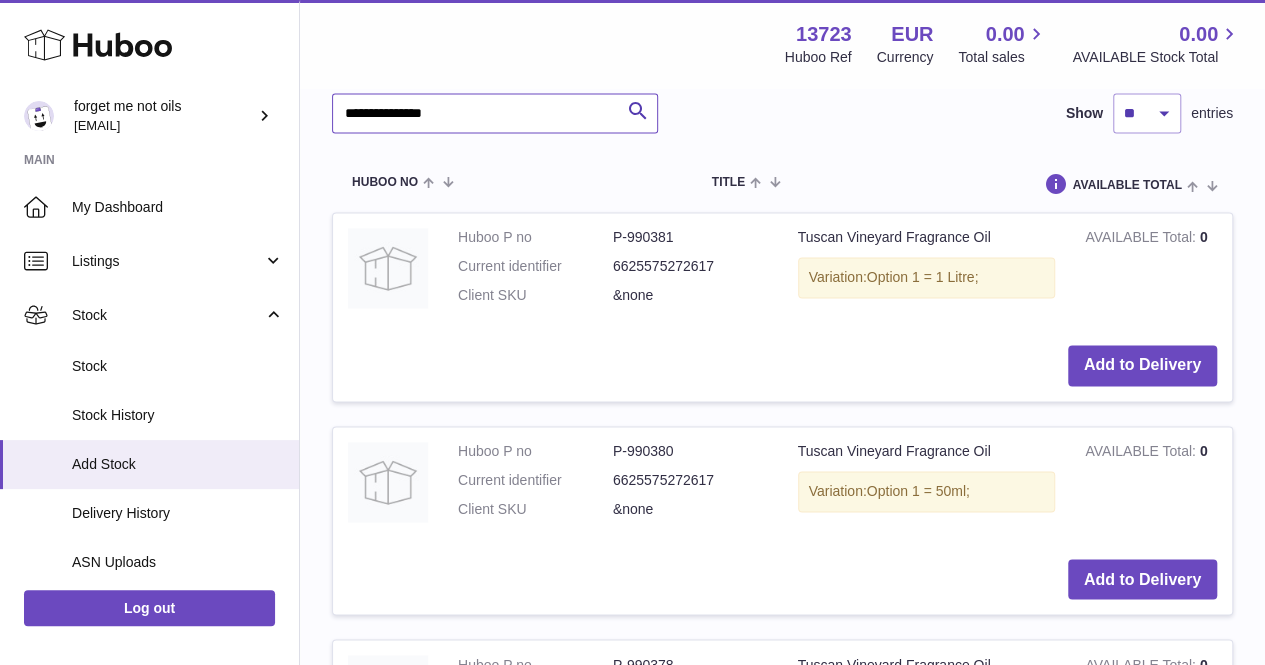 type on "**********" 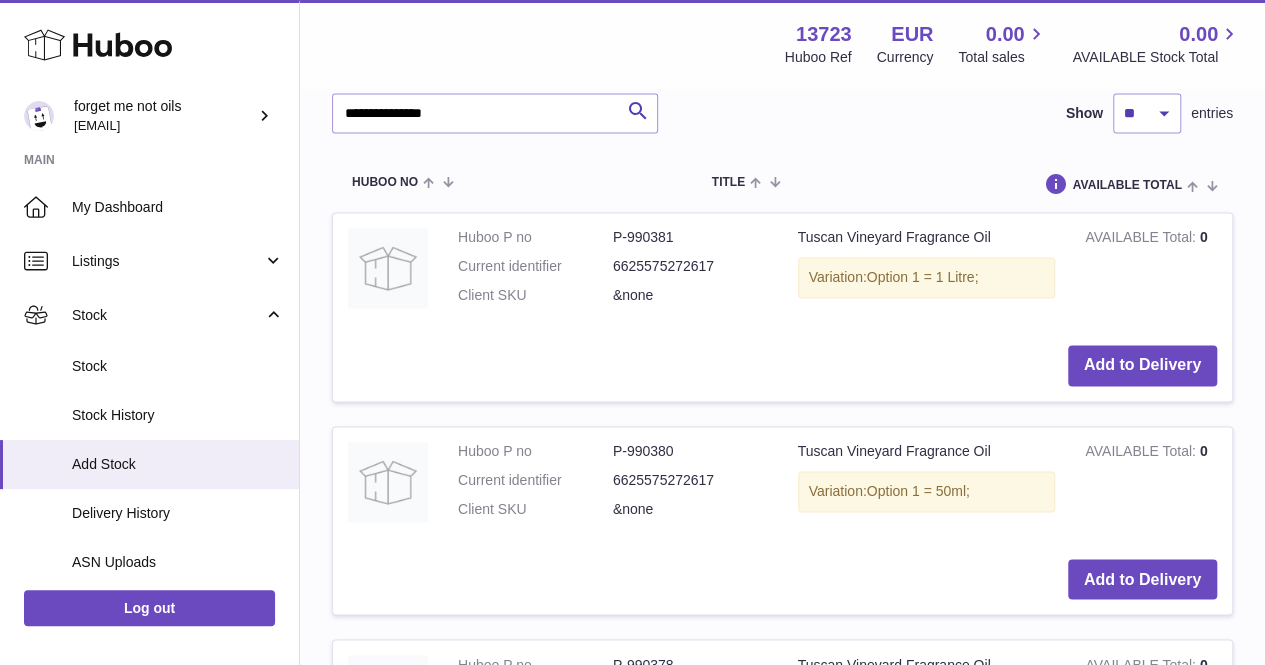 click on "Add to Delivery" at bounding box center [782, 365] 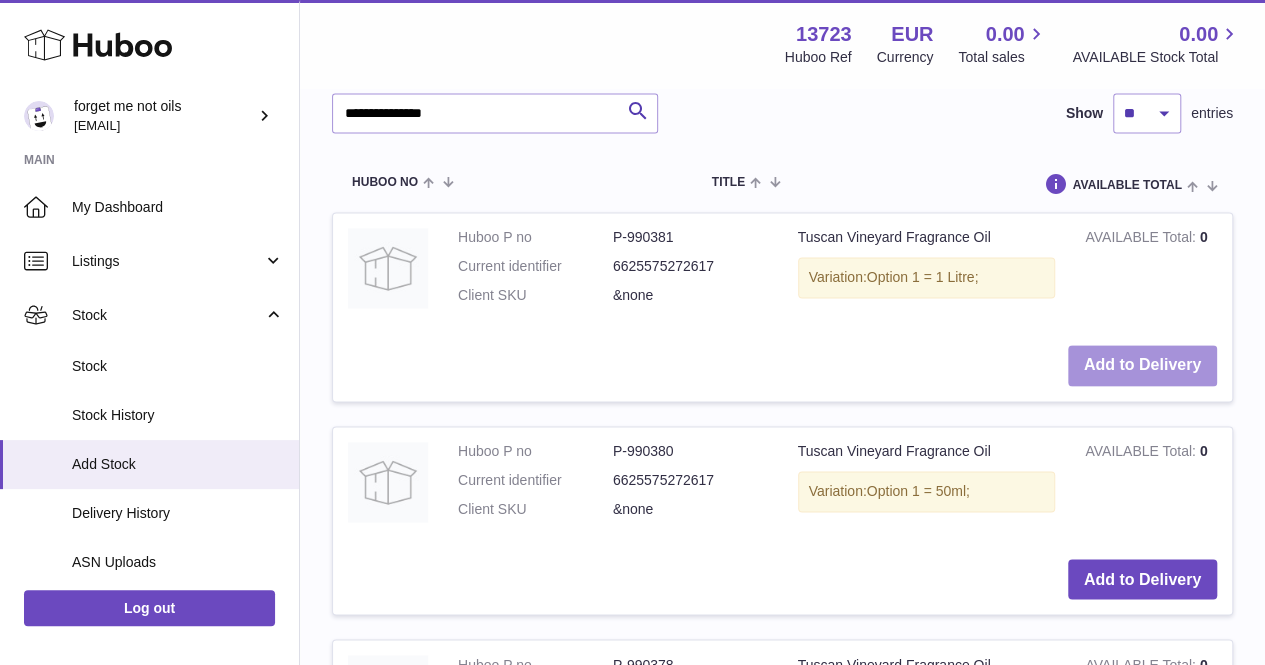 click on "Add to Delivery" at bounding box center (1142, 365) 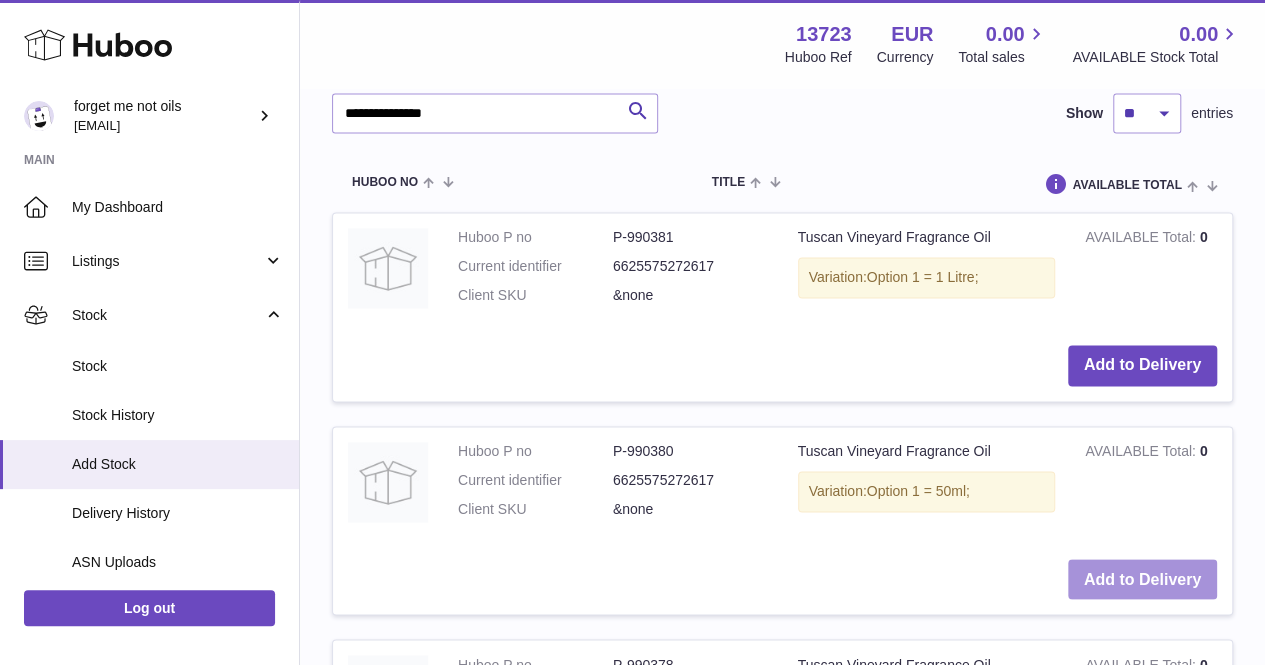 click on "Add to Delivery" at bounding box center [1142, 579] 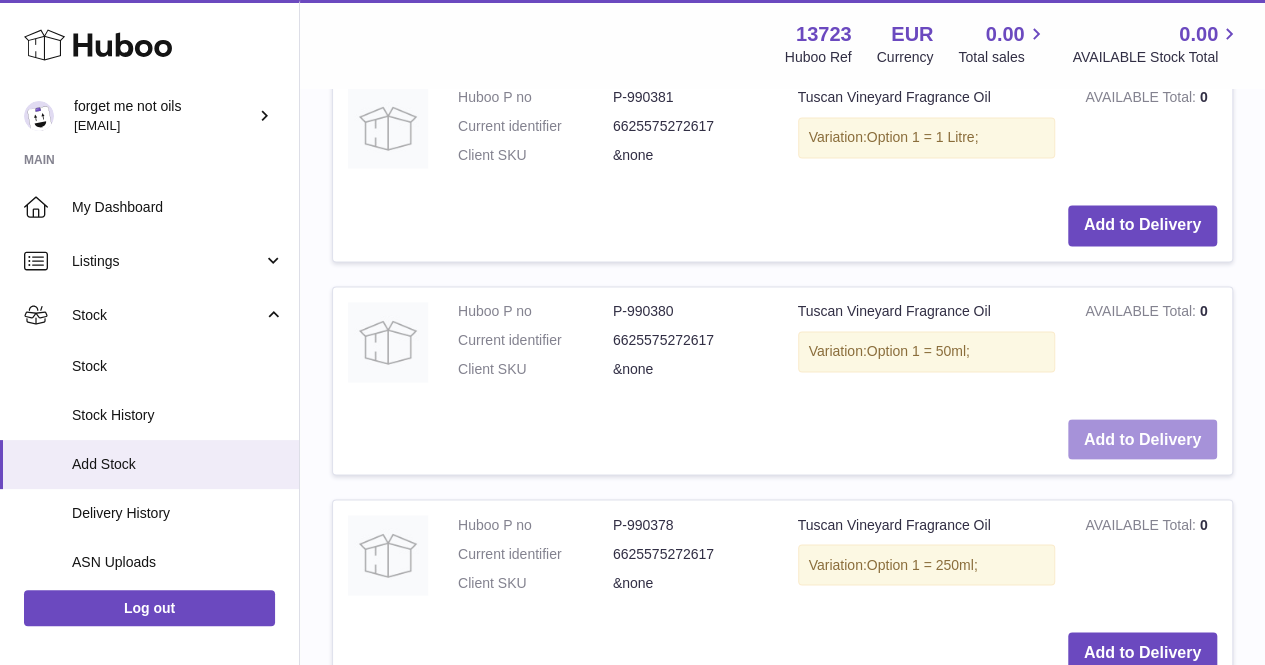 scroll, scrollTop: 1572, scrollLeft: 0, axis: vertical 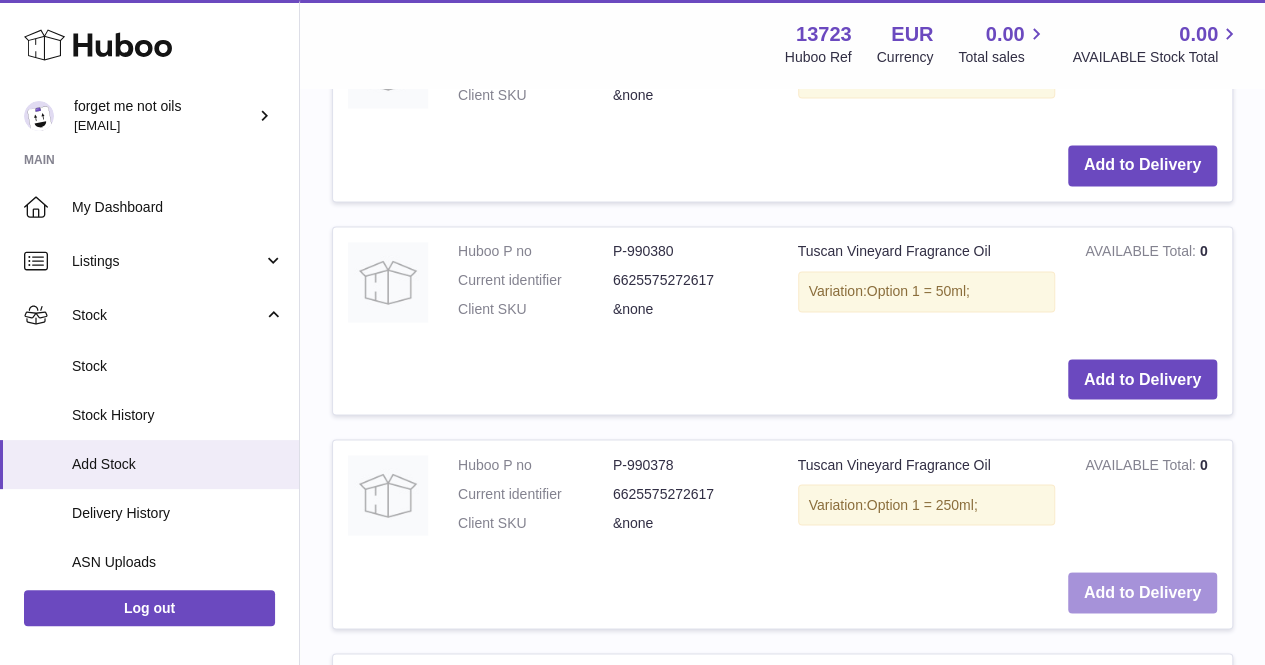 click on "Add to Delivery" at bounding box center (1142, 592) 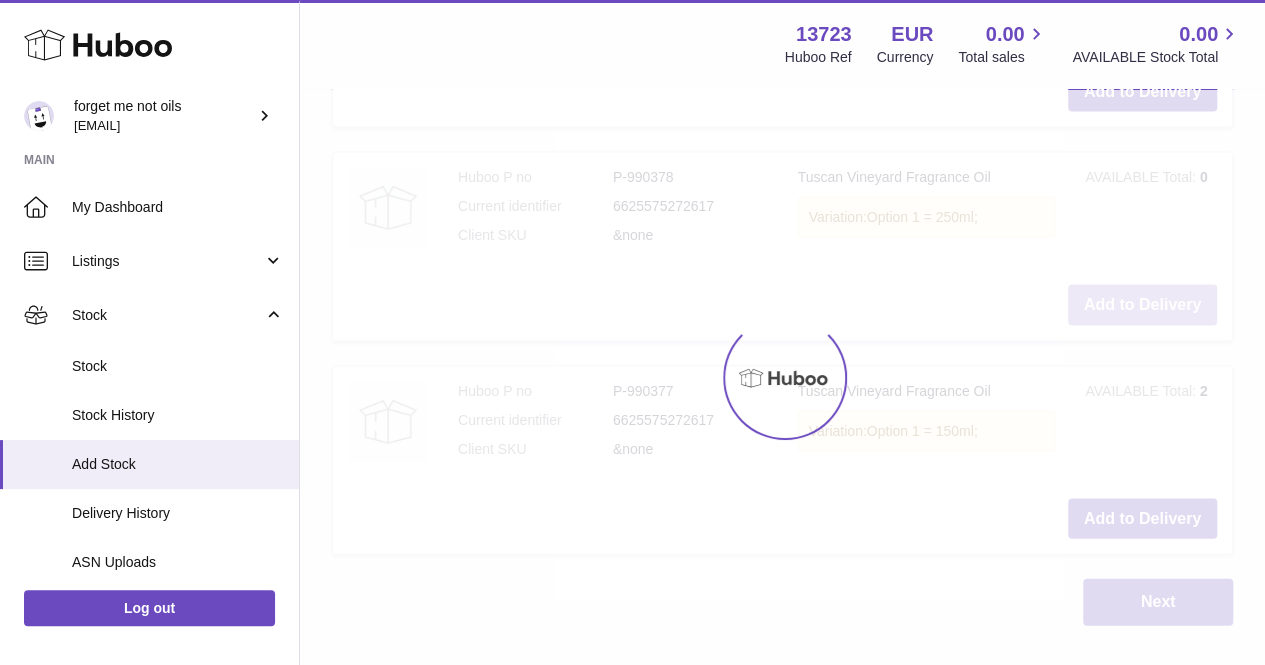 scroll, scrollTop: 1872, scrollLeft: 0, axis: vertical 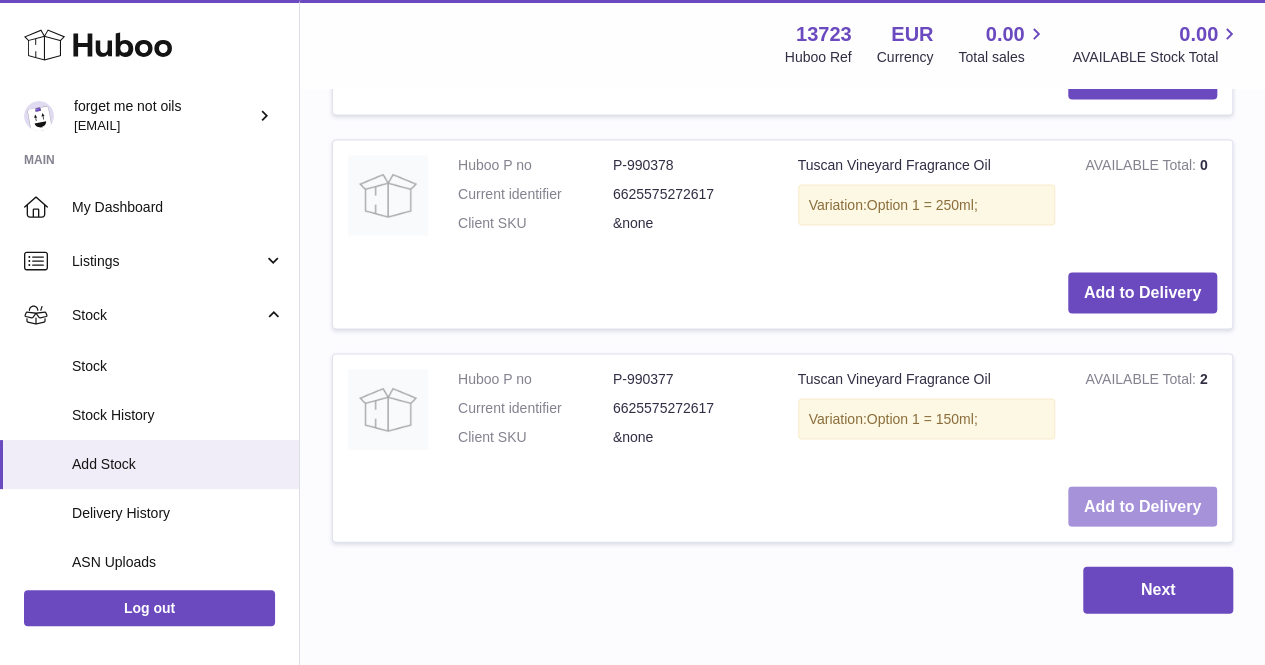 click on "Add to Delivery" at bounding box center [1142, 506] 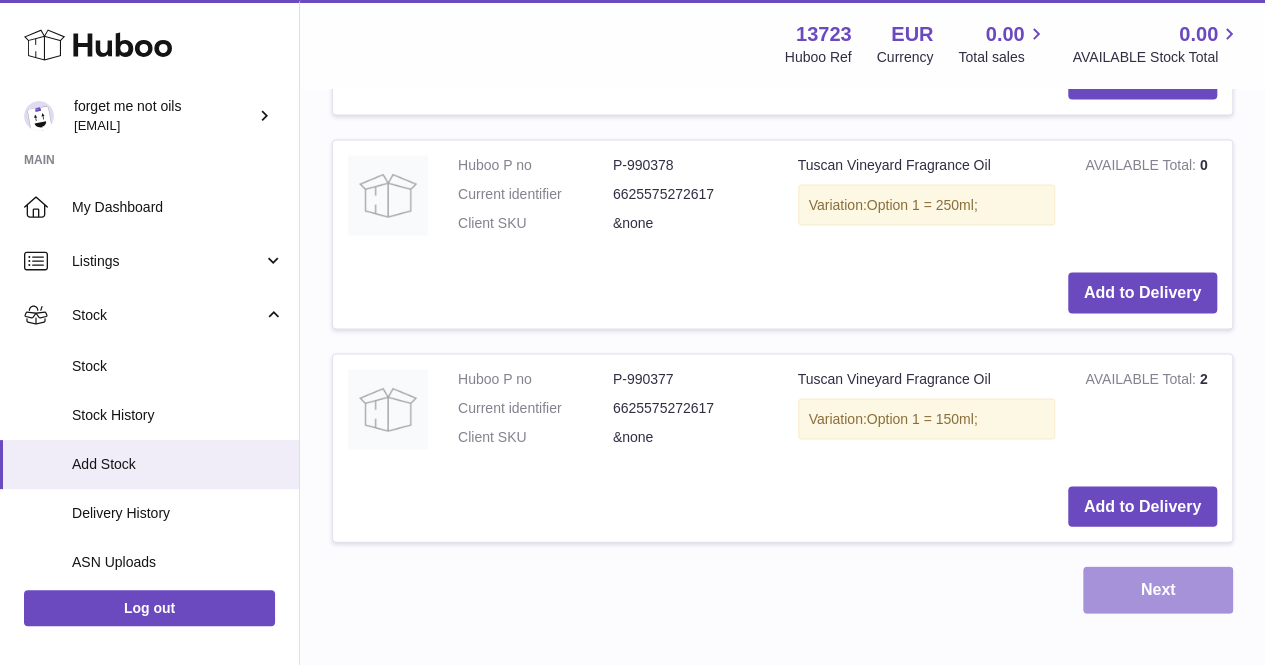 click on "Next" at bounding box center (1158, 589) 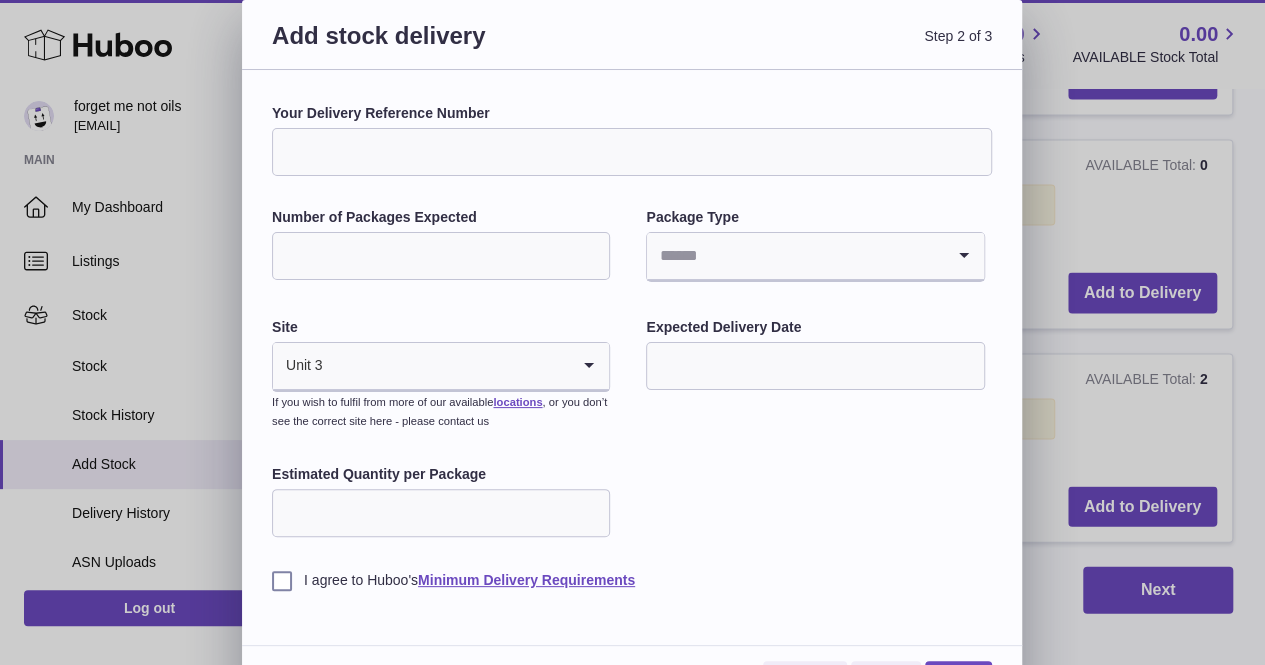 click on "Add stock delivery   Step 2 of 3
Your Delivery Reference Number
Number of Packages Expected
Package Type
Loading...
Site
Unit 3
Loading...       If you wish to fulfil from more of our available  locations , or you don’t see the correct site here - please contact us
Expected Delivery Date
Estimated Quantity per Package
I agree to Huboo's
Minimum Delivery Requirements
Cancel
Back
Next" at bounding box center [632, 356] 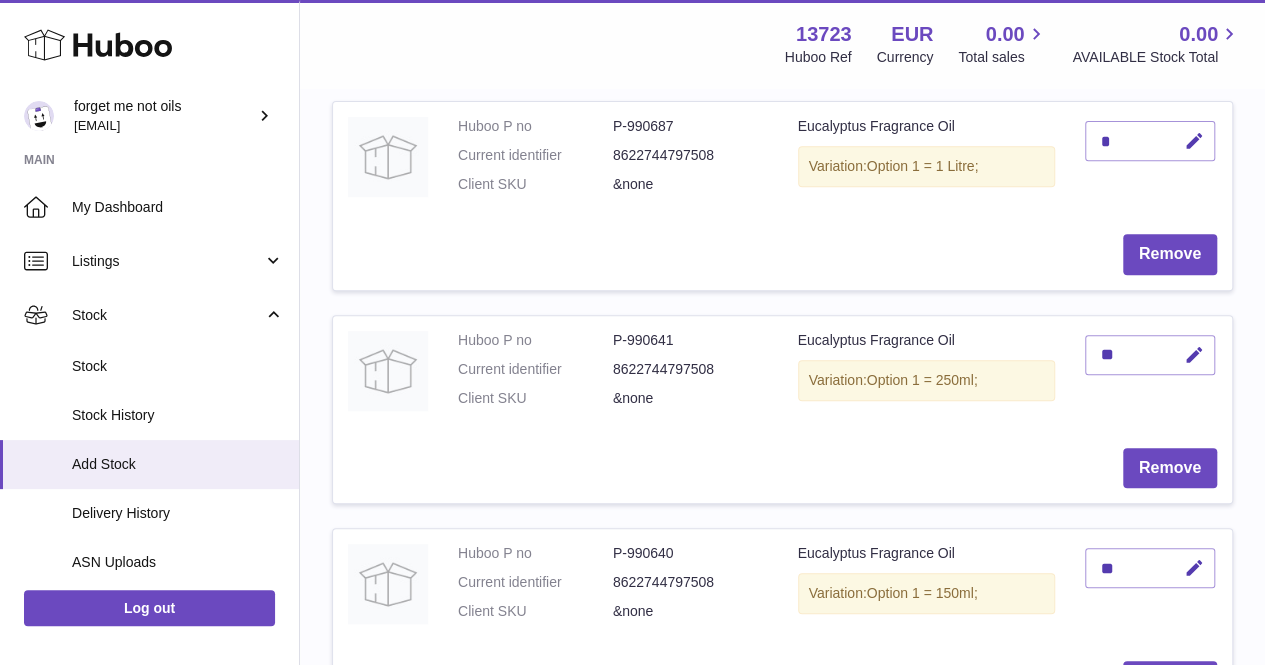 scroll, scrollTop: 0, scrollLeft: 0, axis: both 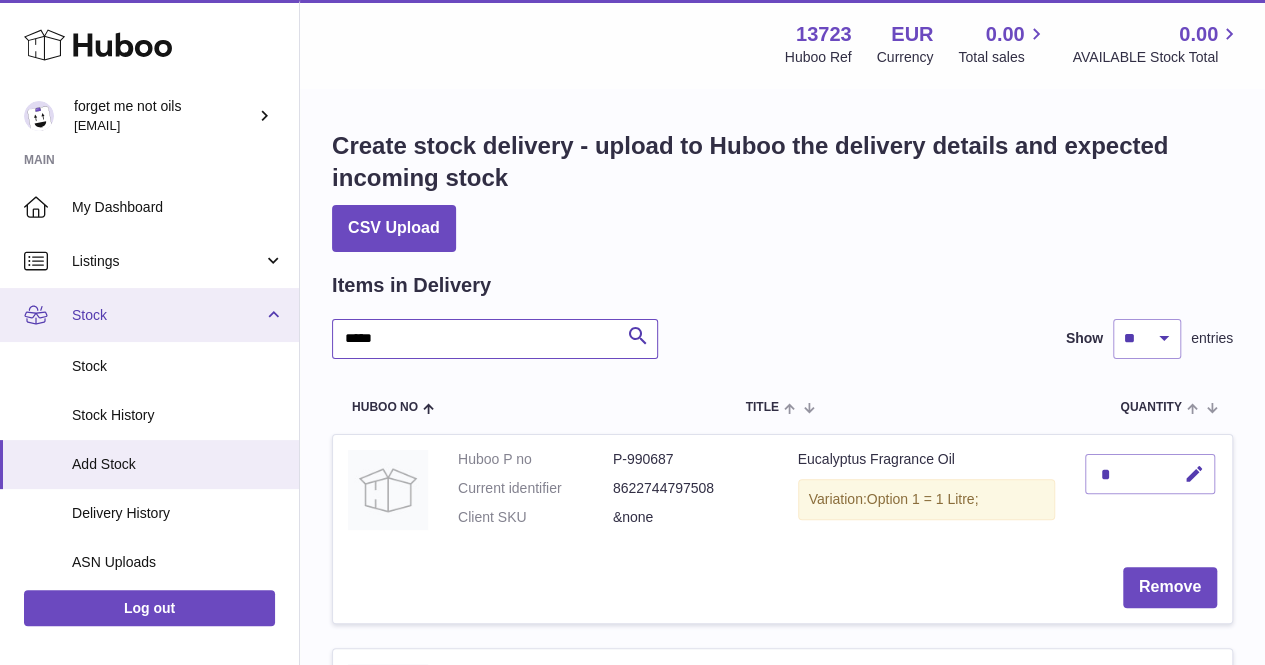 drag, startPoint x: 413, startPoint y: 341, endPoint x: 120, endPoint y: 333, distance: 293.1092 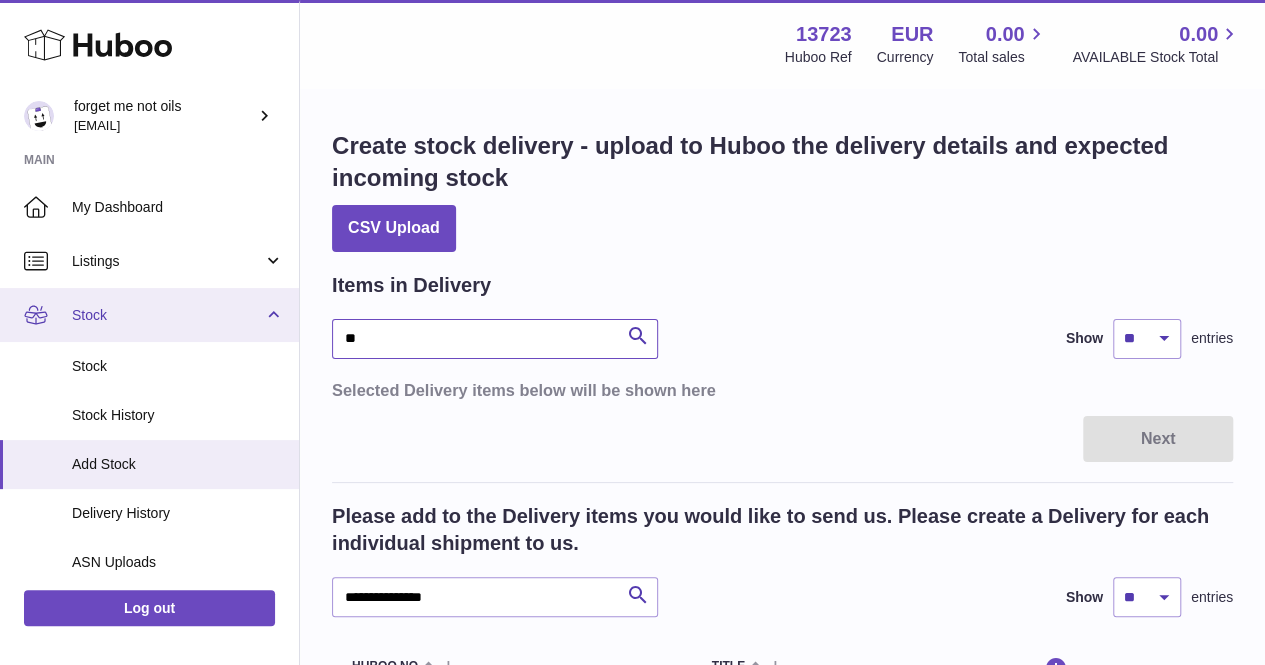 type on "*" 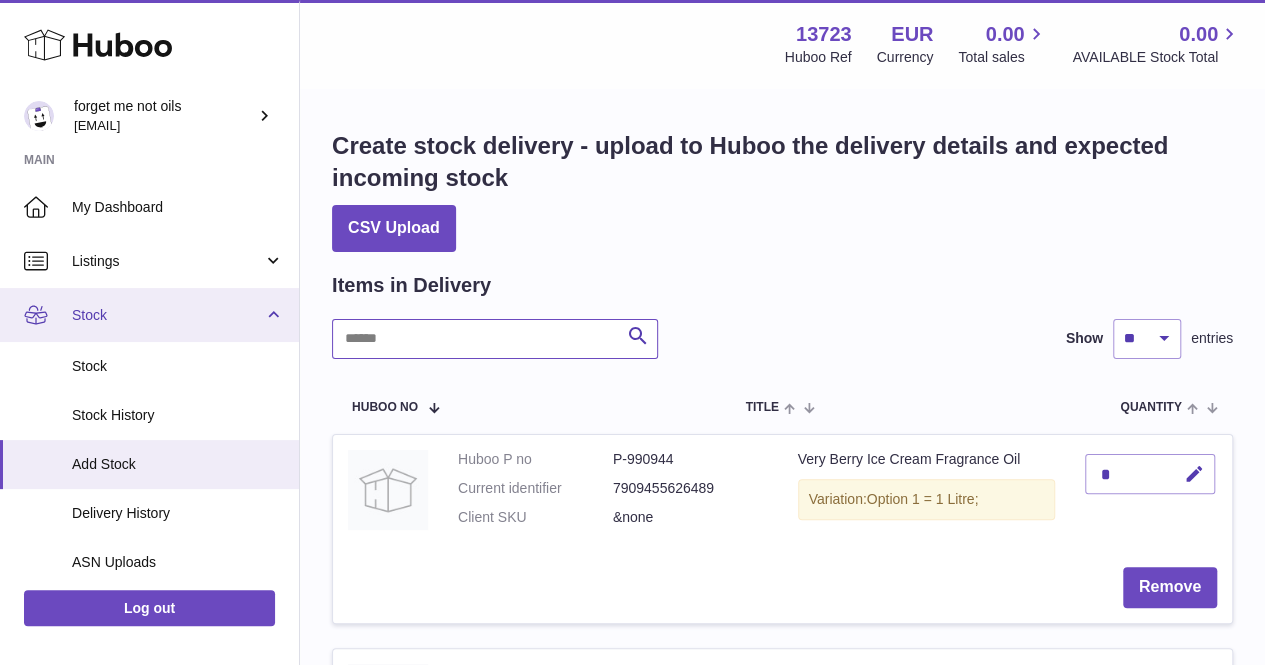 scroll, scrollTop: 300, scrollLeft: 0, axis: vertical 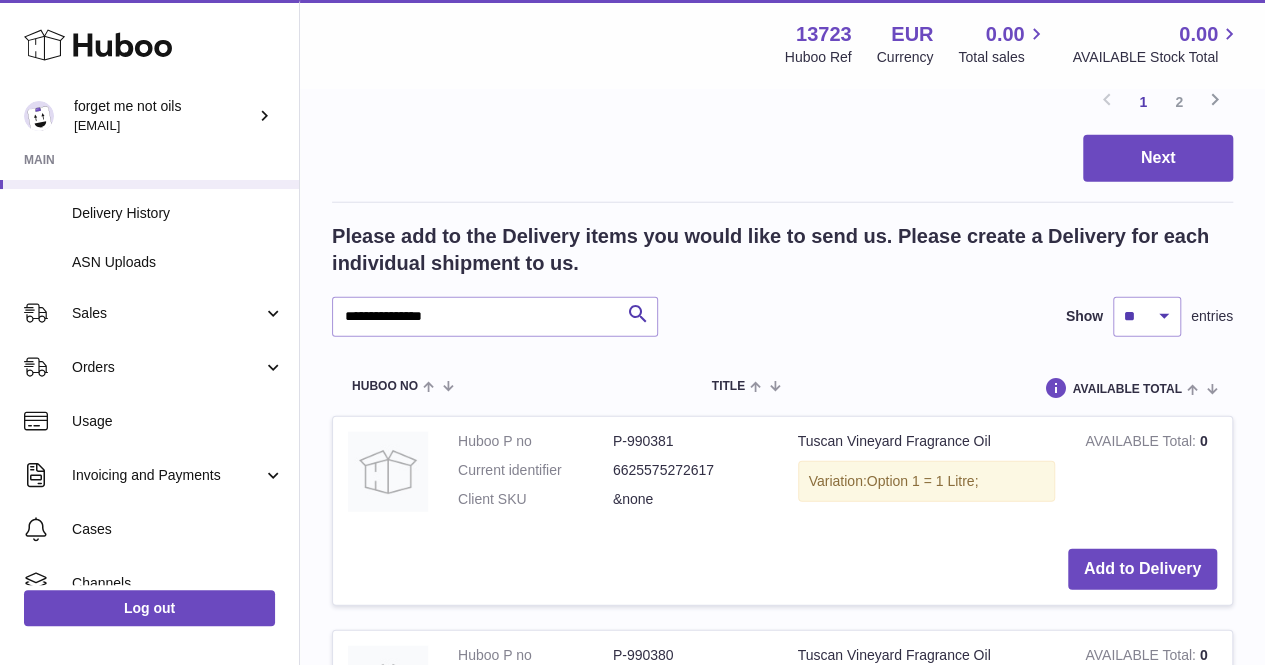 type 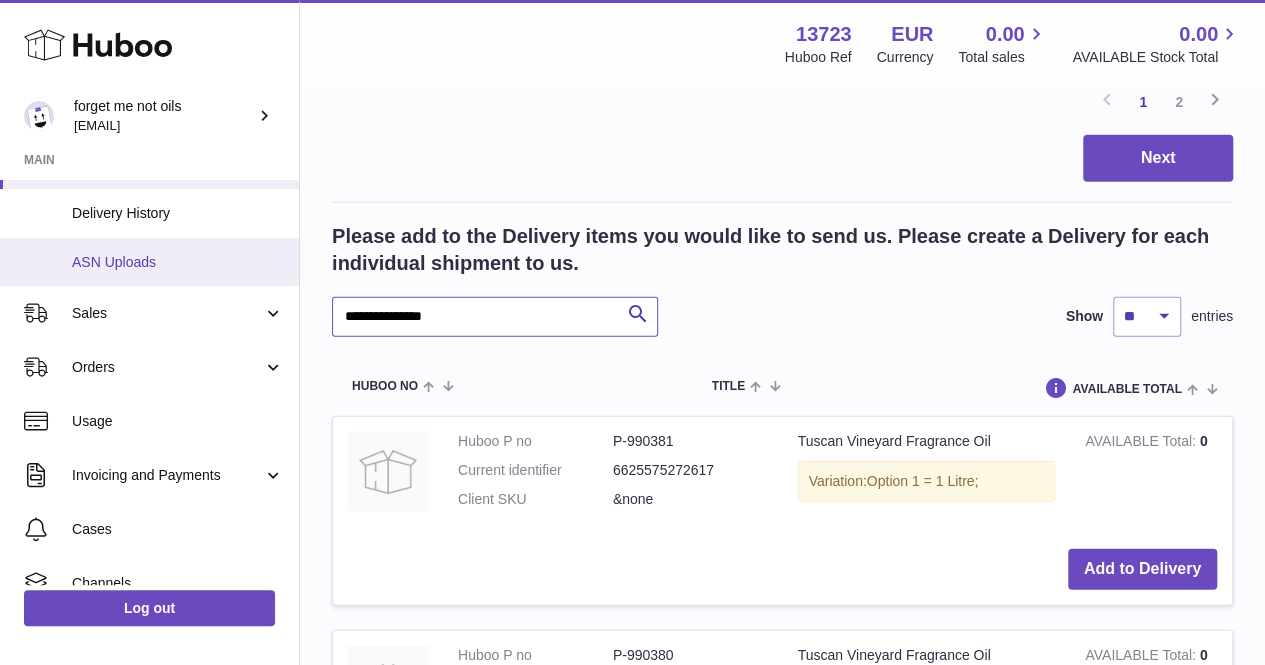 drag, startPoint x: 450, startPoint y: 313, endPoint x: 0, endPoint y: 237, distance: 456.37265 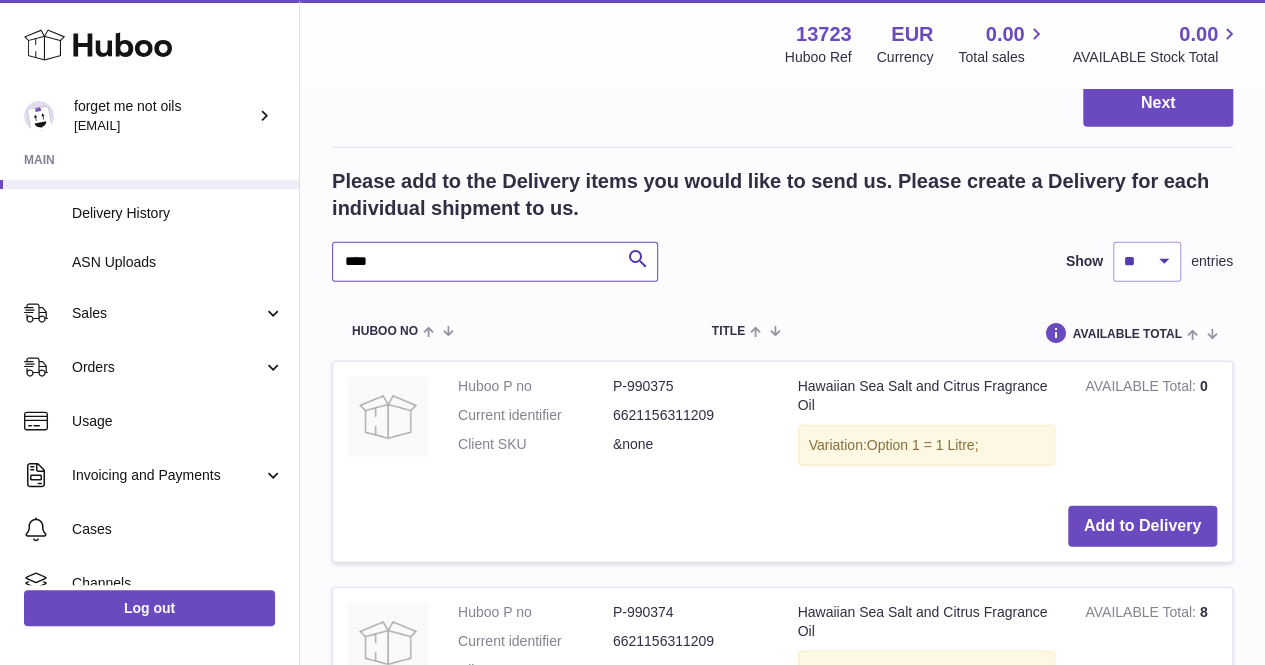 scroll, scrollTop: 2600, scrollLeft: 0, axis: vertical 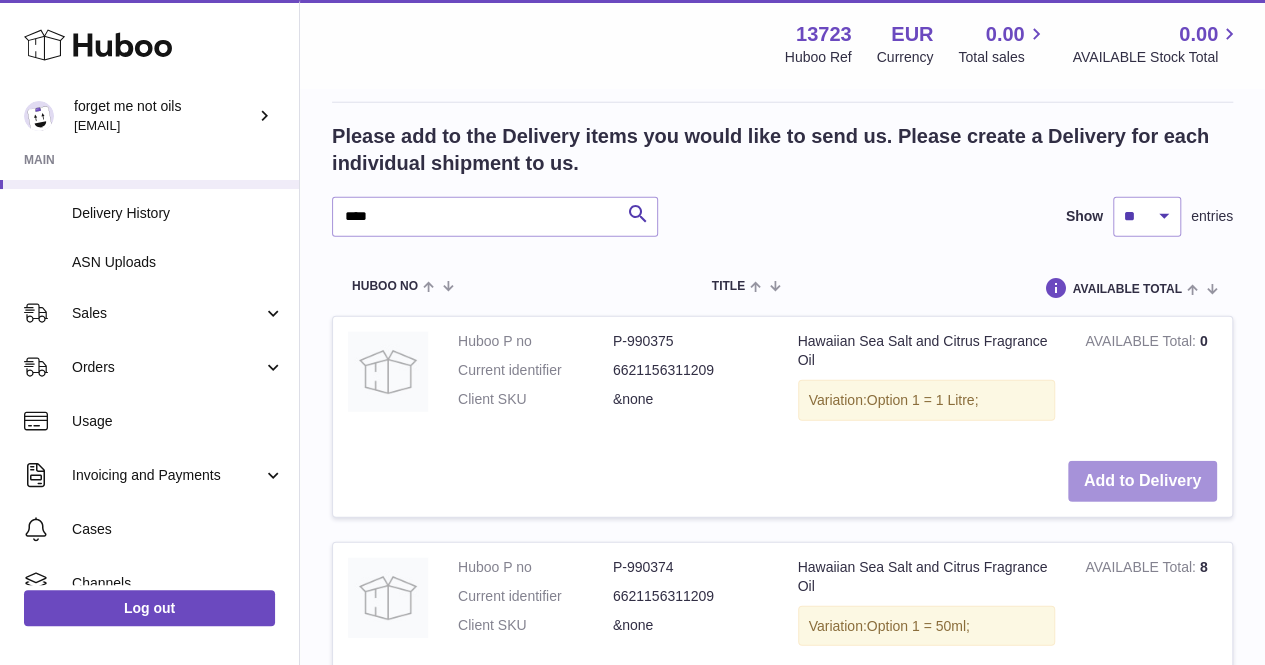 click on "Add to Delivery" at bounding box center [1142, 481] 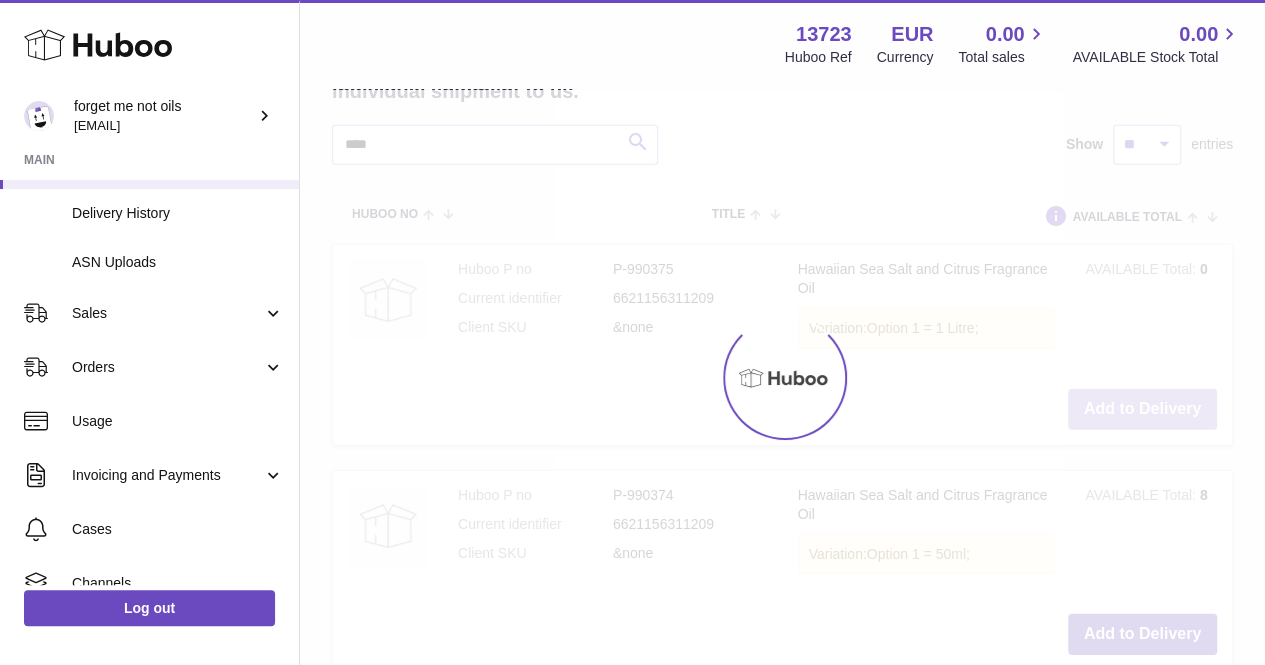 scroll, scrollTop: 2800, scrollLeft: 0, axis: vertical 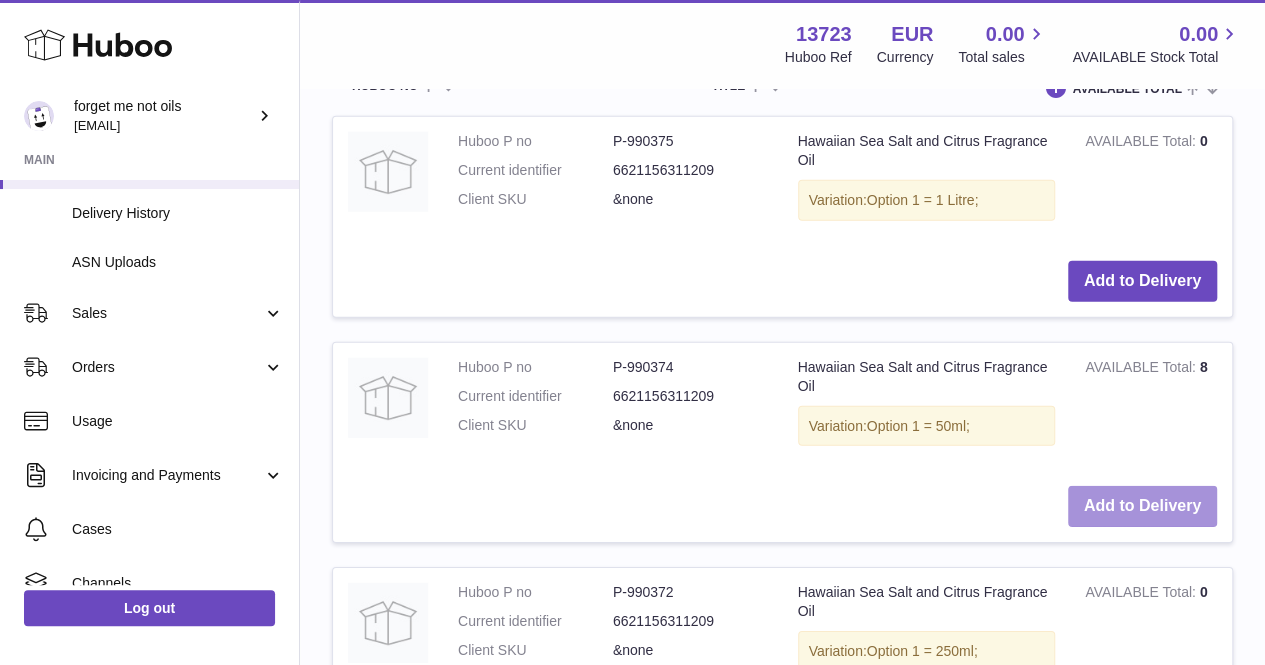 click on "Add to Delivery" at bounding box center [1142, 506] 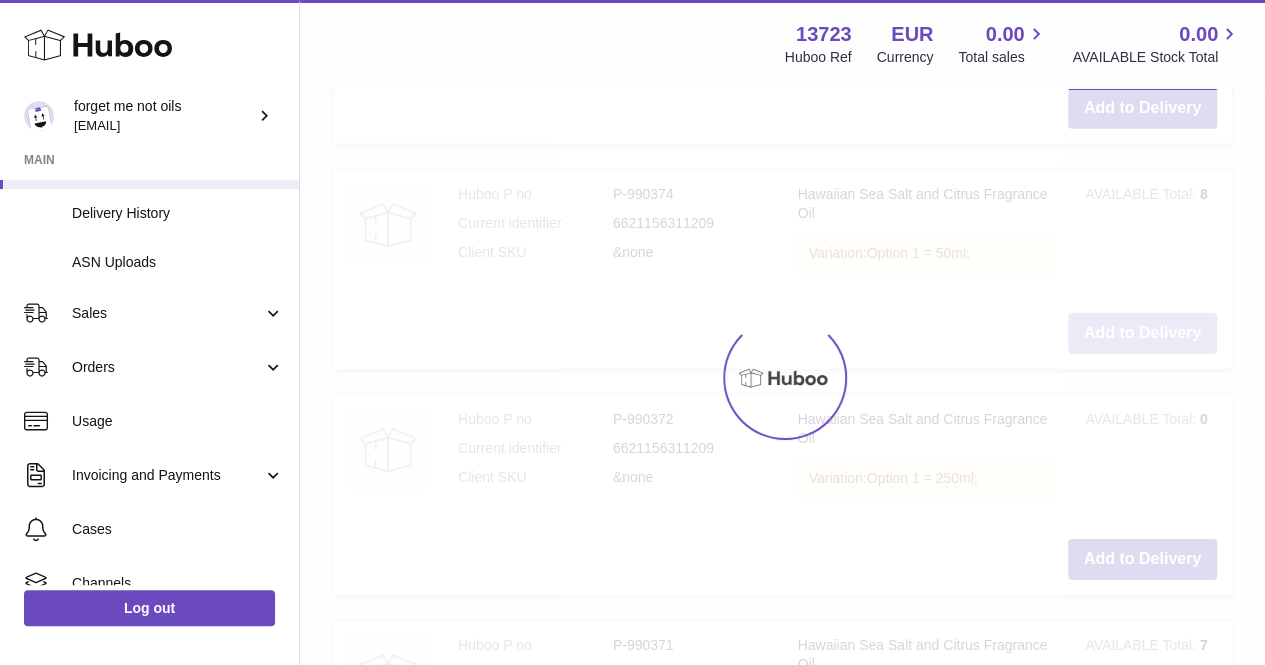 scroll, scrollTop: 3000, scrollLeft: 0, axis: vertical 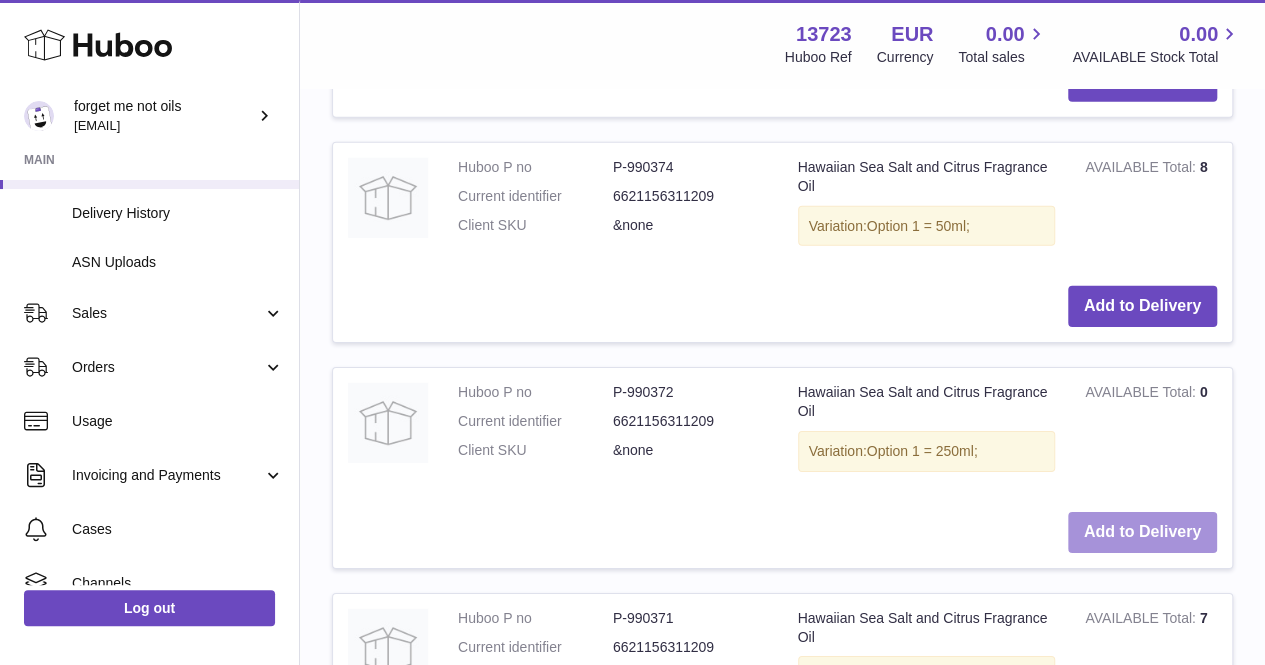 click on "Add to Delivery" at bounding box center (1142, 532) 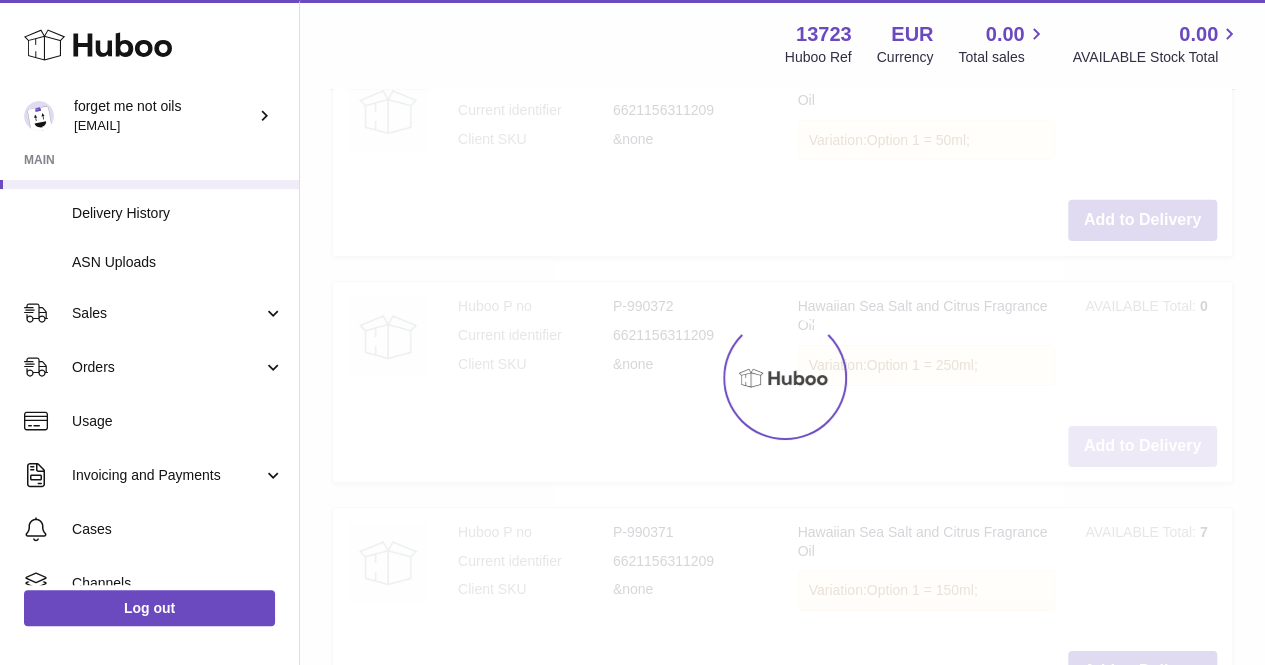 scroll, scrollTop: 3300, scrollLeft: 0, axis: vertical 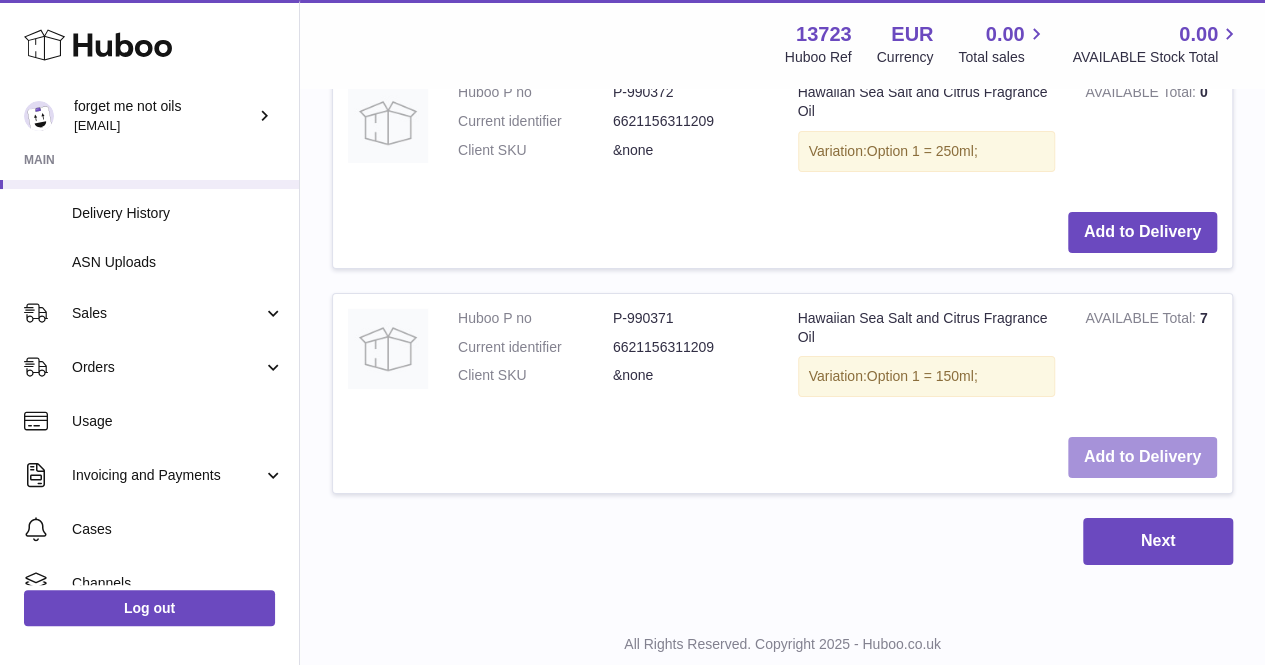 click on "Add to Delivery" at bounding box center [1142, 457] 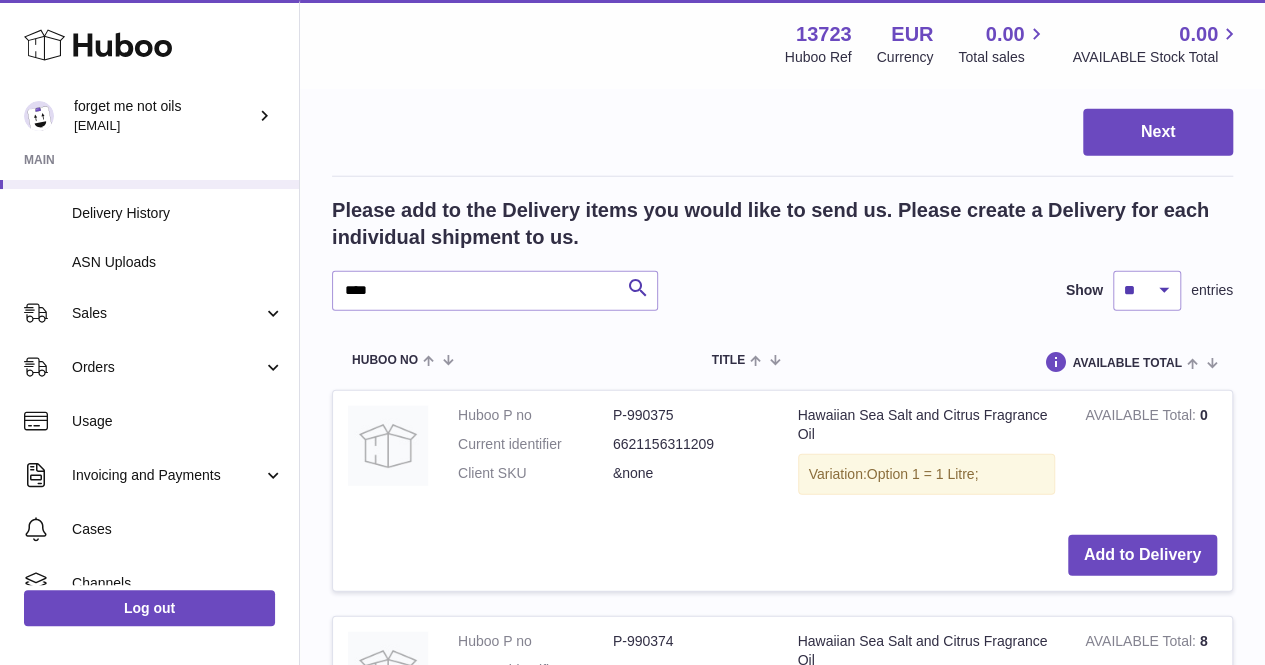 scroll, scrollTop: 2500, scrollLeft: 0, axis: vertical 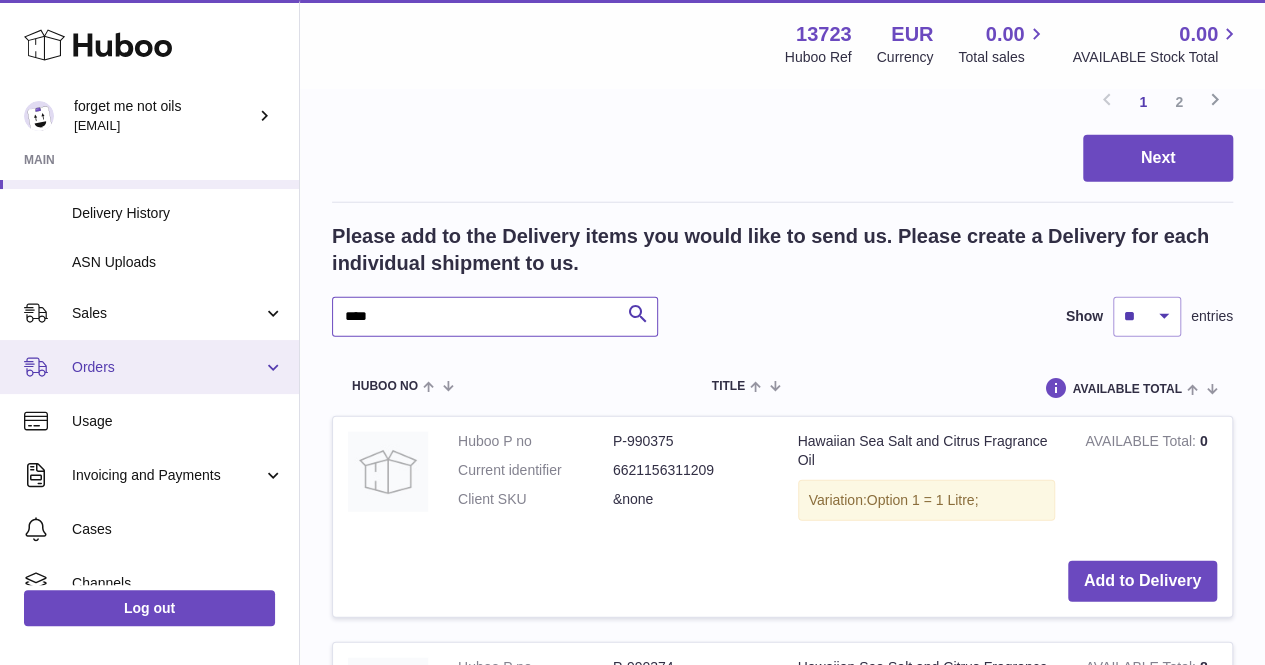 drag, startPoint x: 448, startPoint y: 308, endPoint x: 0, endPoint y: 359, distance: 450.89355 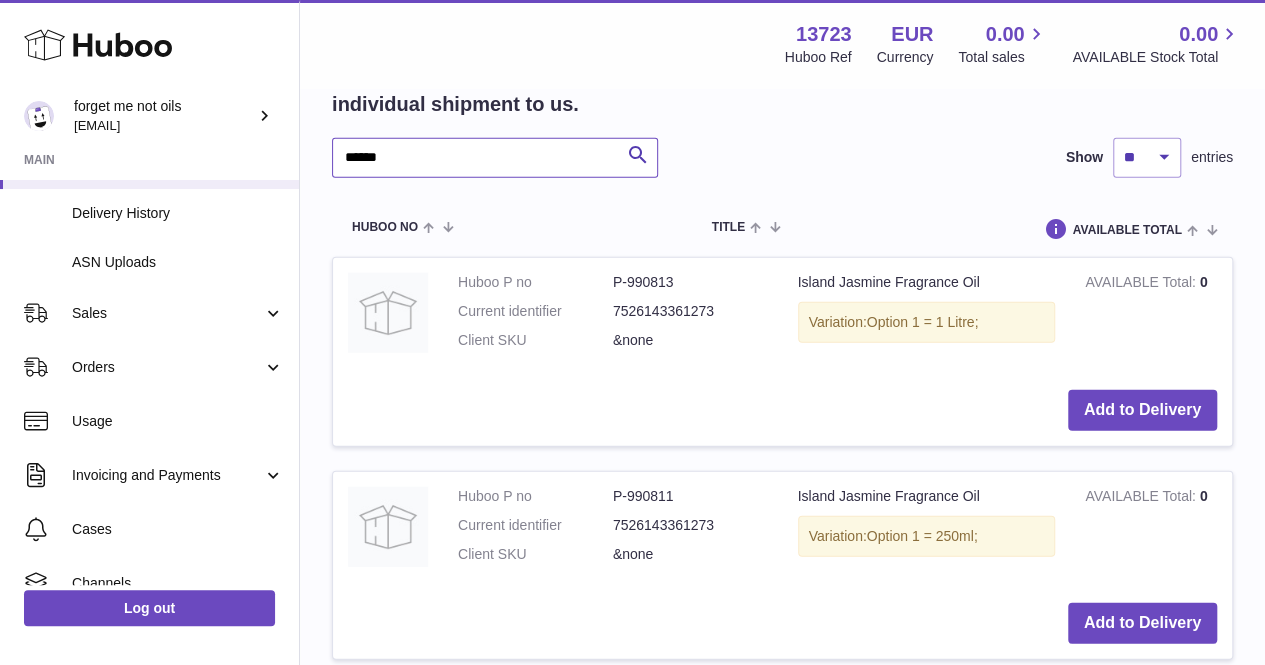 scroll, scrollTop: 2700, scrollLeft: 0, axis: vertical 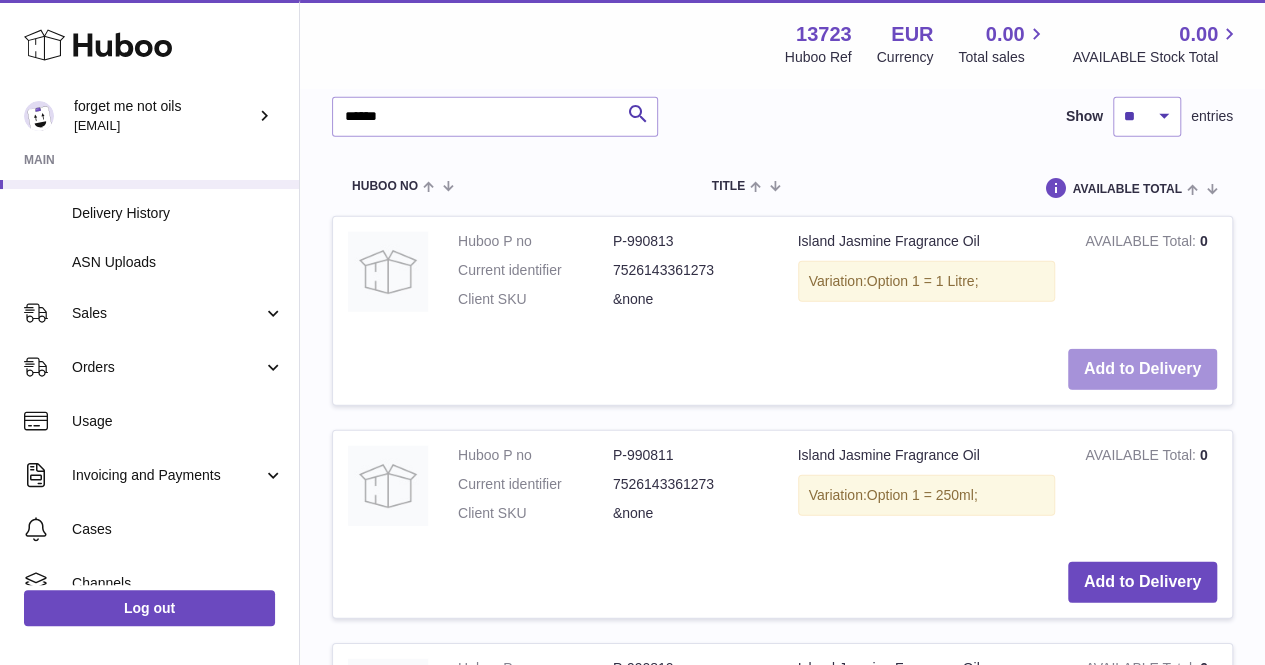 click on "Add to Delivery" at bounding box center (1142, 369) 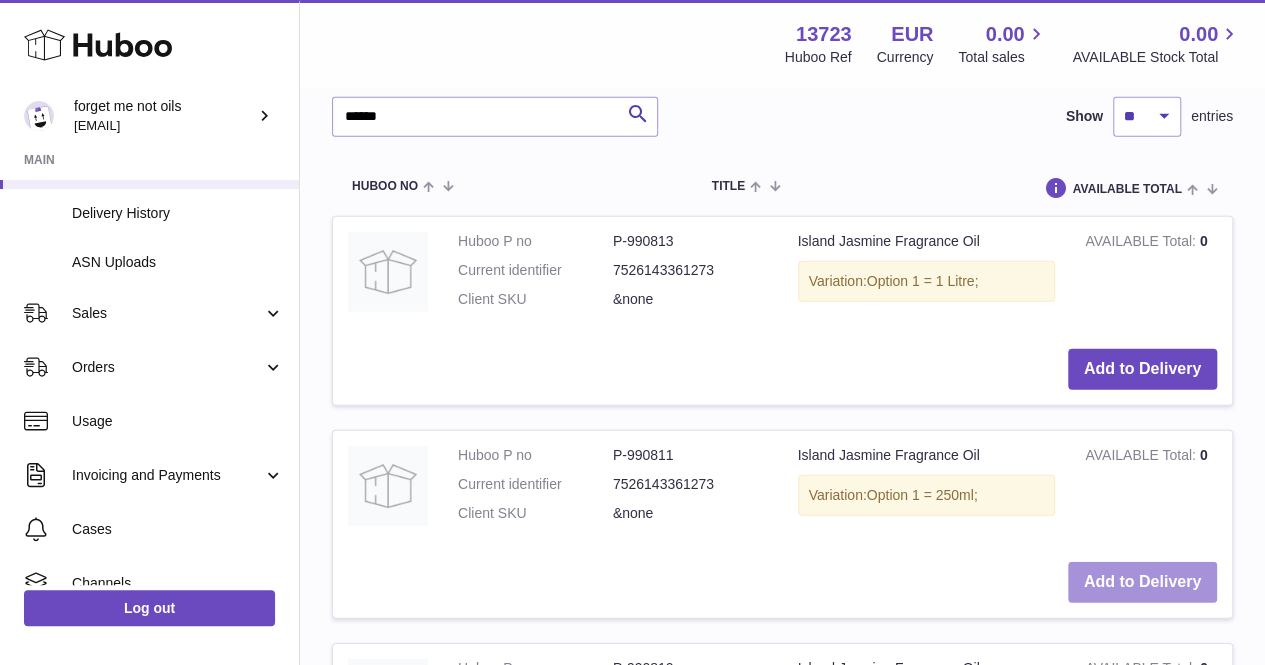 click on "Add to Delivery" at bounding box center (1142, 582) 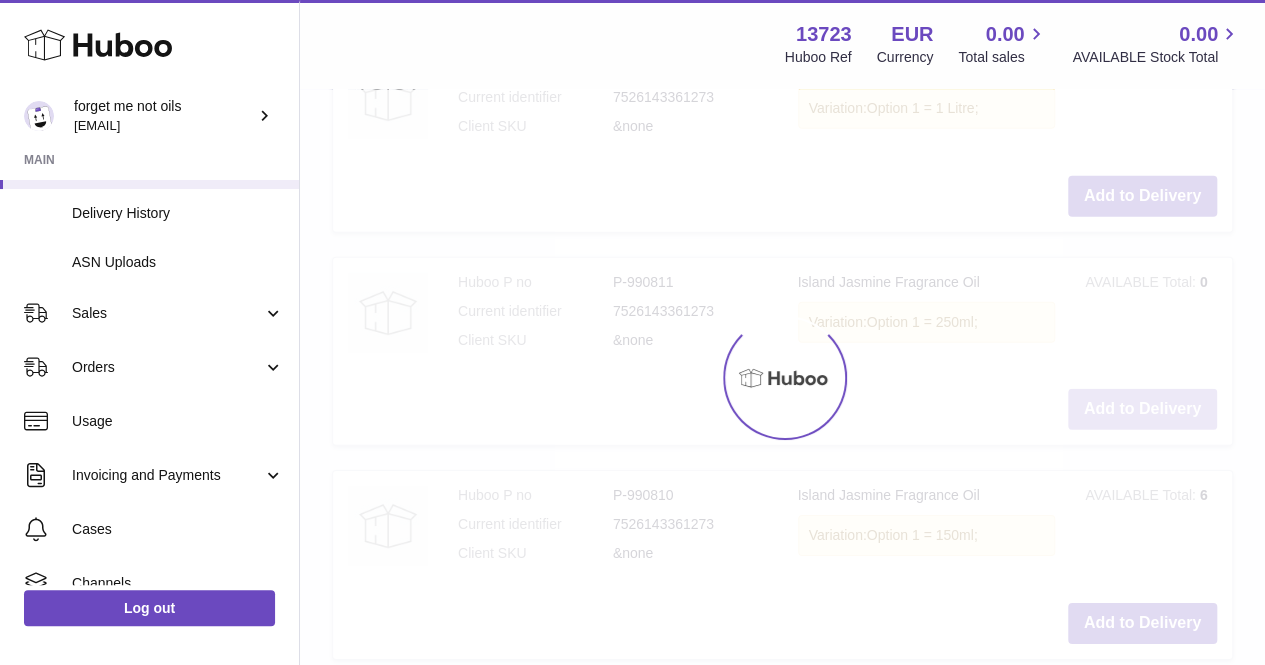 scroll, scrollTop: 2900, scrollLeft: 0, axis: vertical 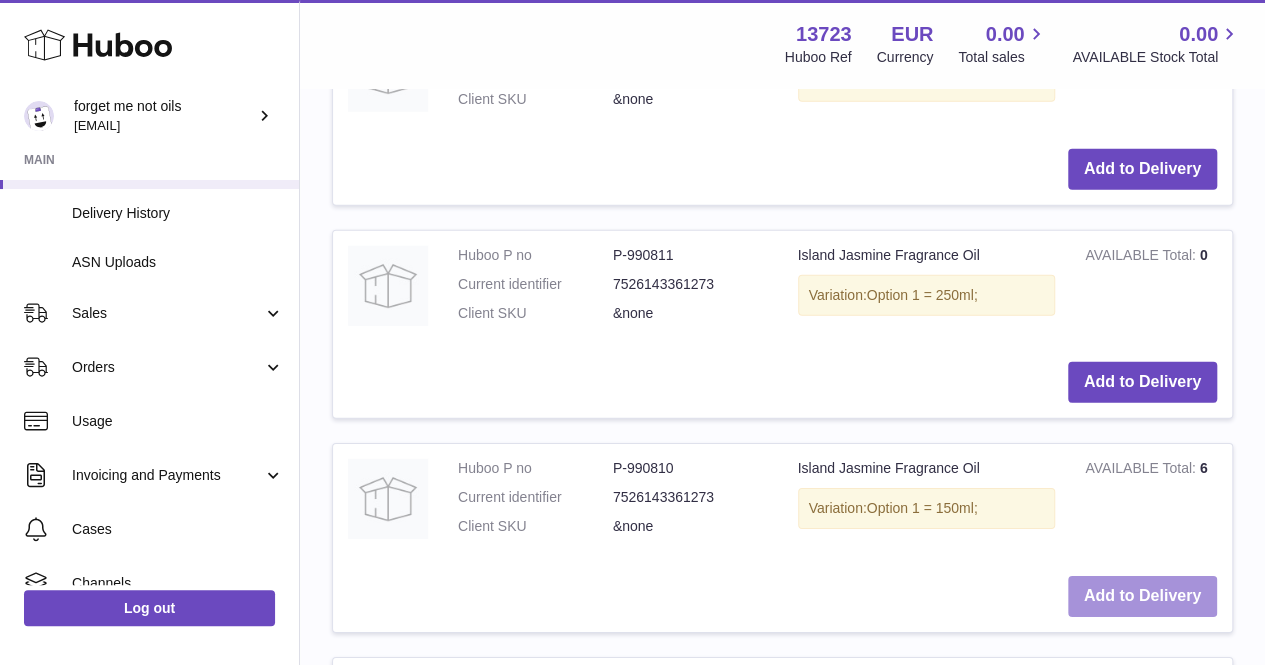 click on "Add to Delivery" at bounding box center [1142, 596] 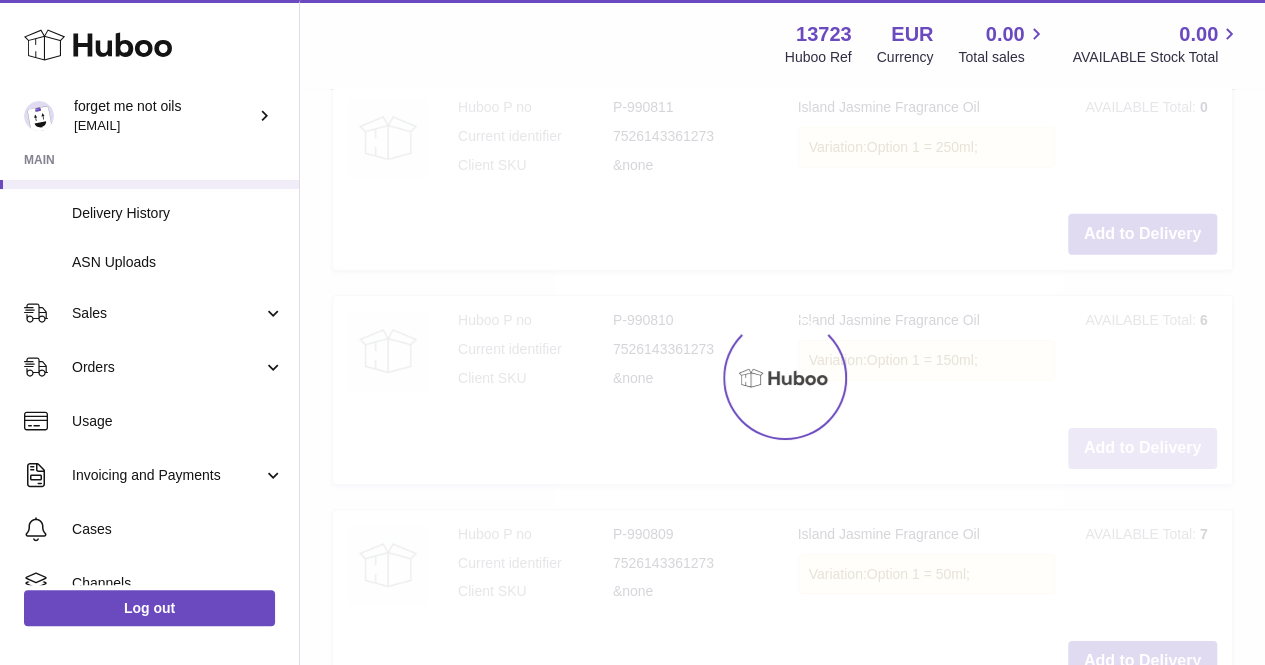 scroll, scrollTop: 3100, scrollLeft: 0, axis: vertical 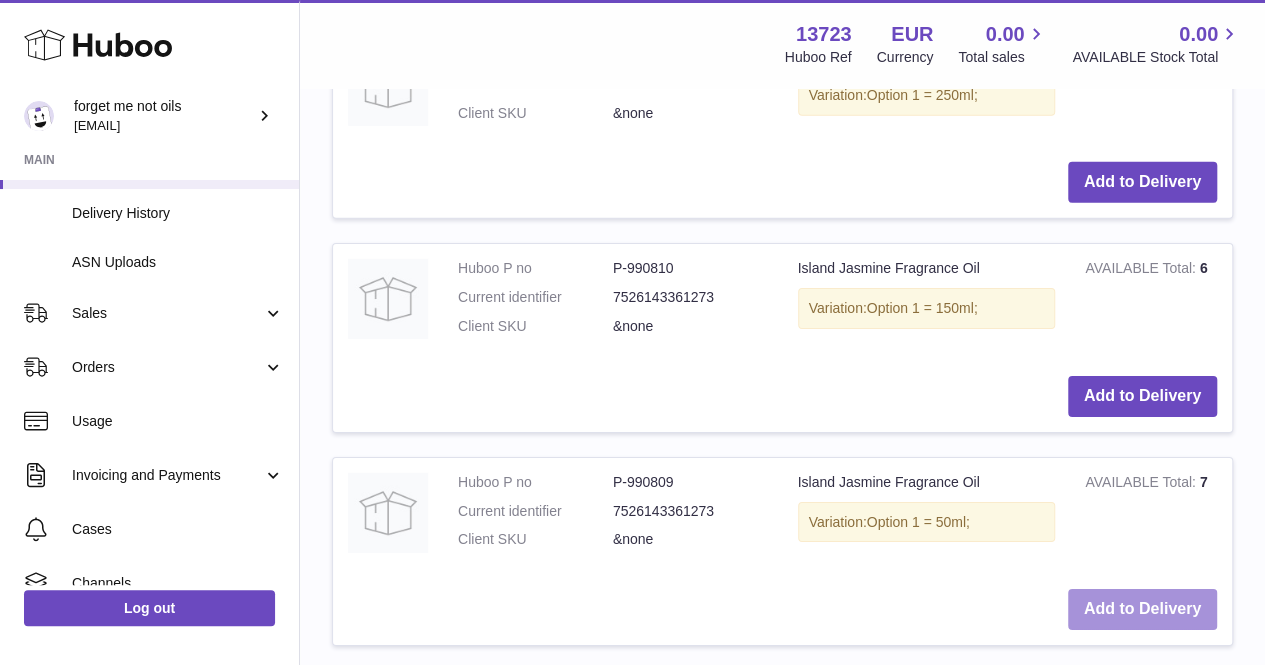 click on "Add to Delivery" at bounding box center [1142, 609] 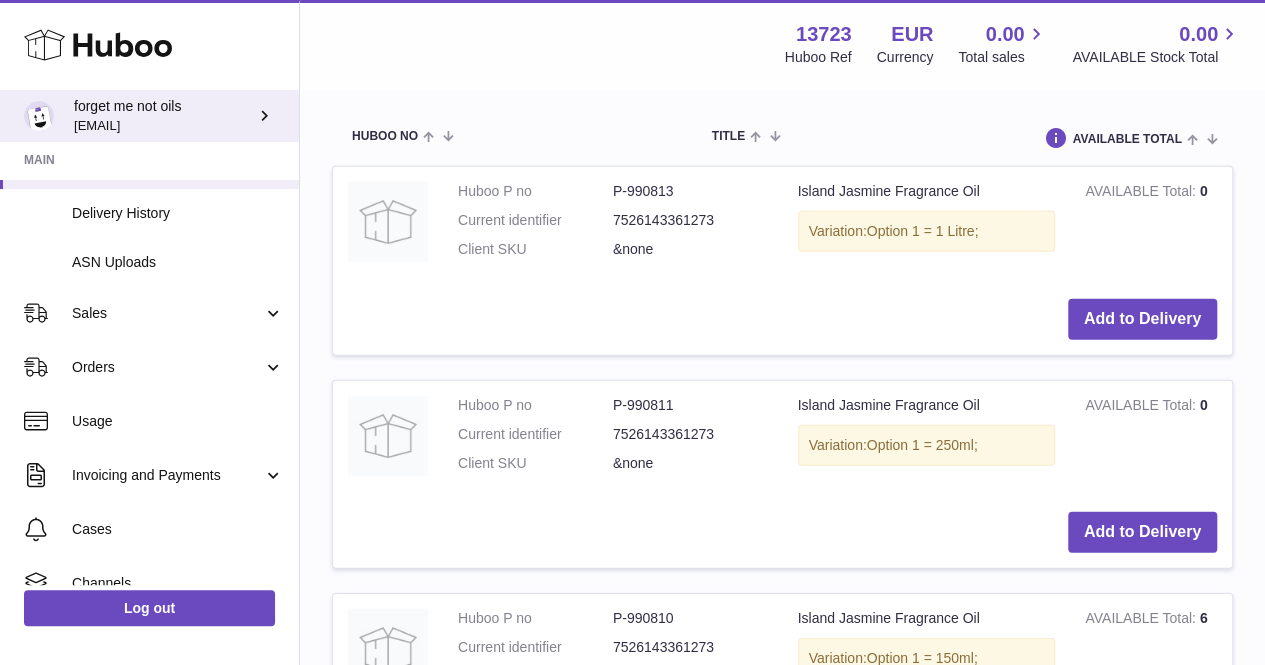 scroll, scrollTop: 2600, scrollLeft: 0, axis: vertical 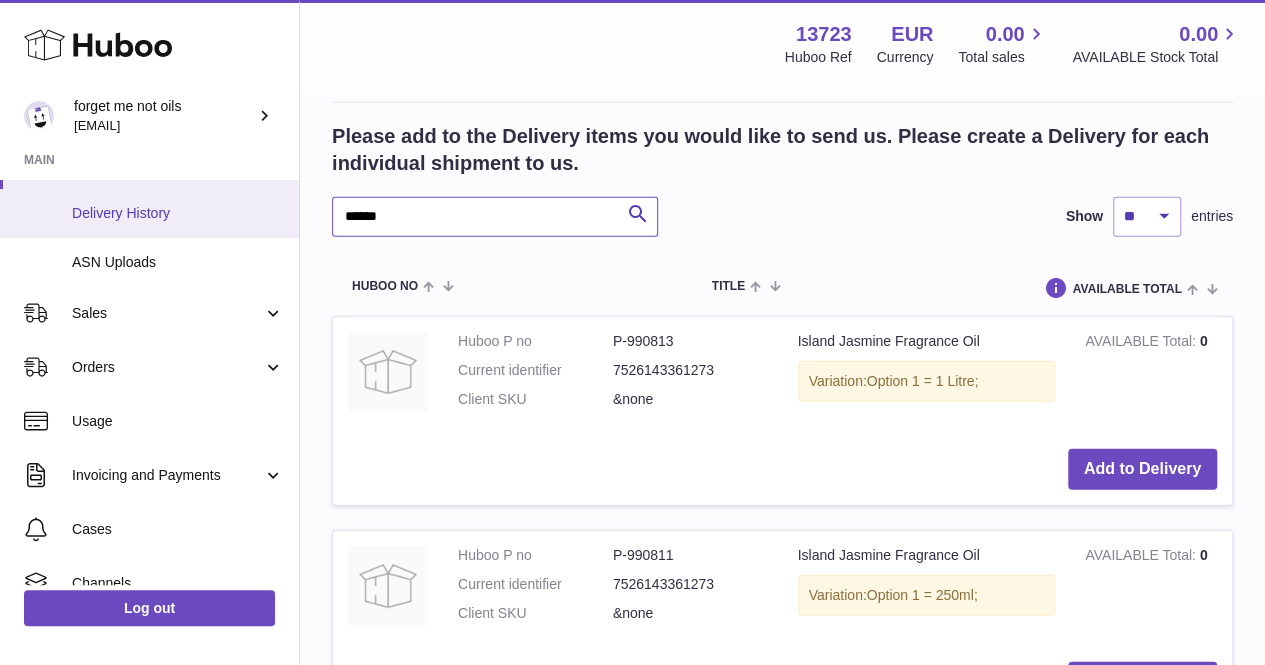 drag, startPoint x: 374, startPoint y: 214, endPoint x: 10, endPoint y: 211, distance: 364.01236 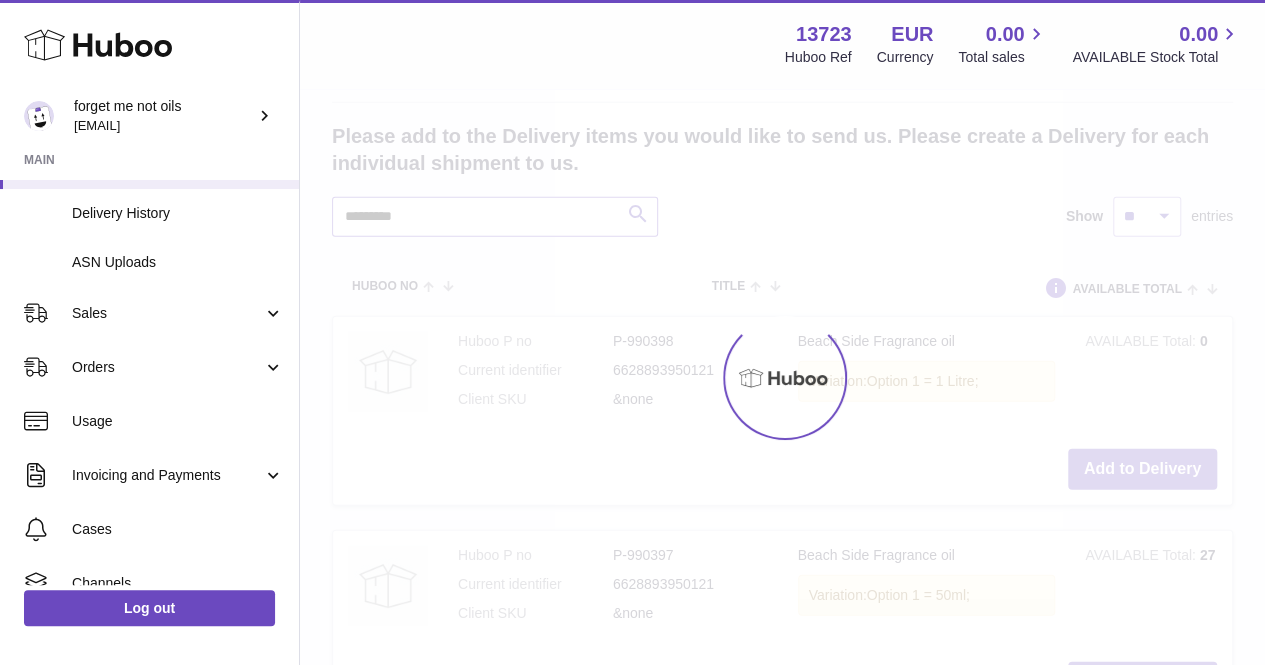 scroll, scrollTop: 2448, scrollLeft: 0, axis: vertical 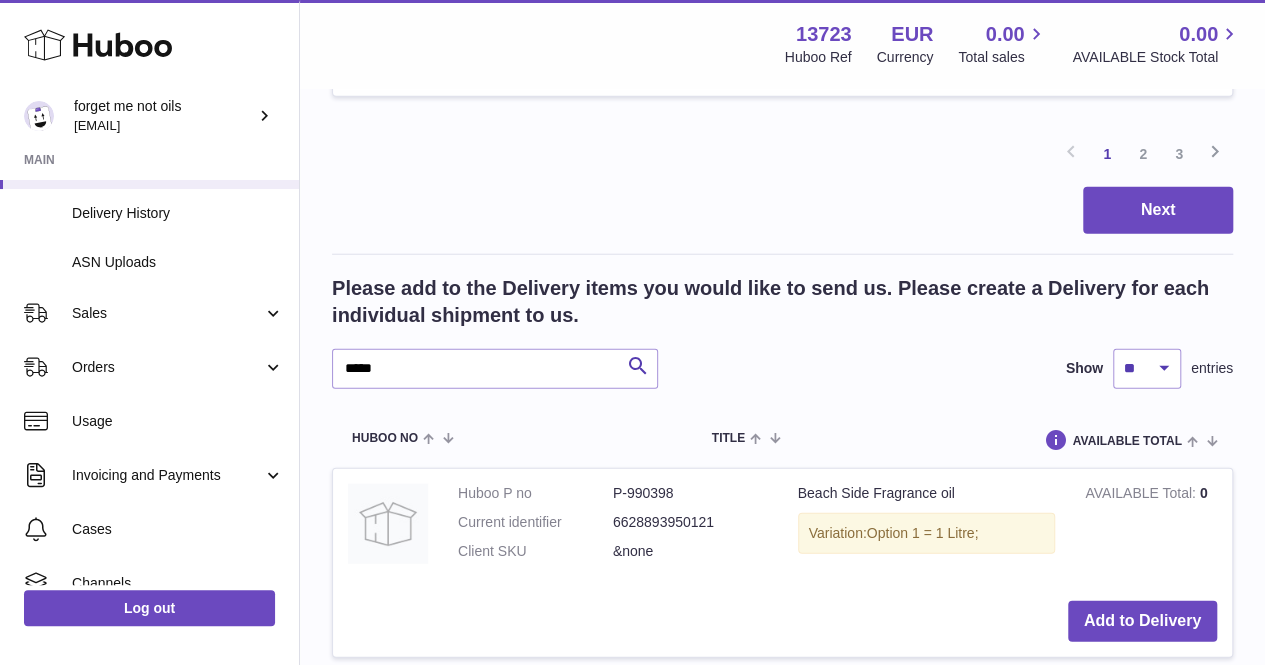 click on "Huboo P no   P-990398   Current identifier   6628893950121   Client SKU   &none" at bounding box center (613, 527) 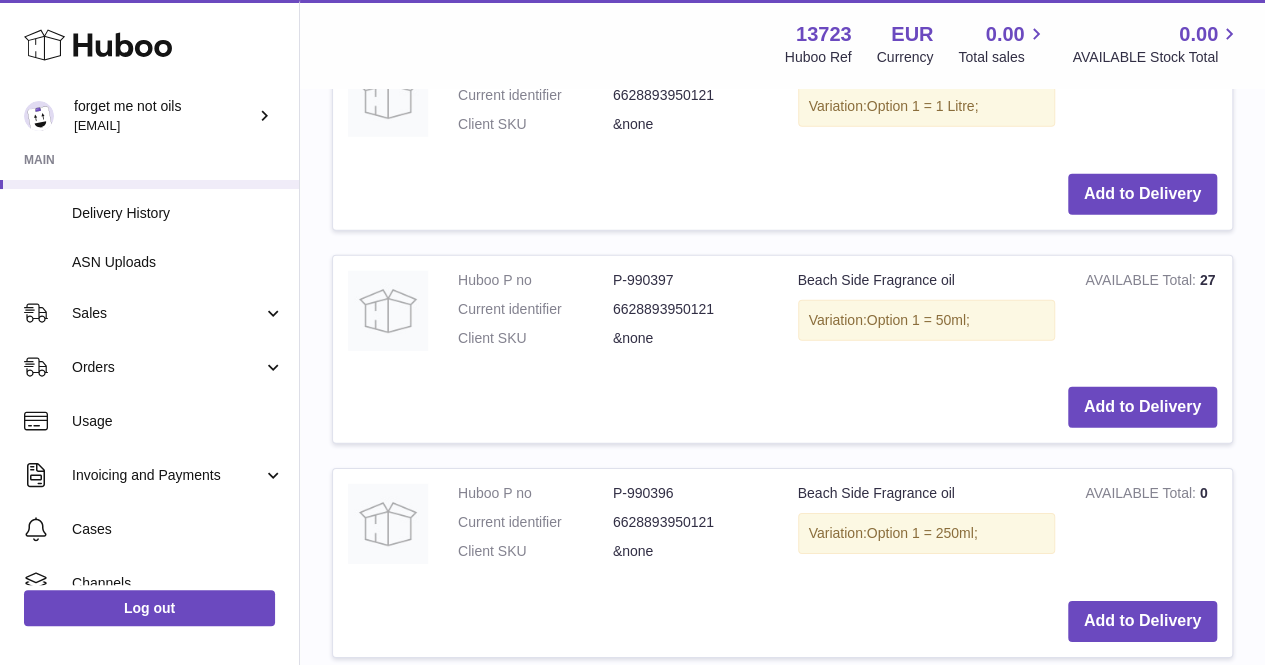scroll, scrollTop: 2700, scrollLeft: 0, axis: vertical 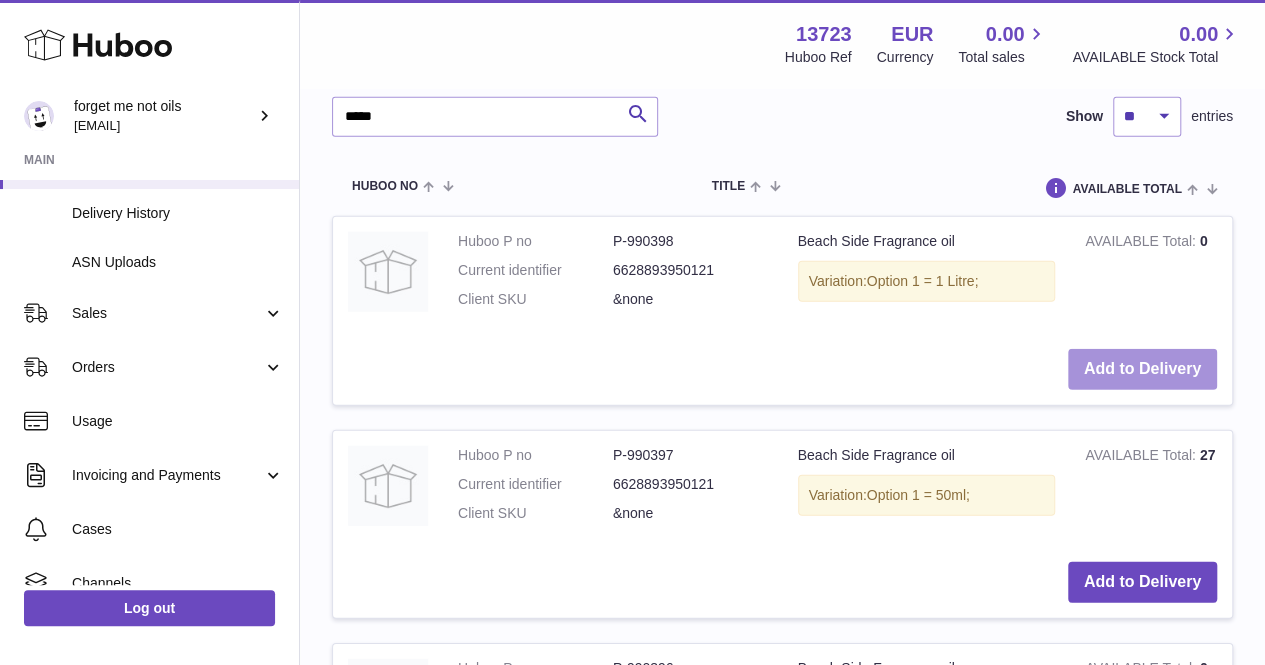 click on "Add to Delivery" at bounding box center (1142, 369) 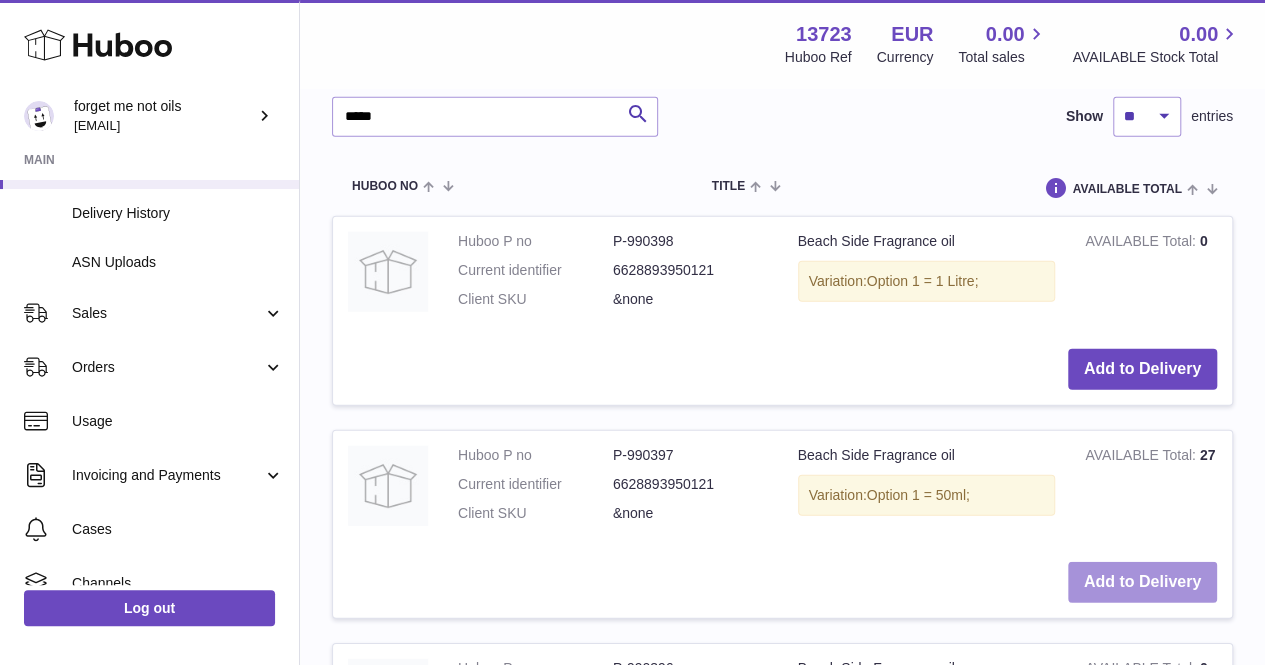 click on "Add to Delivery" at bounding box center (1142, 582) 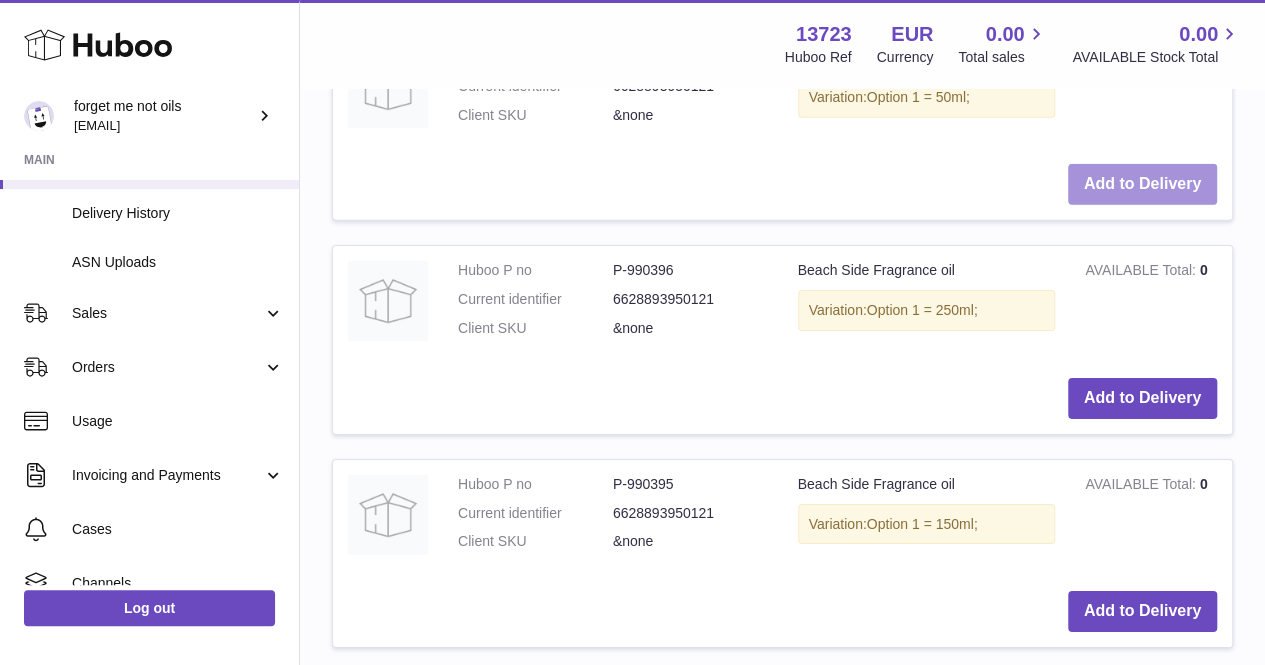 scroll, scrollTop: 3100, scrollLeft: 0, axis: vertical 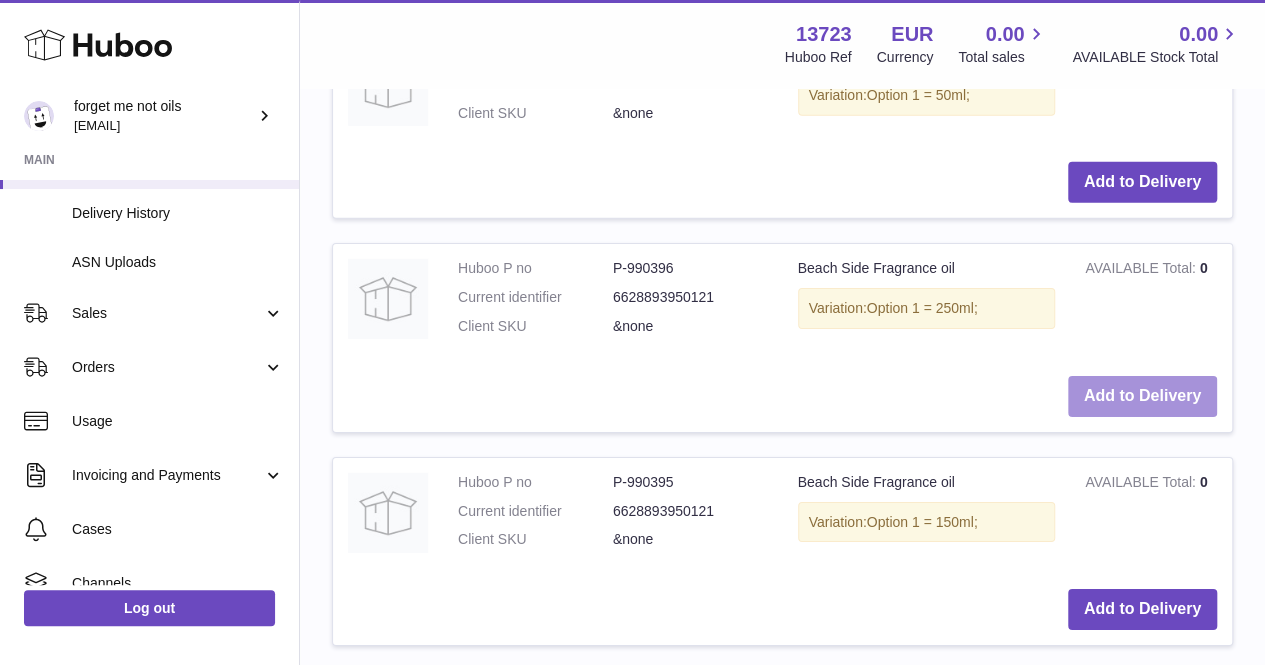 click on "Add to Delivery" at bounding box center (1142, 396) 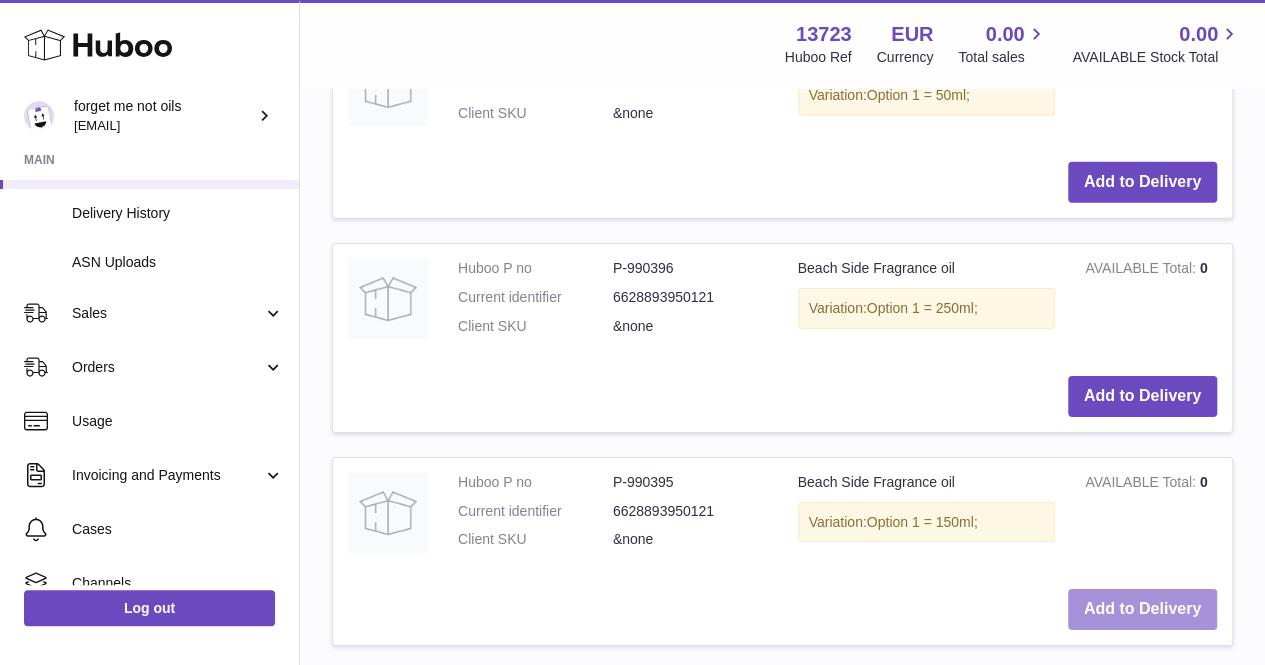 click on "Add to Delivery" at bounding box center [1142, 609] 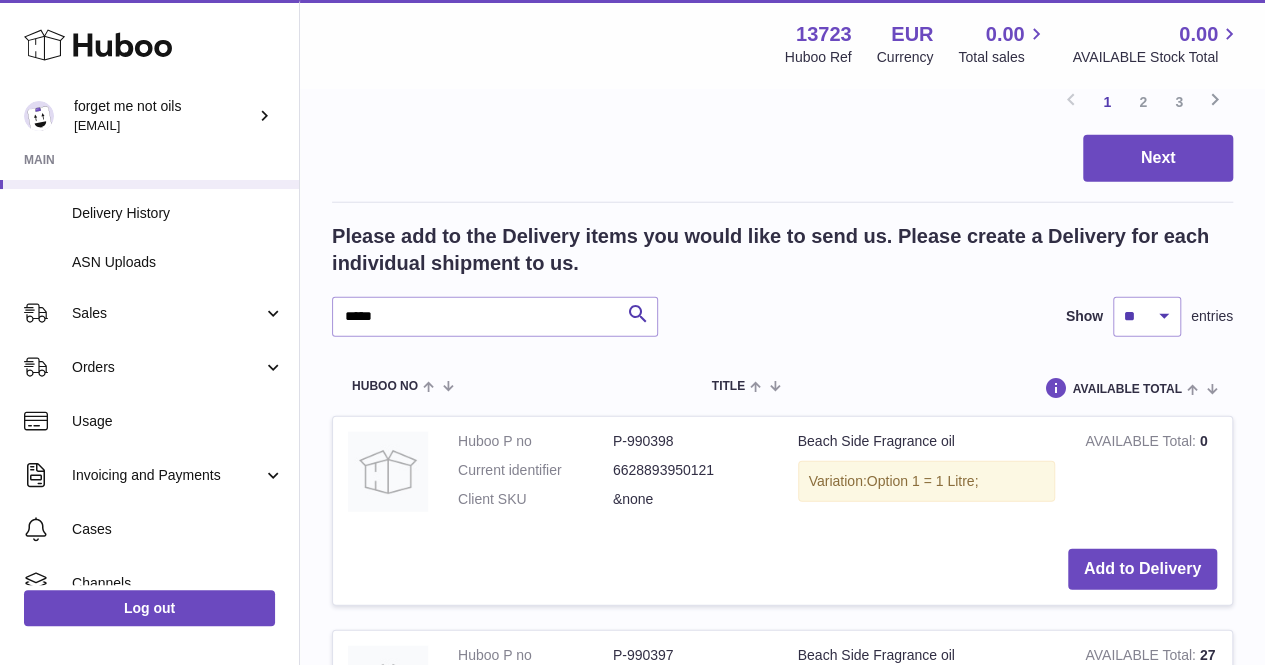 scroll, scrollTop: 2400, scrollLeft: 0, axis: vertical 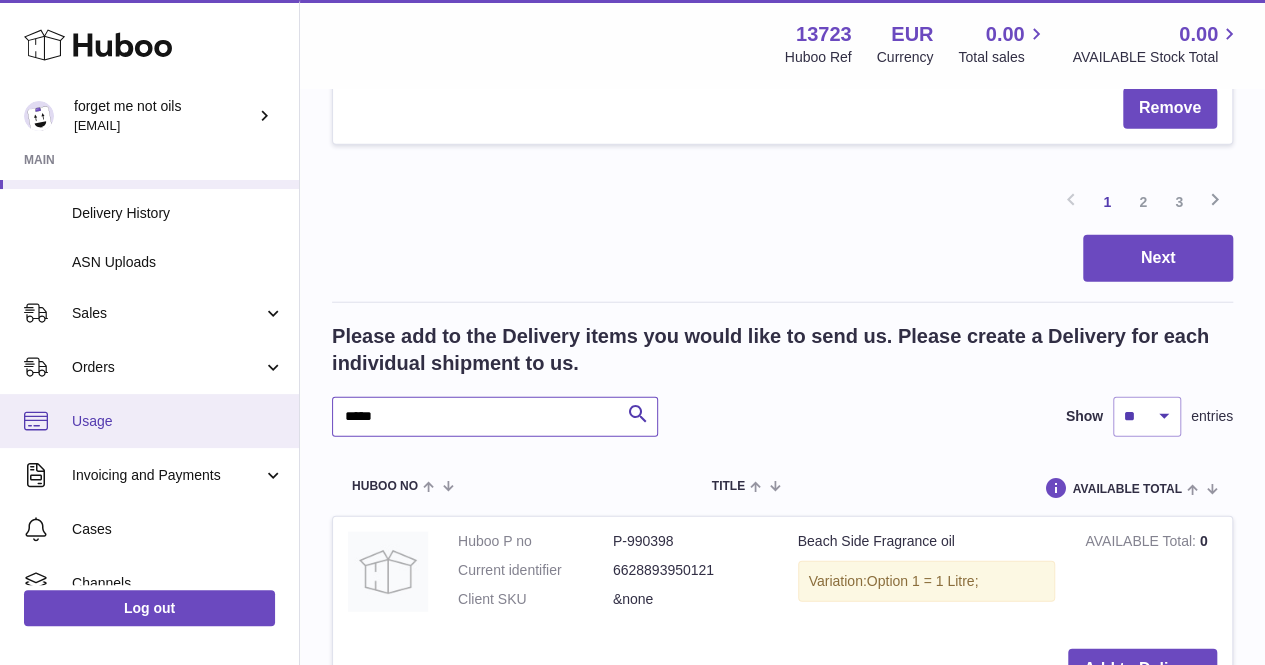 drag, startPoint x: 436, startPoint y: 415, endPoint x: 292, endPoint y: 409, distance: 144.12494 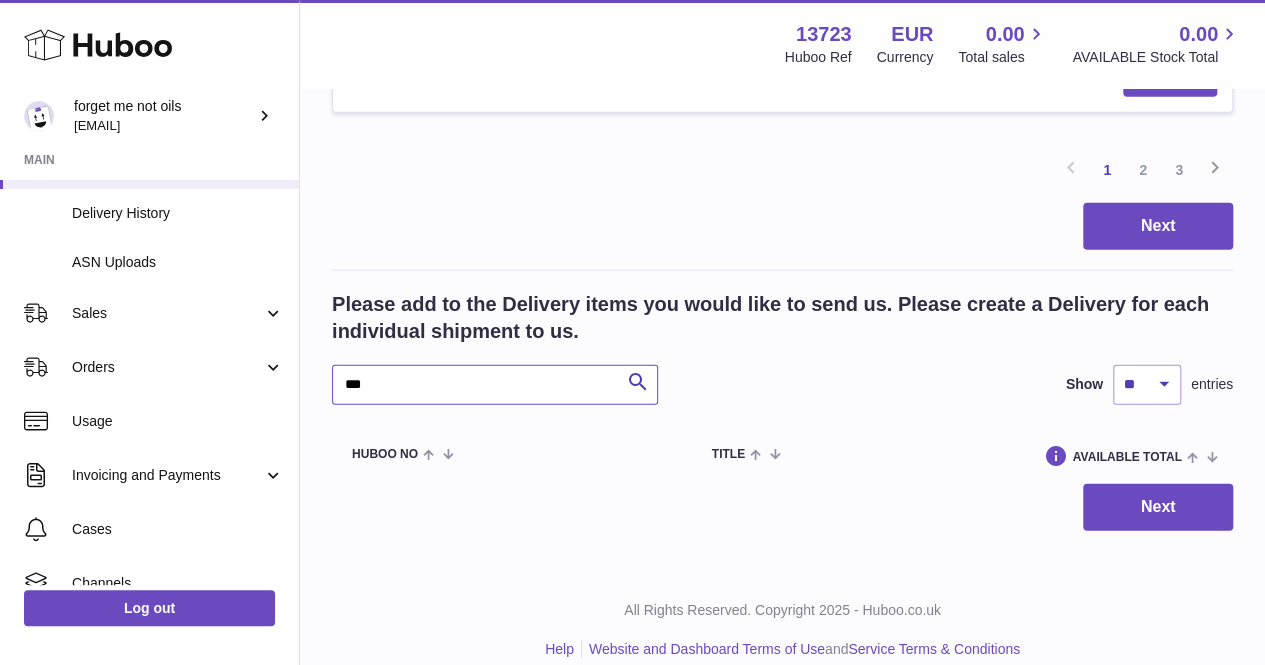 scroll, scrollTop: 2448, scrollLeft: 0, axis: vertical 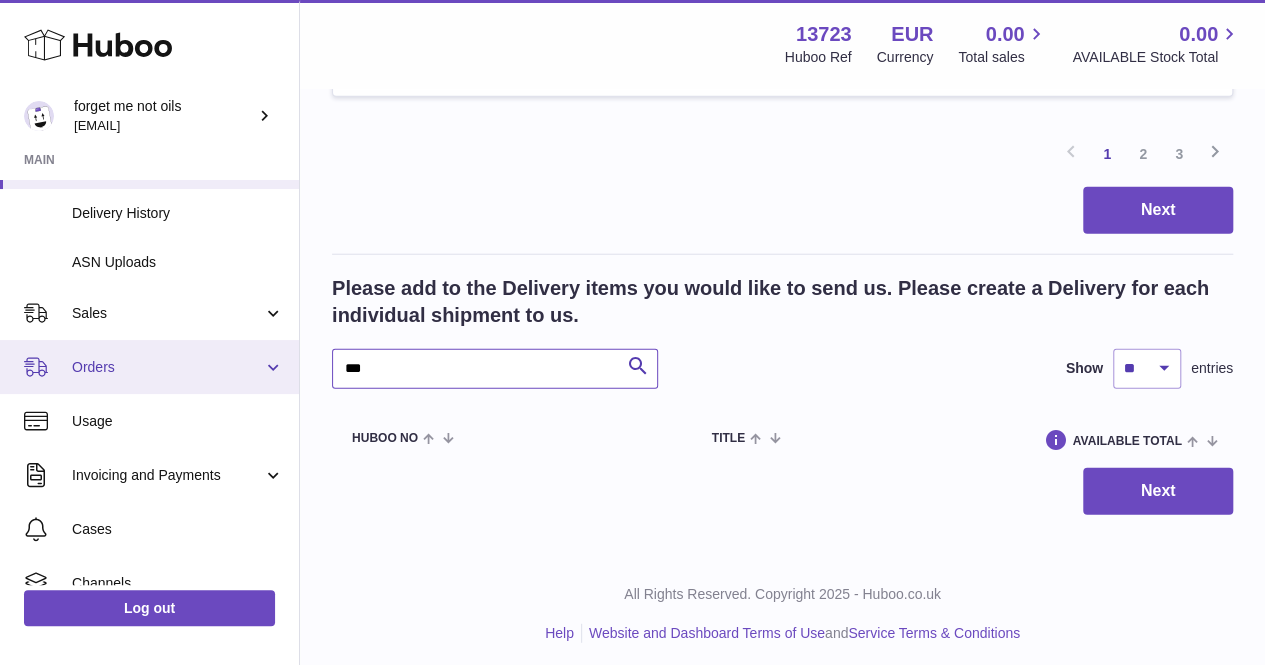 drag, startPoint x: 450, startPoint y: 370, endPoint x: 191, endPoint y: 367, distance: 259.01736 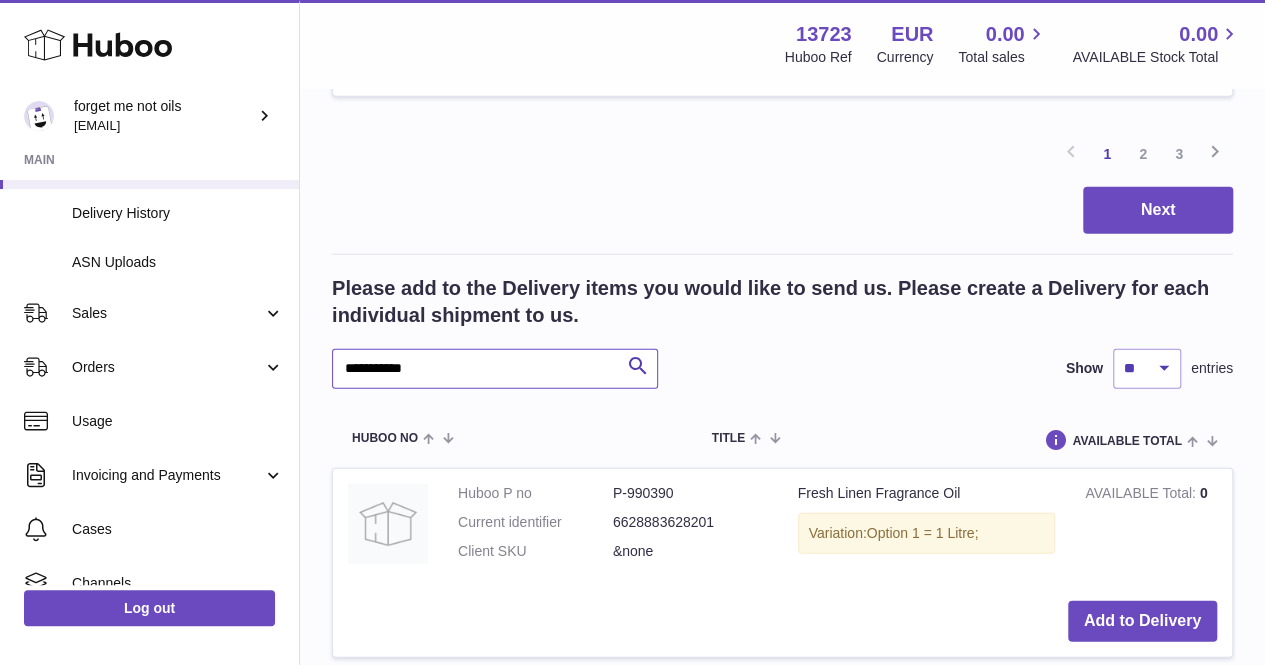 scroll, scrollTop: 2648, scrollLeft: 0, axis: vertical 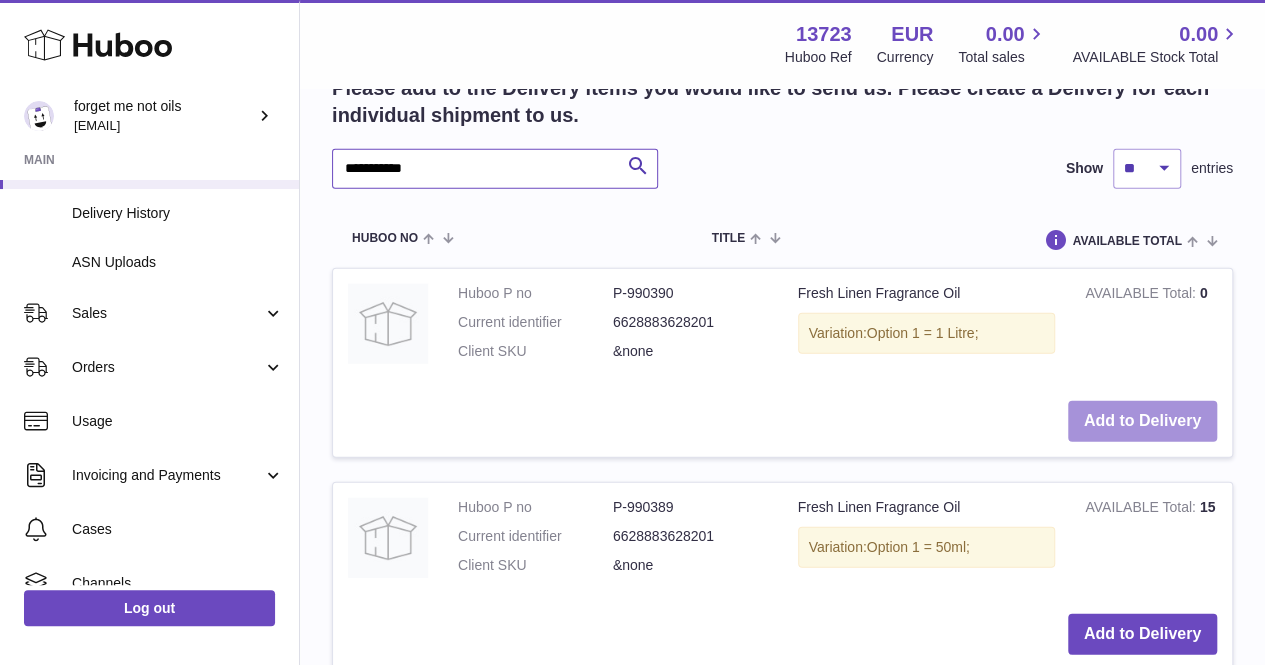 type on "**********" 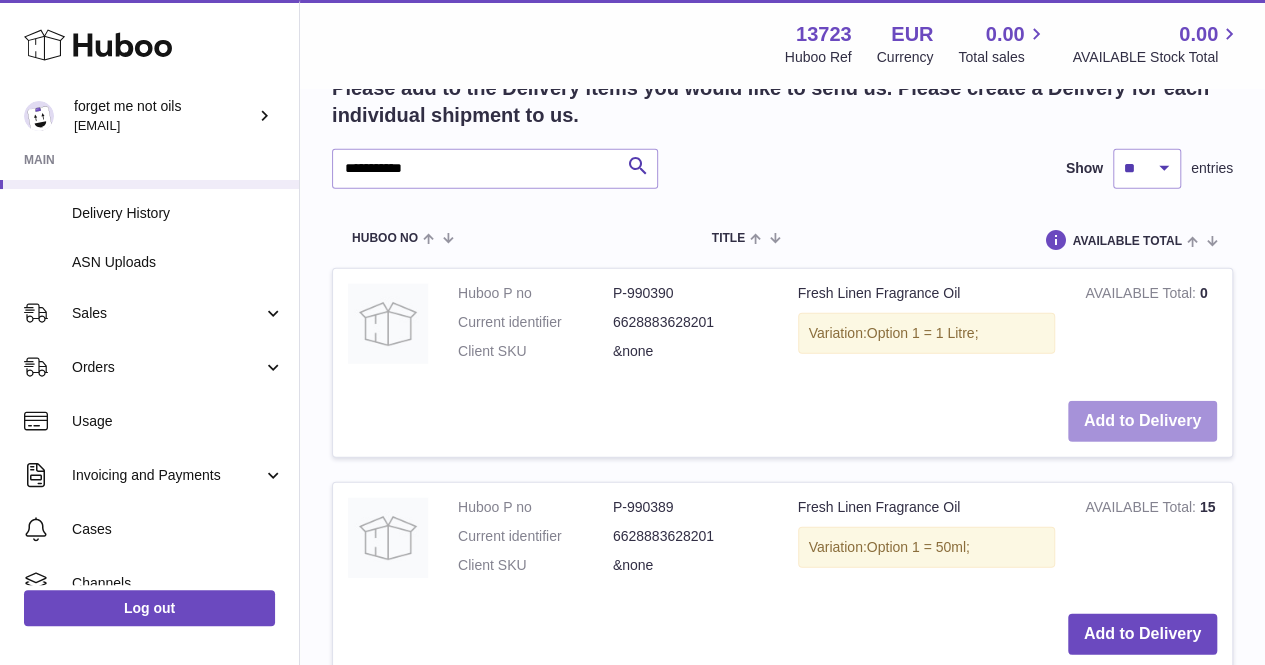 click on "Add to Delivery" at bounding box center [1142, 421] 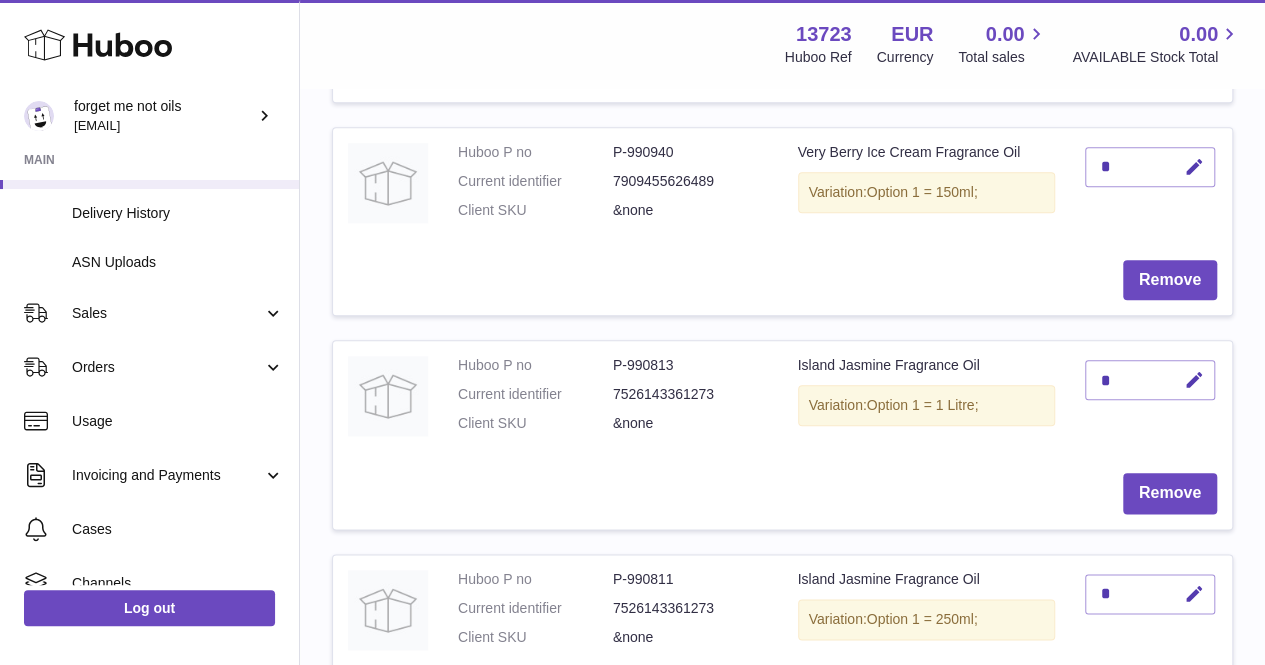 scroll, scrollTop: 548, scrollLeft: 0, axis: vertical 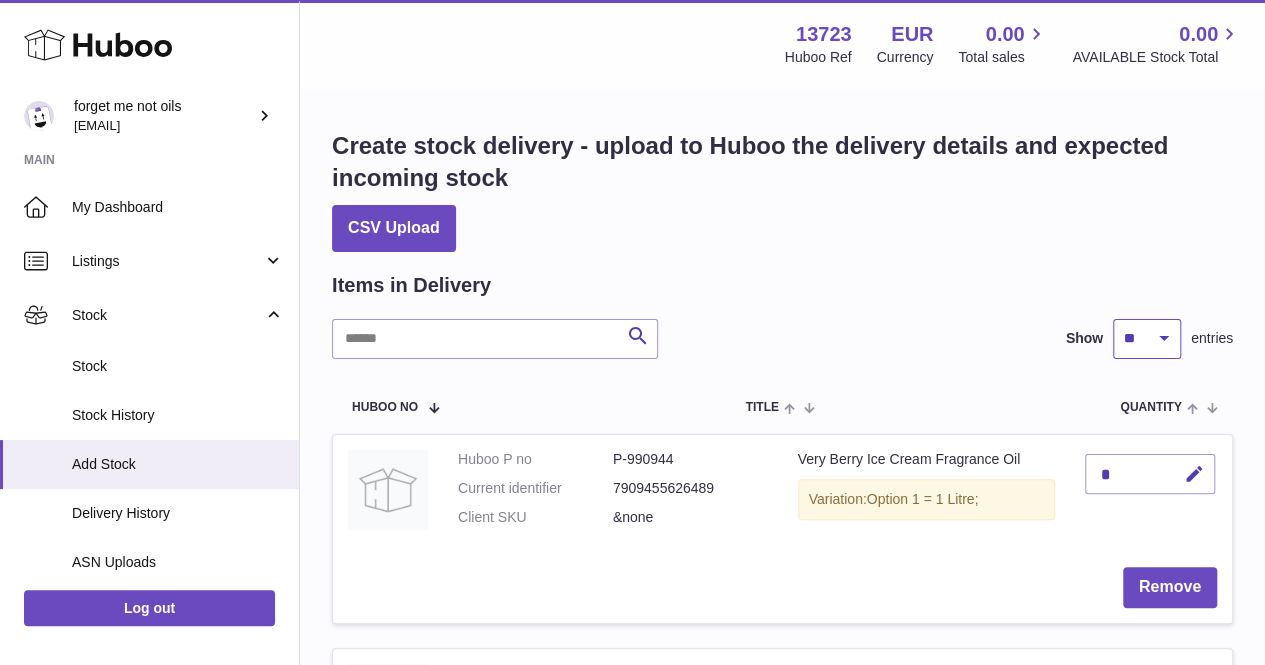 click on "** ** ** ***" at bounding box center [1147, 339] 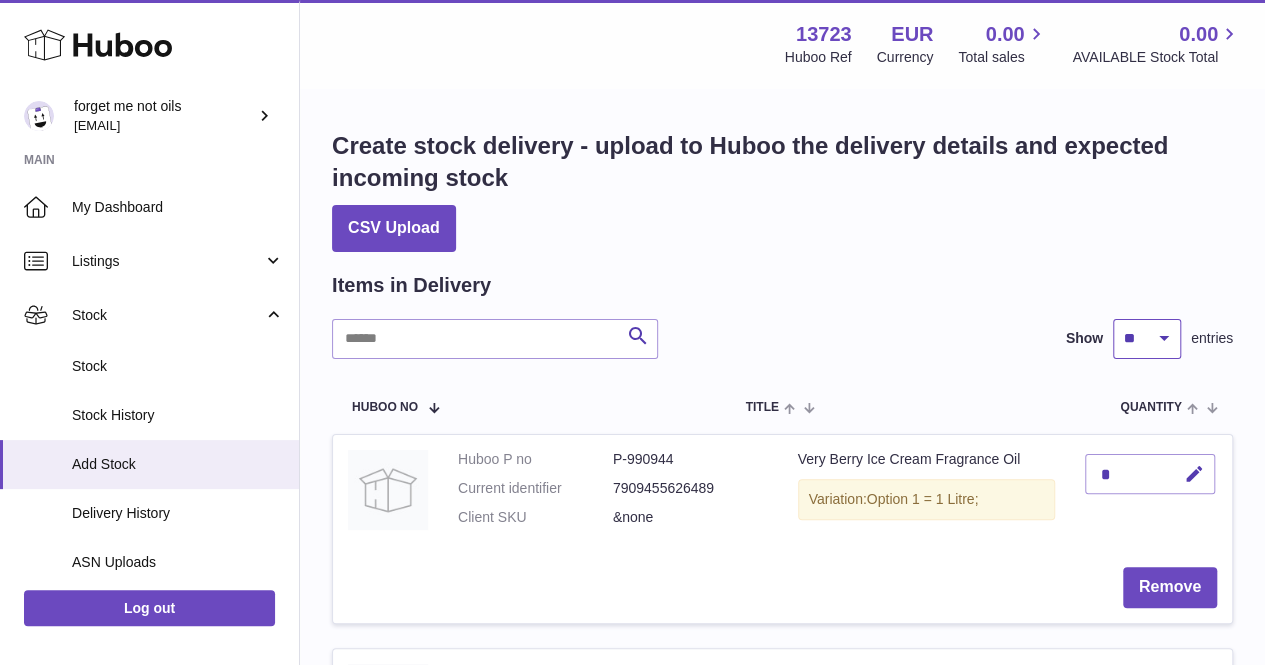 select on "***" 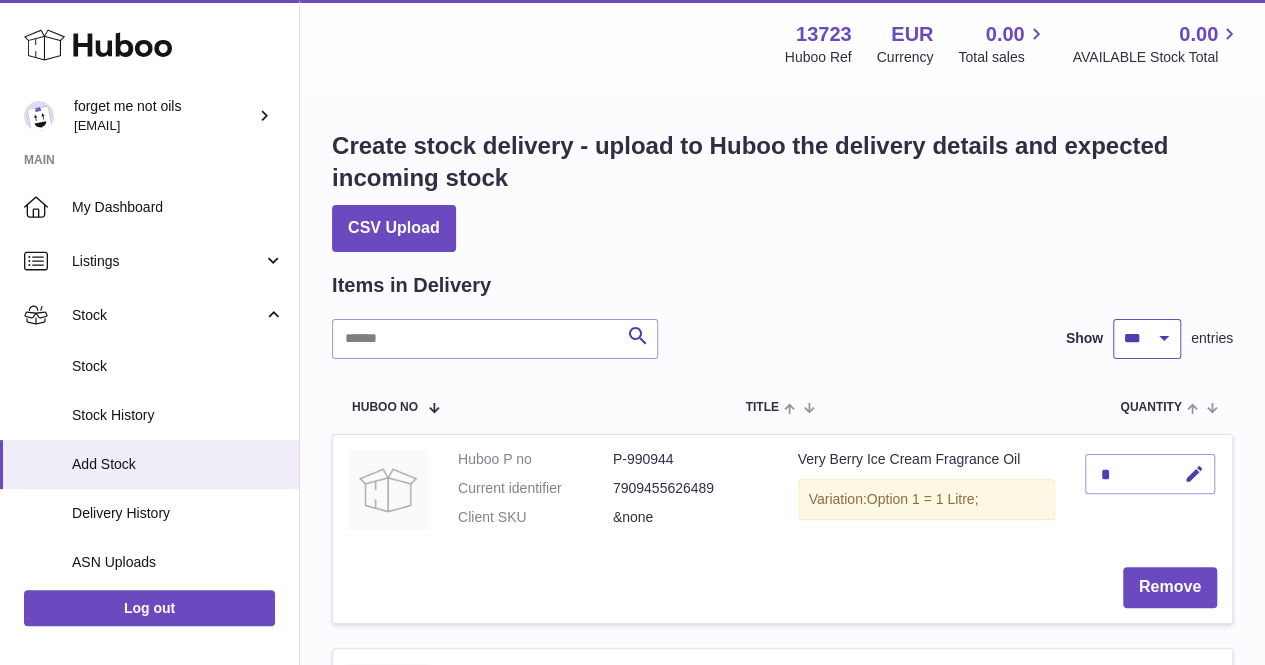 click on "** ** ** ***" at bounding box center [1147, 339] 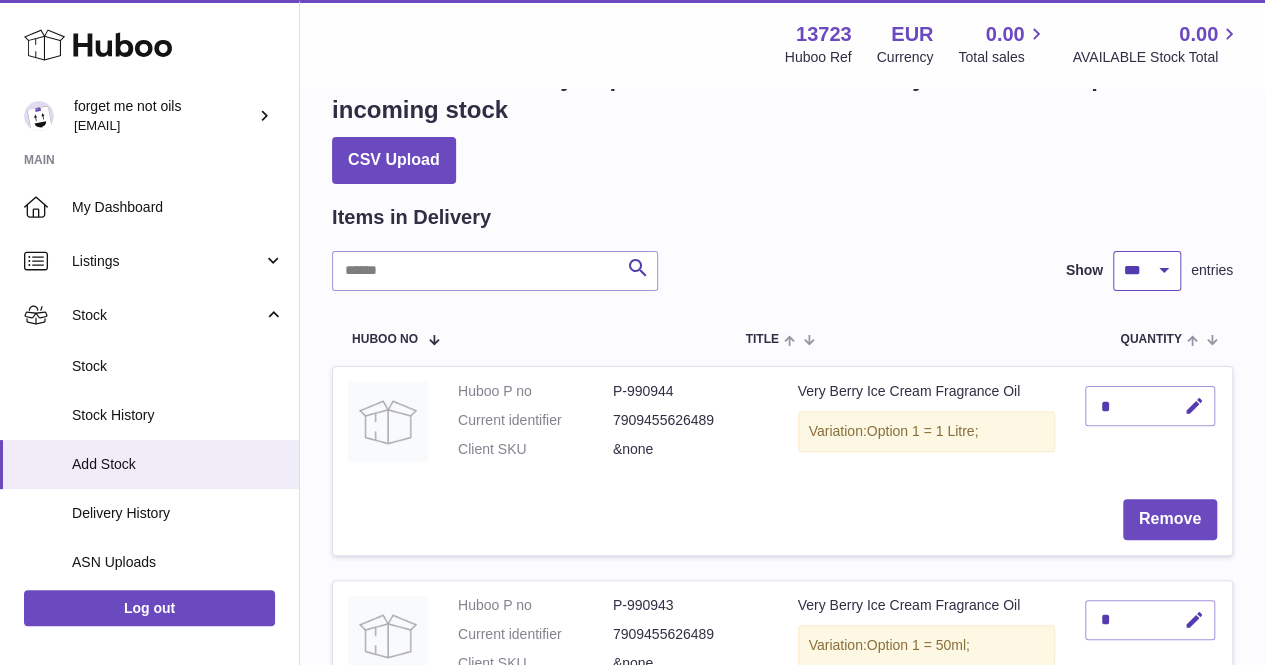 scroll, scrollTop: 100, scrollLeft: 0, axis: vertical 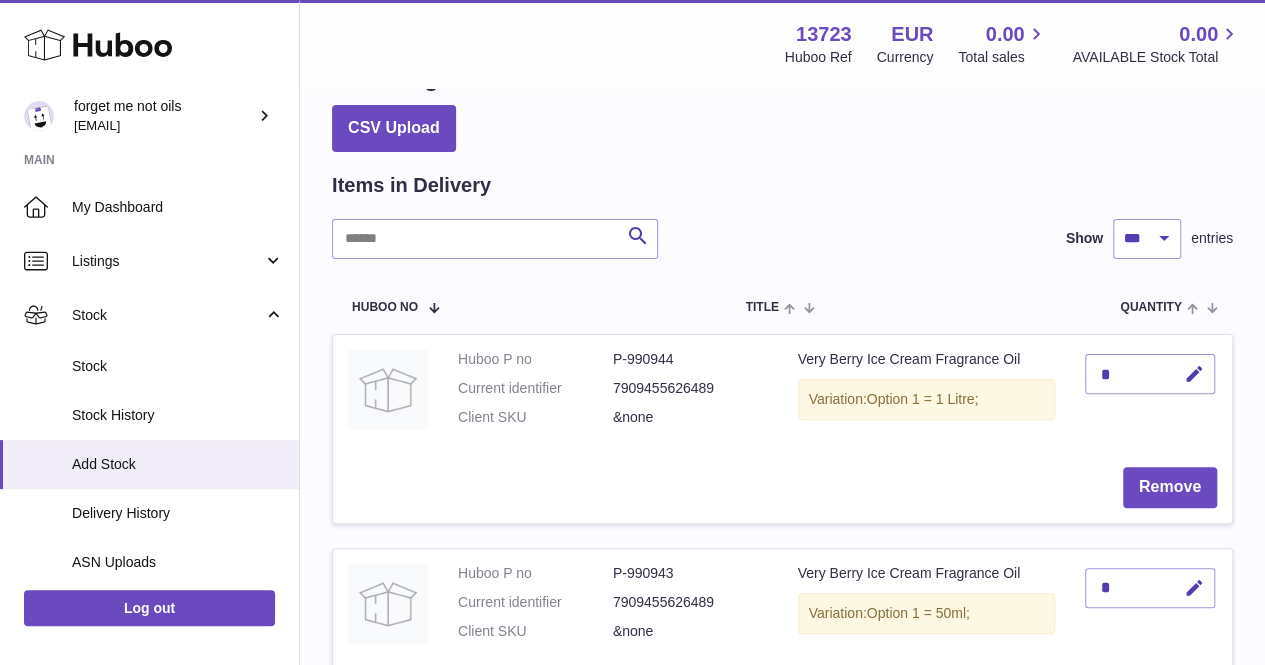 drag, startPoint x: 1122, startPoint y: 371, endPoint x: 1086, endPoint y: 381, distance: 37.363083 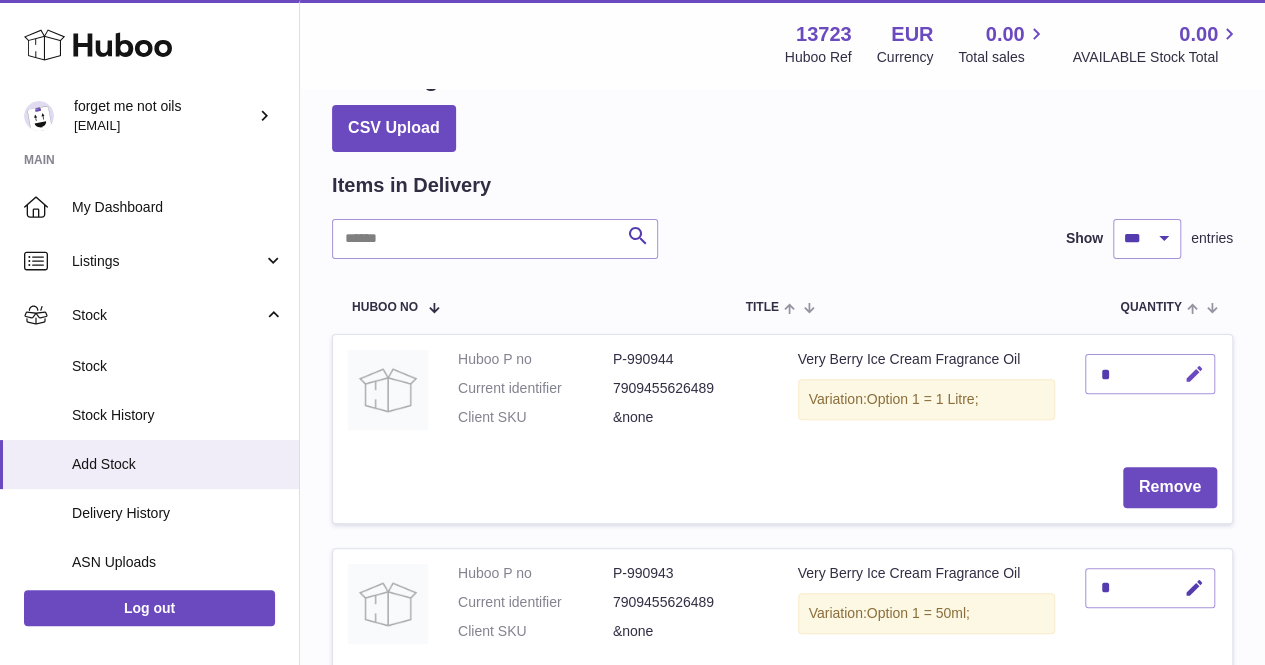 click at bounding box center (1191, 374) 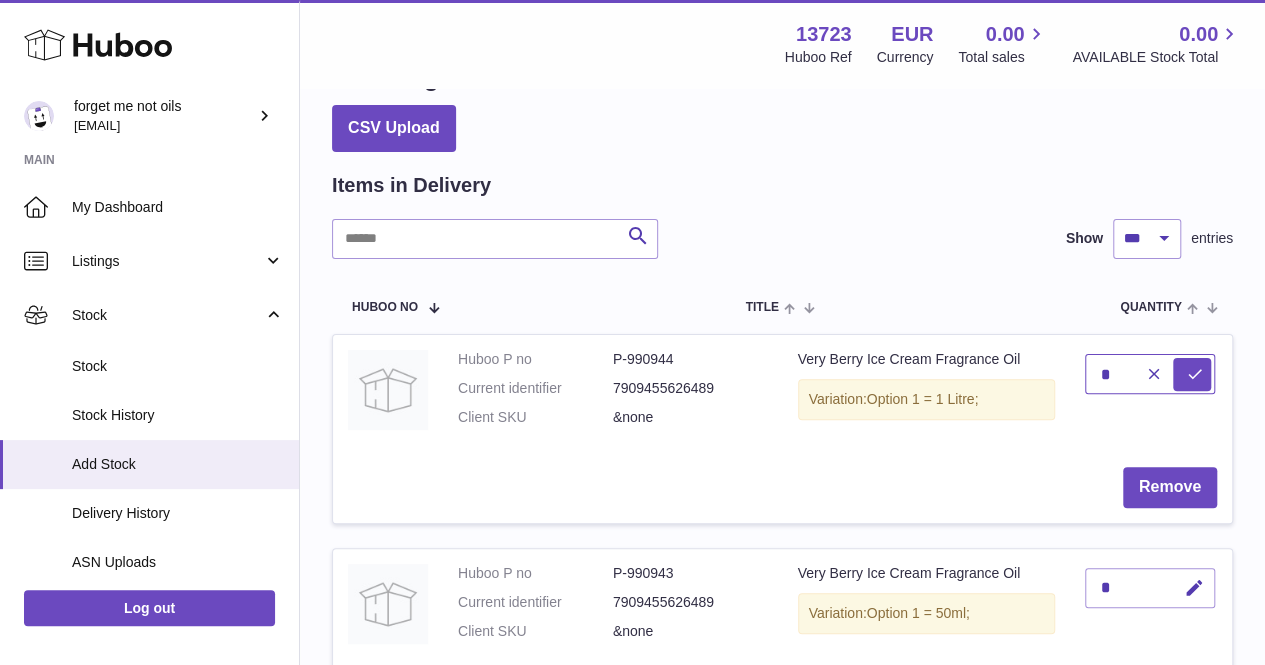 type on "*" 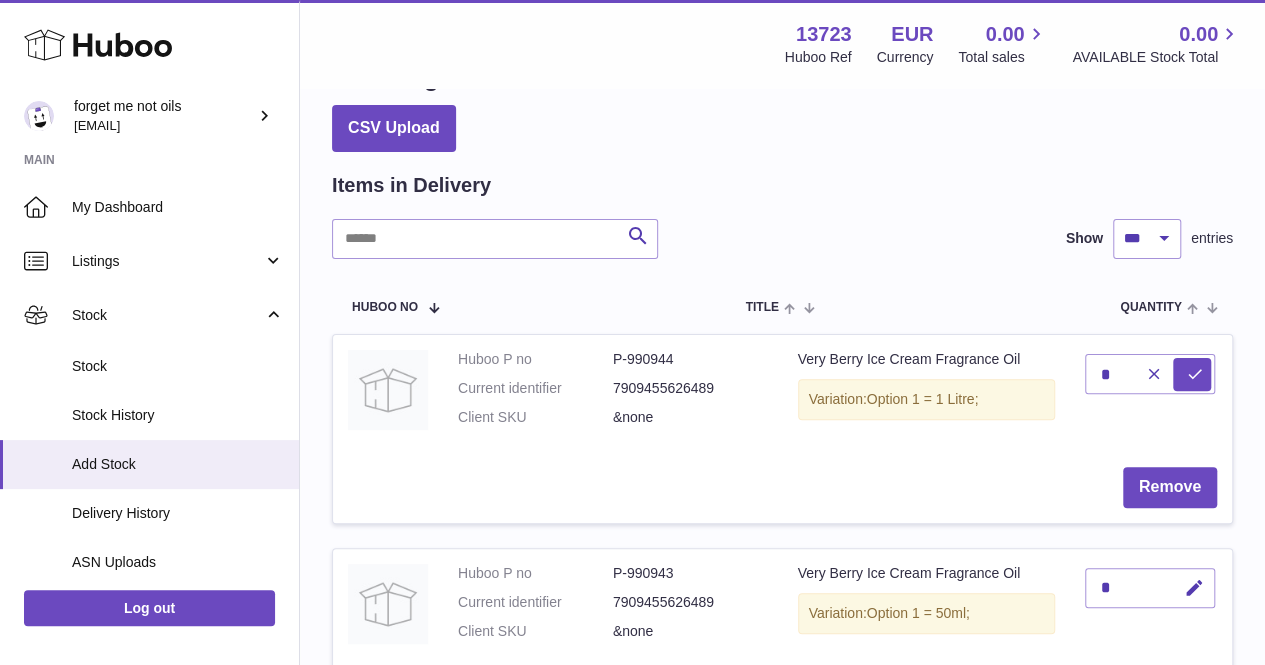 click on "*" at bounding box center [1151, 393] 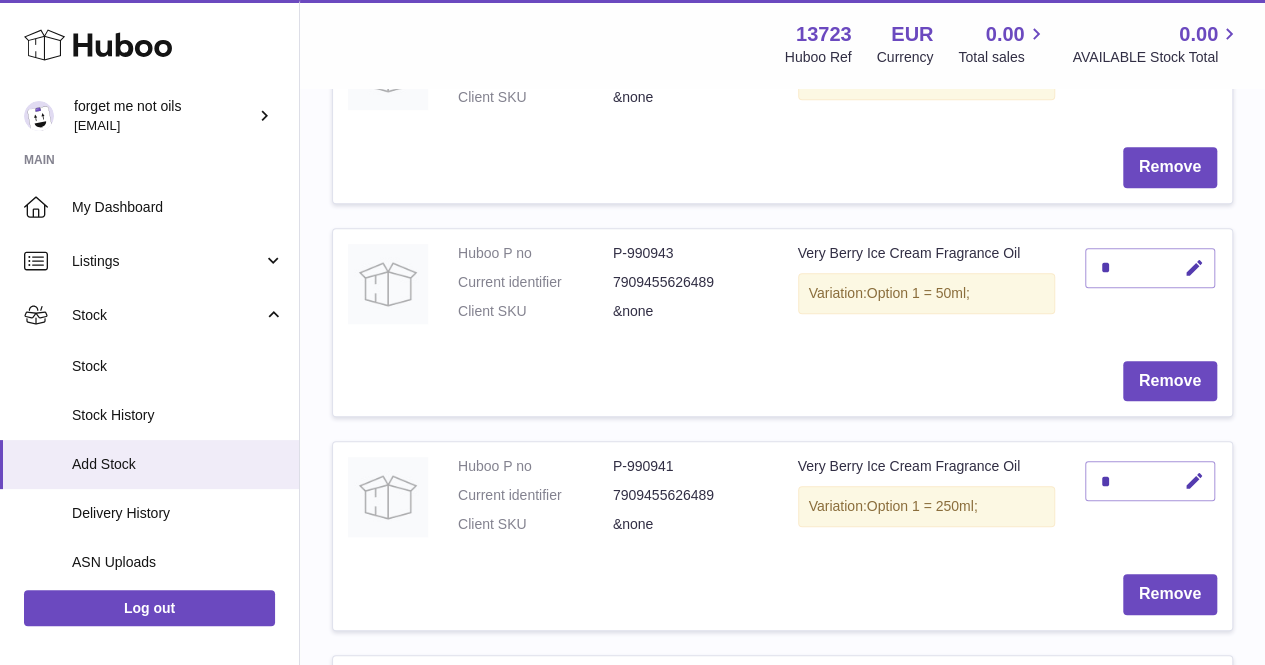 scroll, scrollTop: 500, scrollLeft: 0, axis: vertical 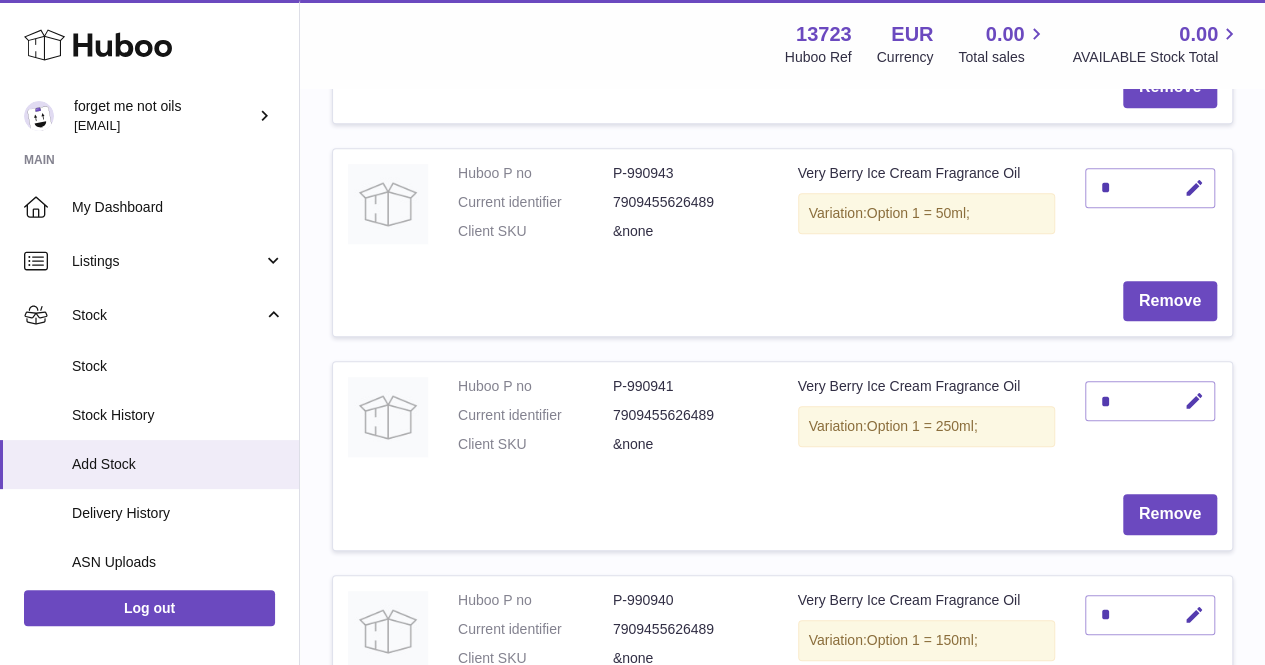 click on "*" at bounding box center [1150, 401] 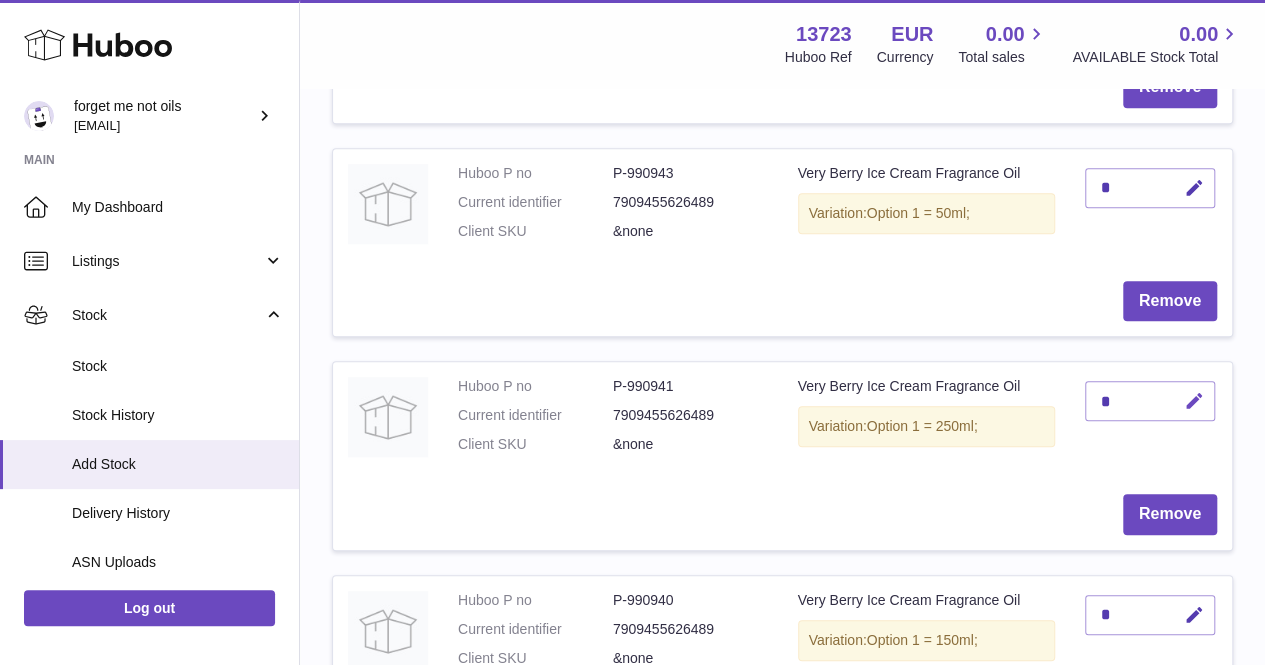 click at bounding box center [1194, 401] 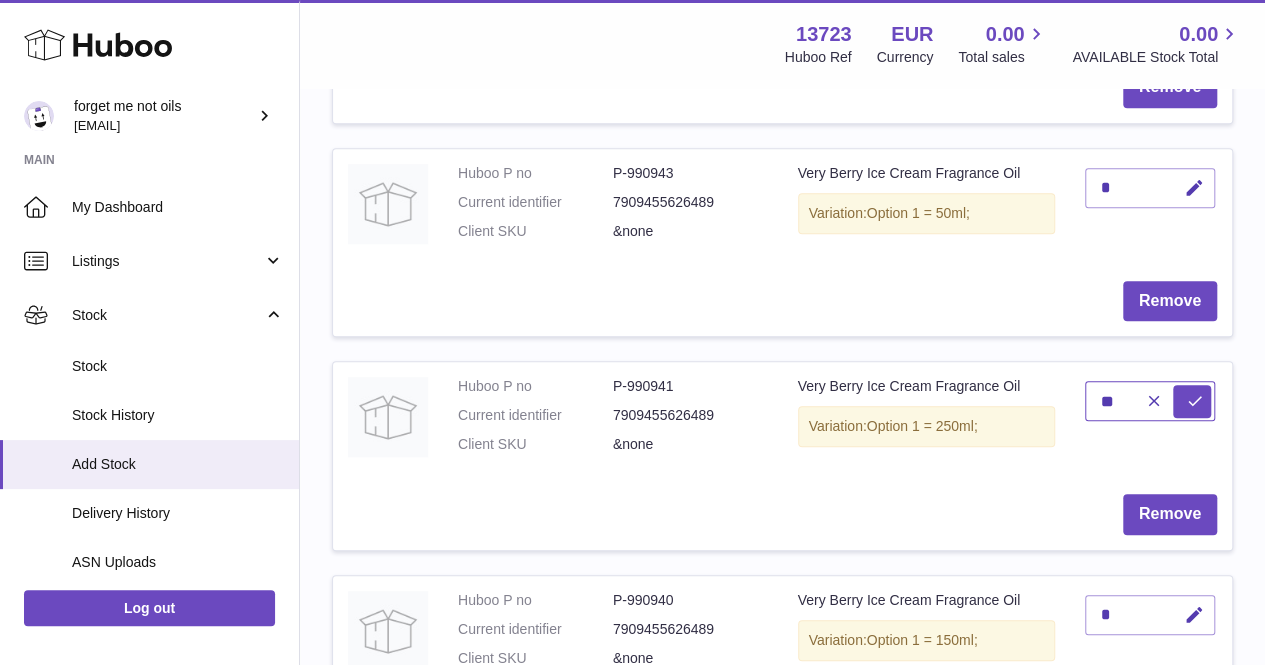 type on "**" 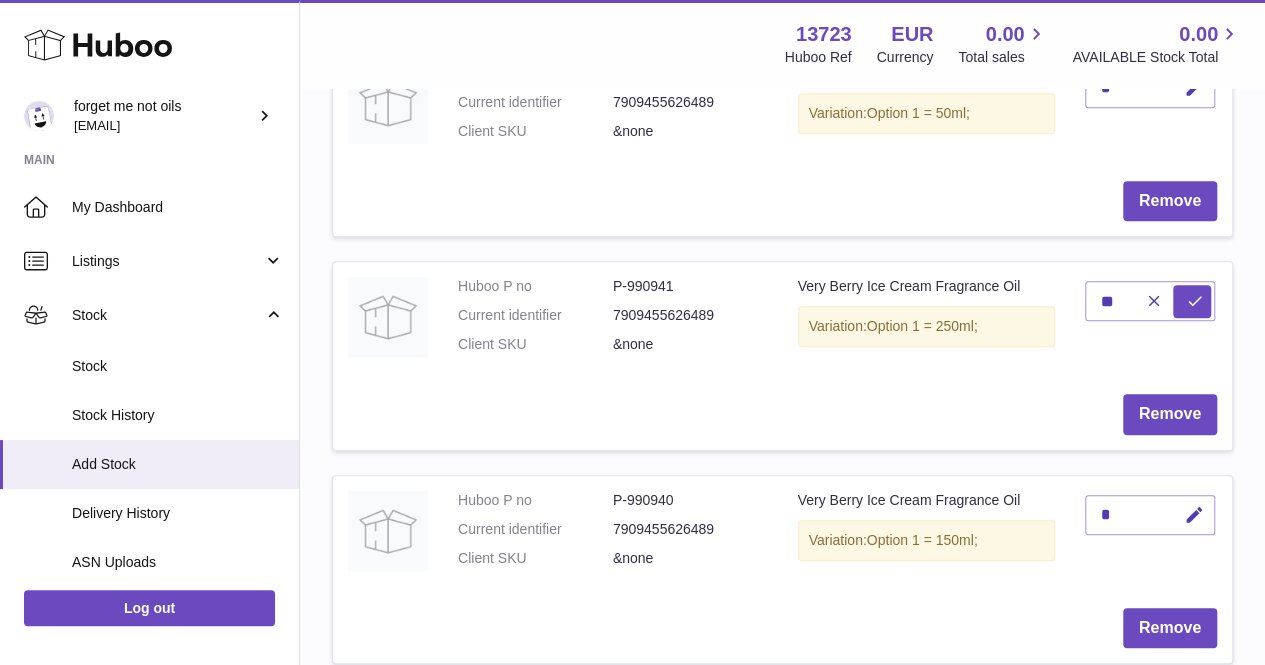 click on "*" at bounding box center [1150, 515] 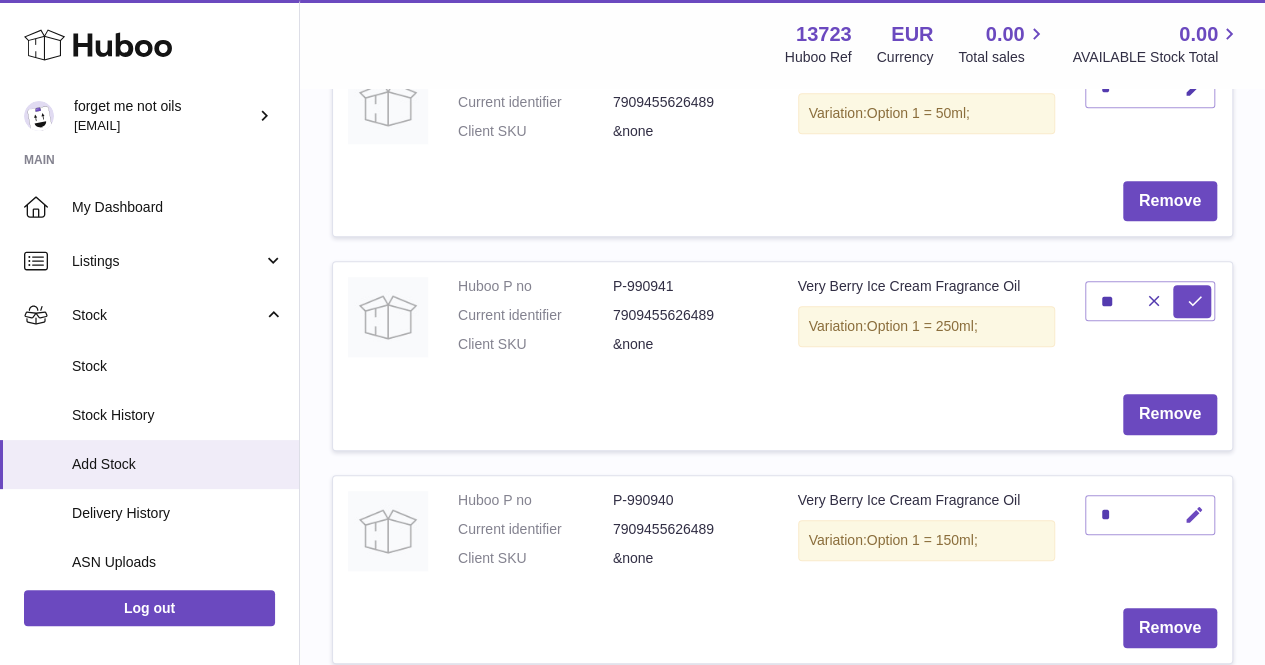 click at bounding box center [1194, 515] 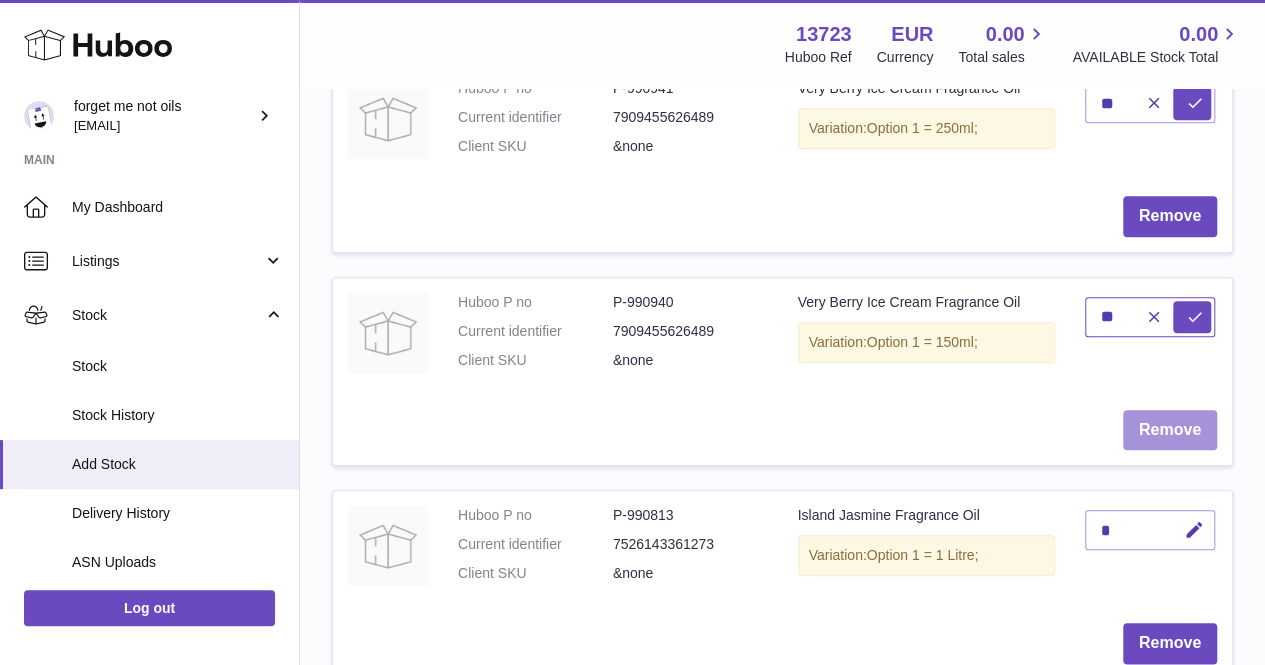 scroll, scrollTop: 900, scrollLeft: 0, axis: vertical 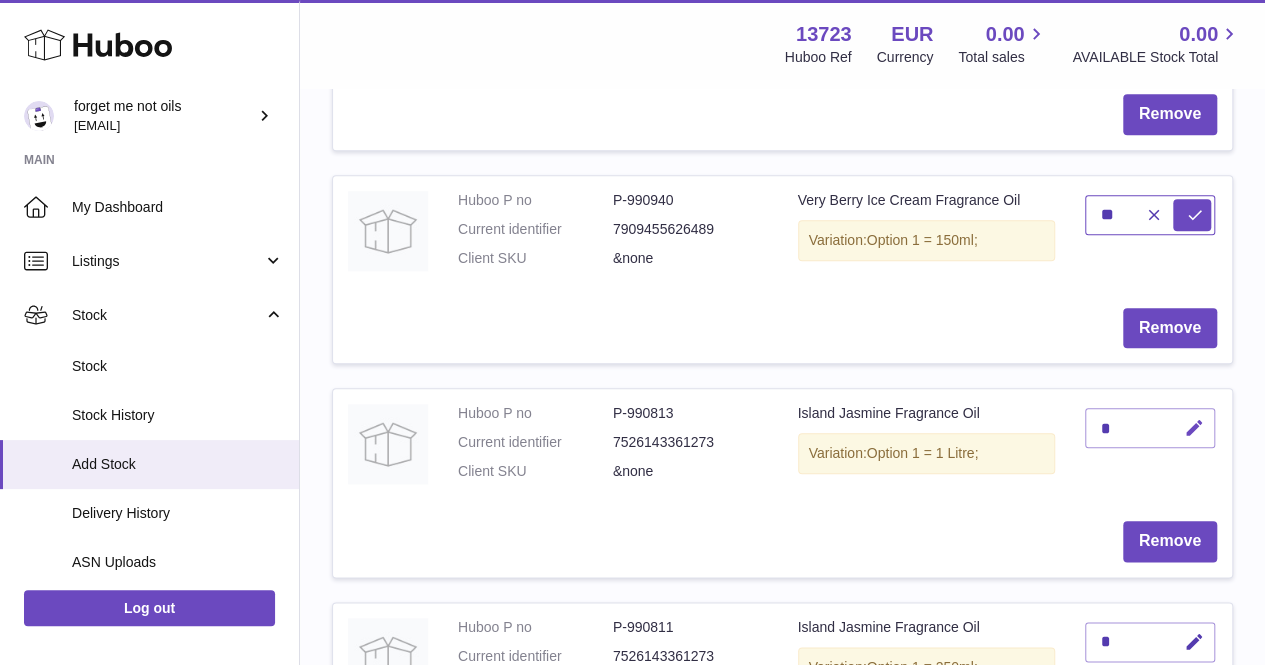 type on "**" 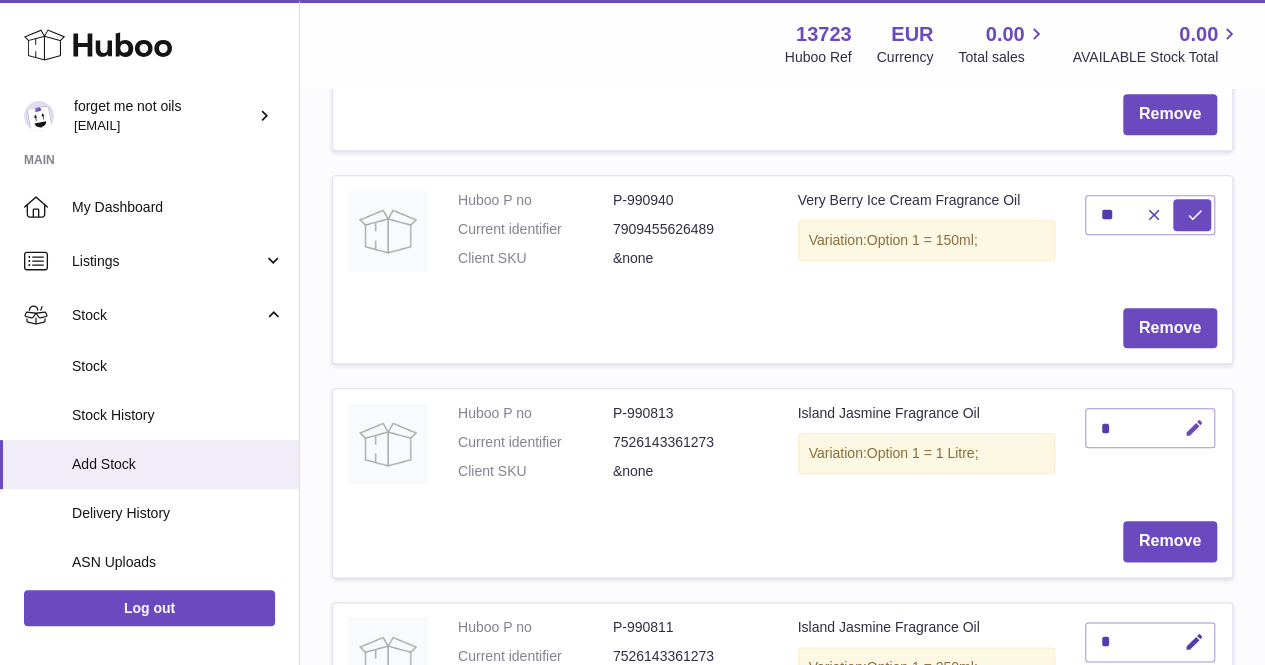 click at bounding box center [1191, 428] 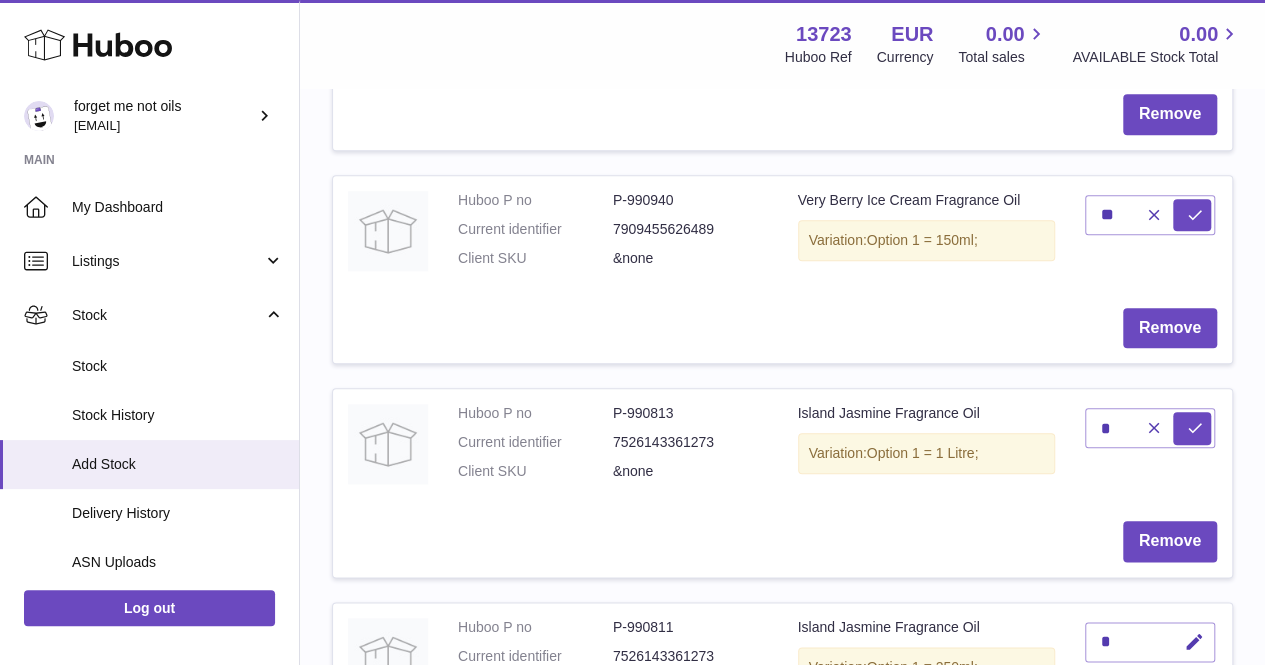 click on "Island Jasmine Fragrance Oil
Variation:
Option 1 = 1 Litre;" at bounding box center (927, 447) 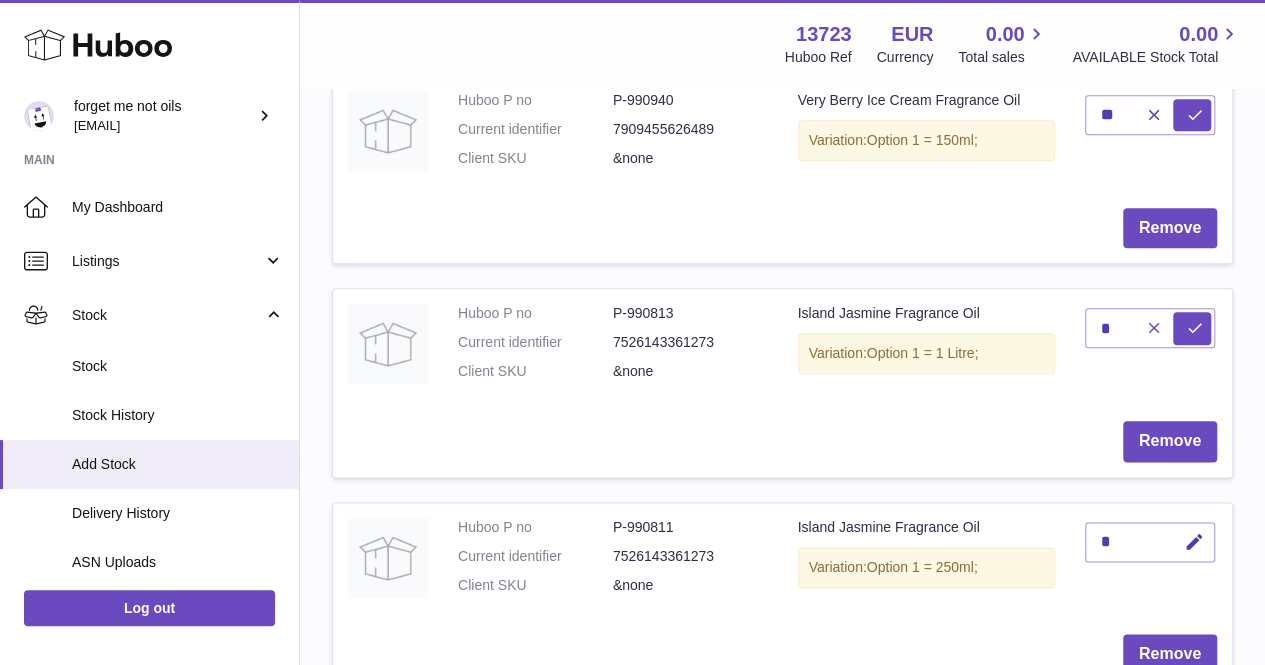 click at bounding box center [1154, 328] 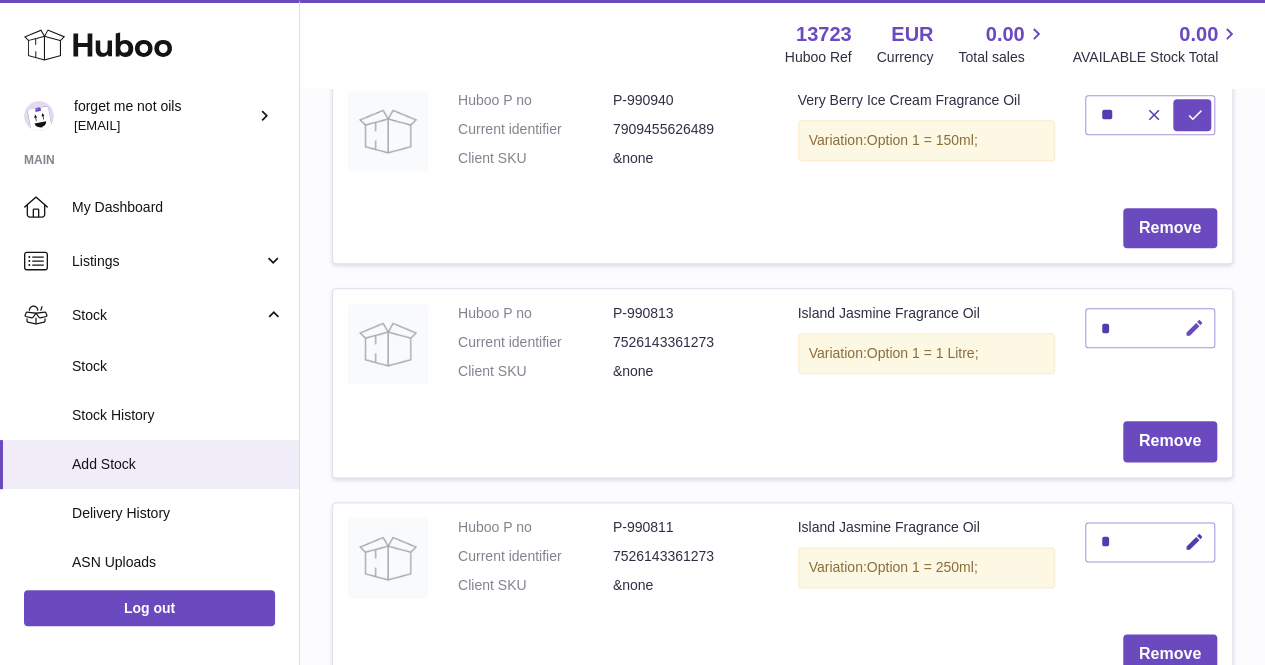 click at bounding box center [1194, 328] 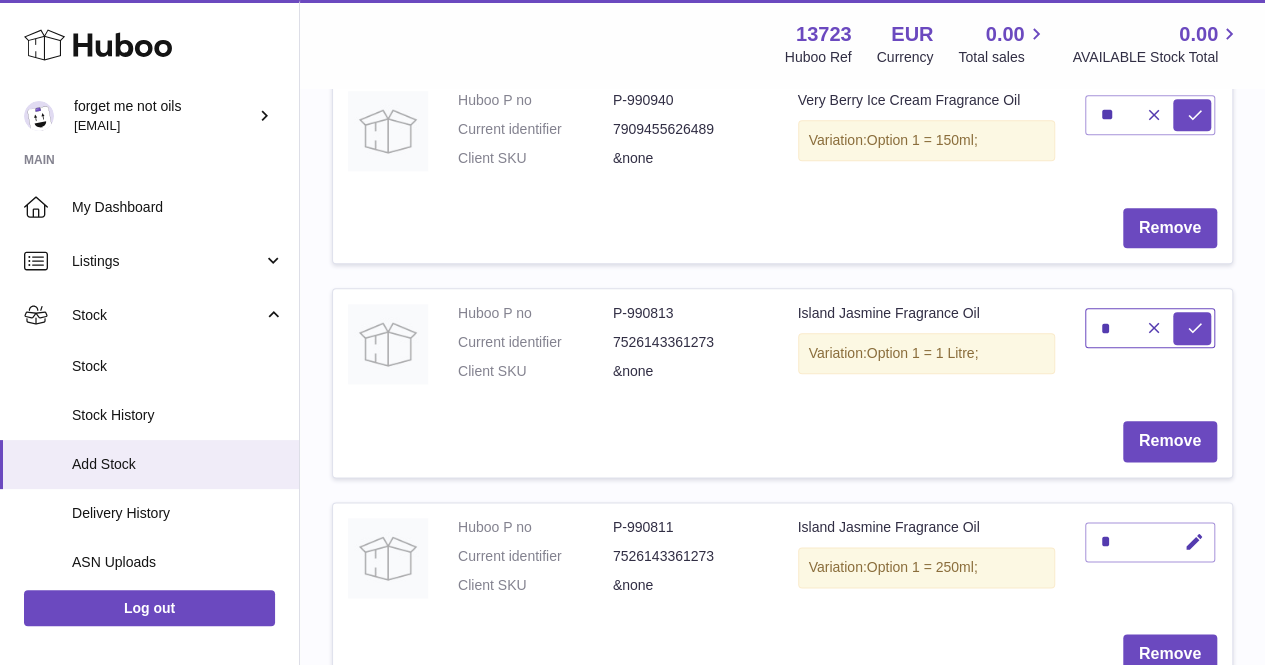 type on "*" 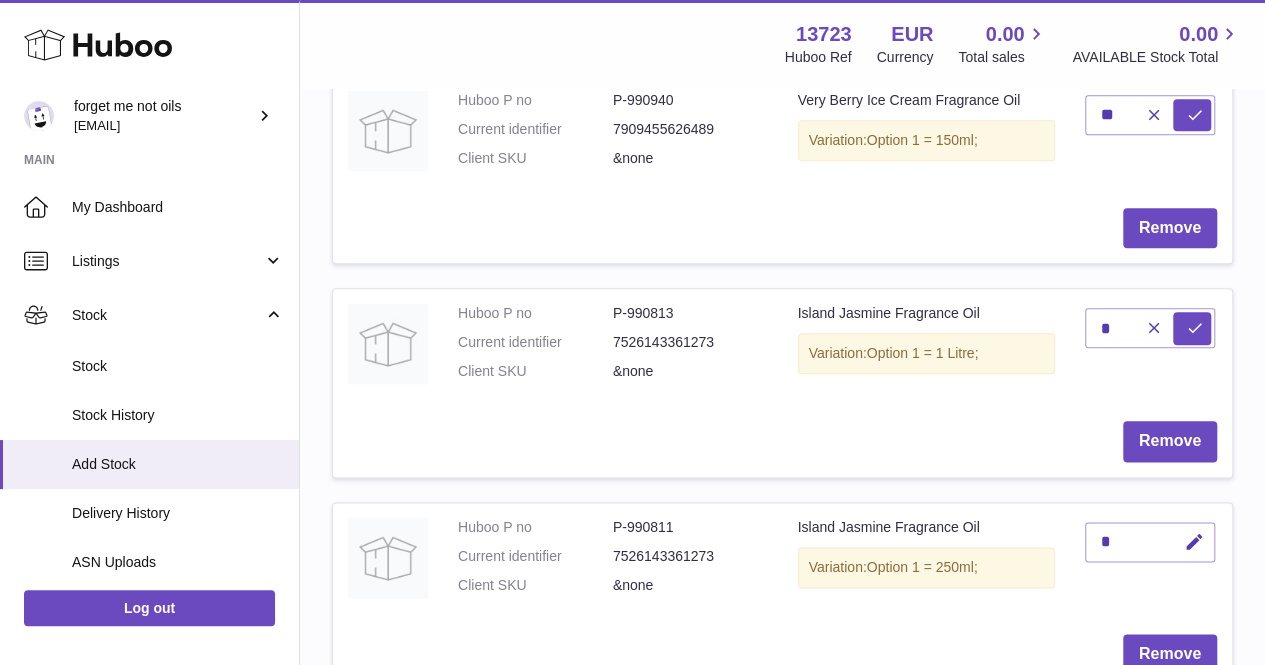 click on "*" at bounding box center (1151, 347) 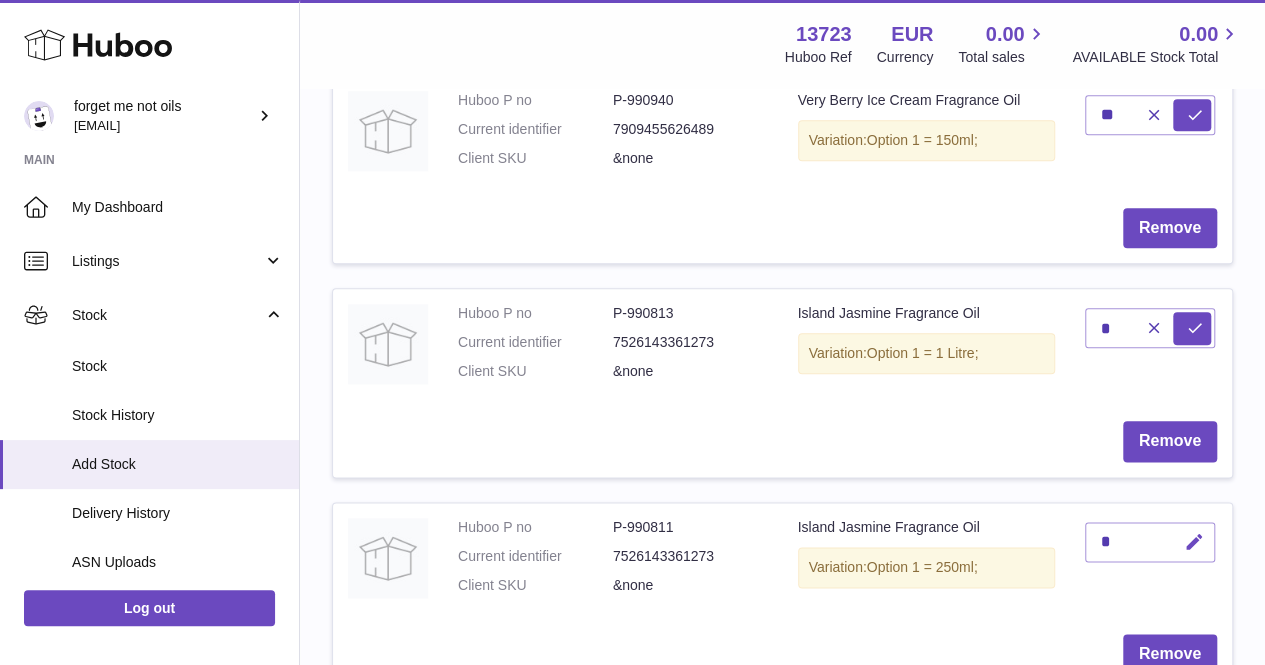 click at bounding box center [1191, 542] 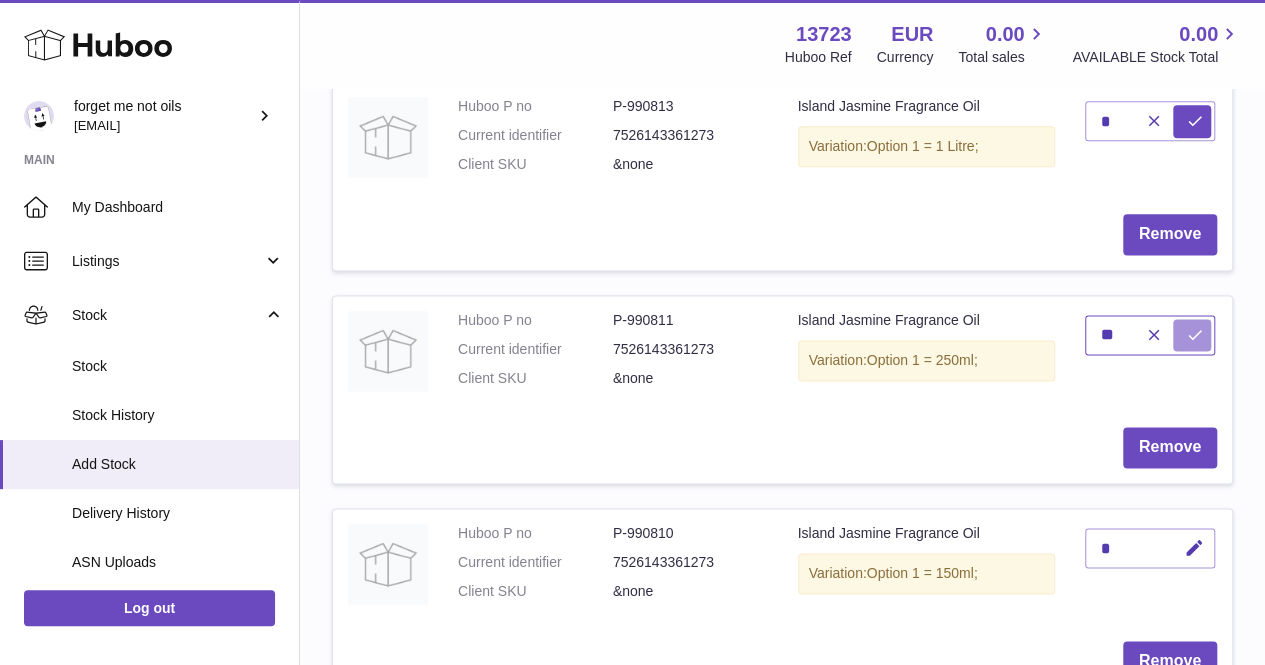 scroll, scrollTop: 1300, scrollLeft: 0, axis: vertical 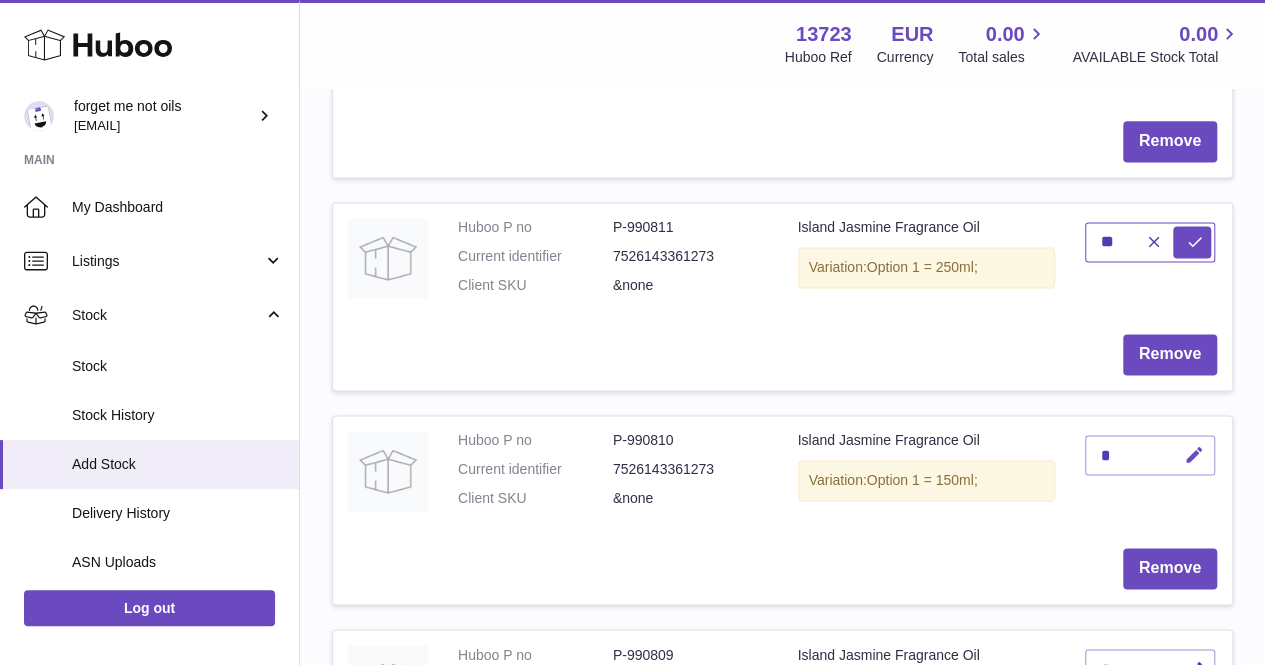 type on "**" 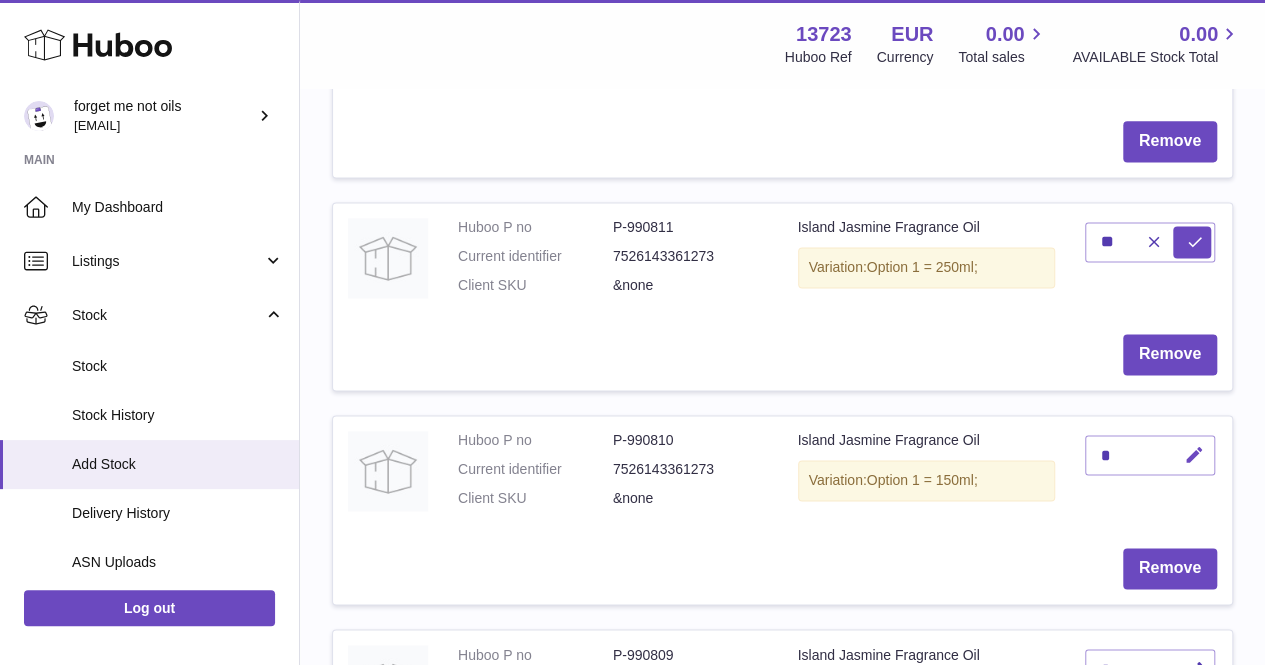click at bounding box center (1191, 455) 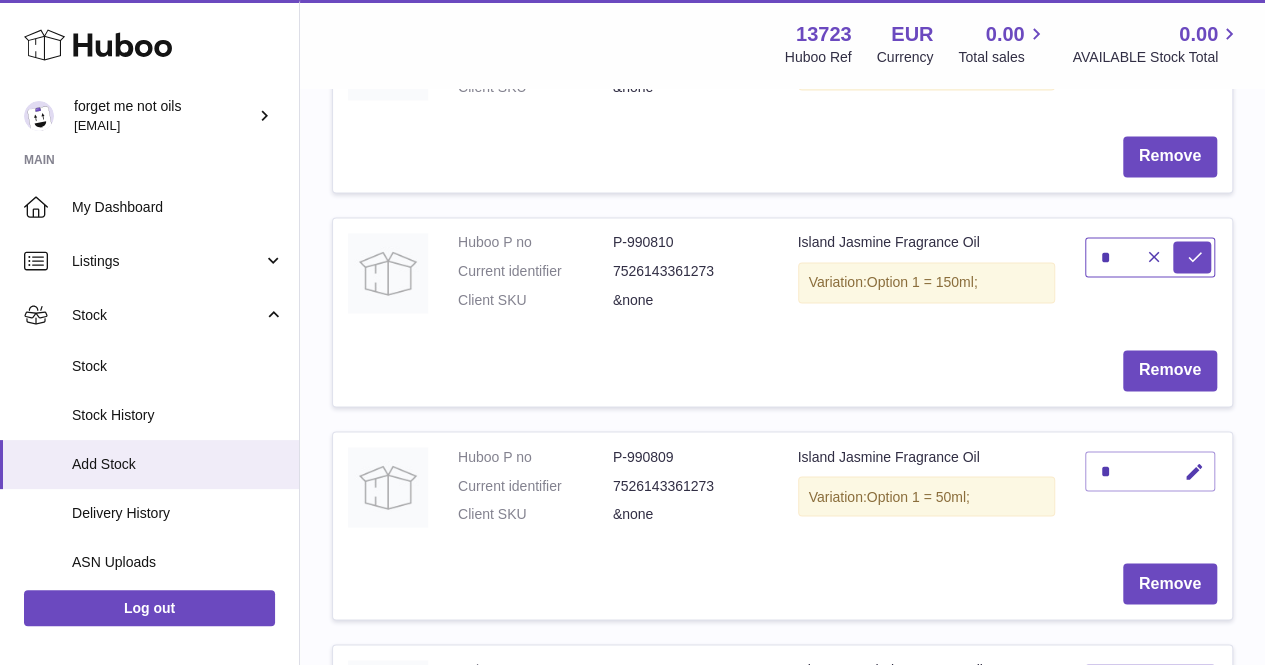 scroll, scrollTop: 1500, scrollLeft: 0, axis: vertical 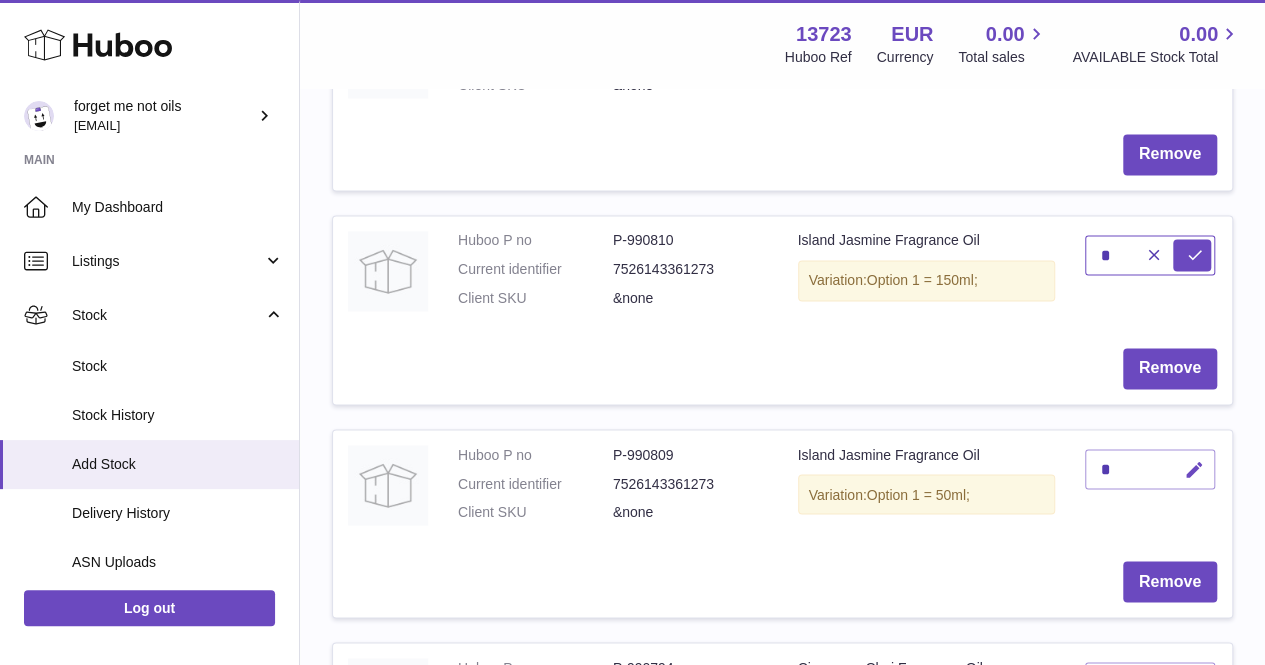type on "*" 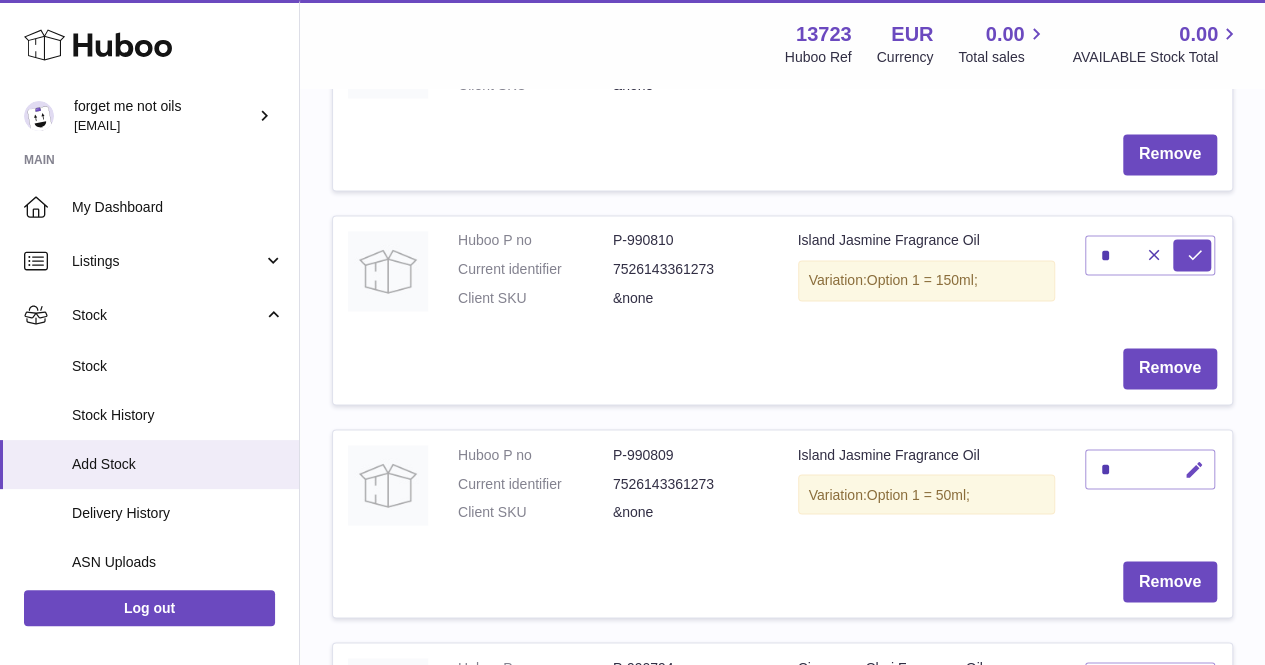 click at bounding box center [1191, 469] 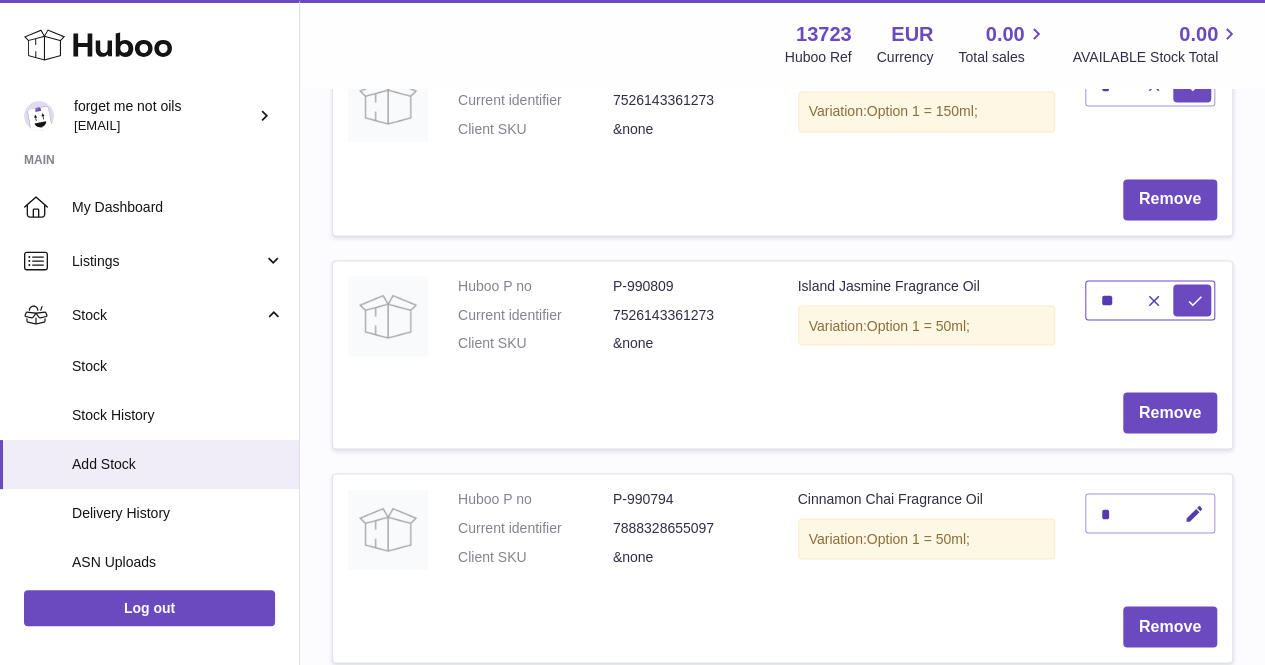 scroll, scrollTop: 1700, scrollLeft: 0, axis: vertical 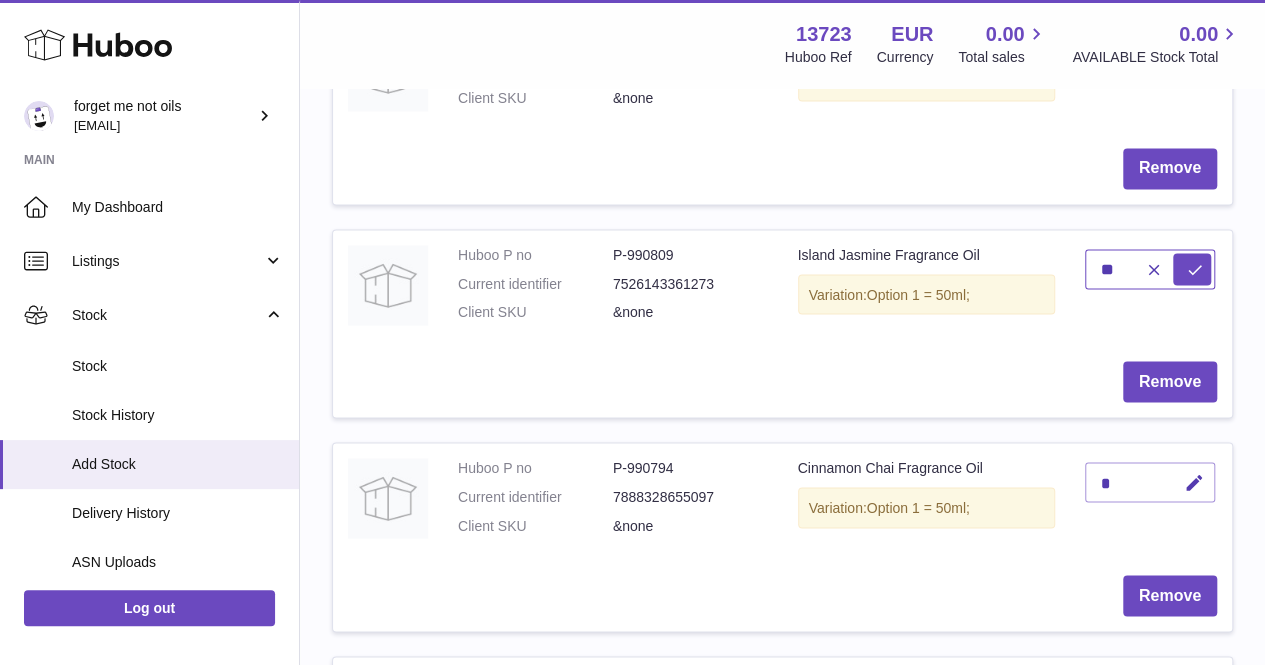 type on "**" 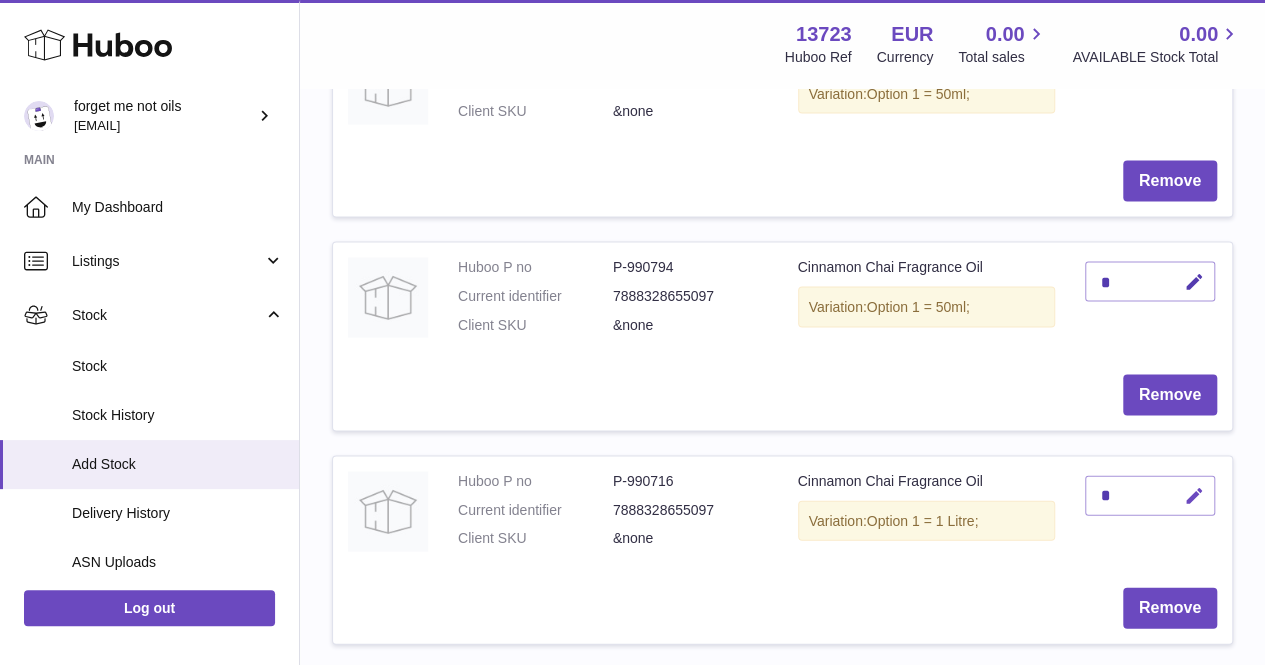 click at bounding box center (1194, 496) 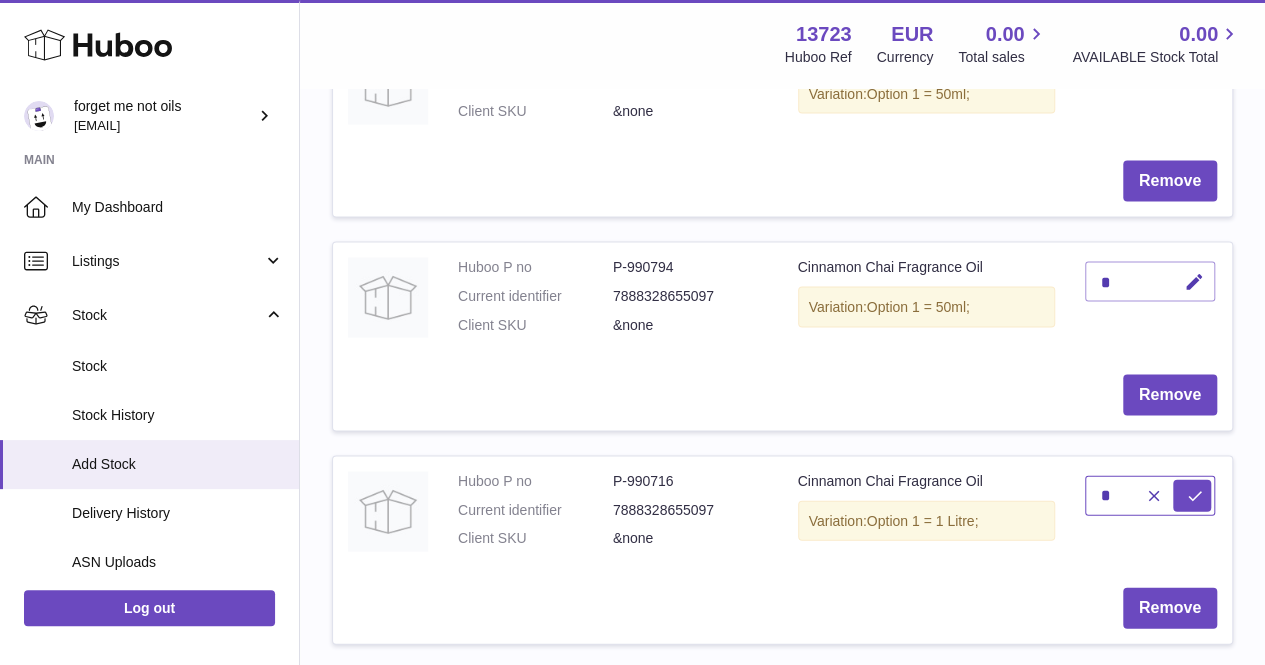 type on "*" 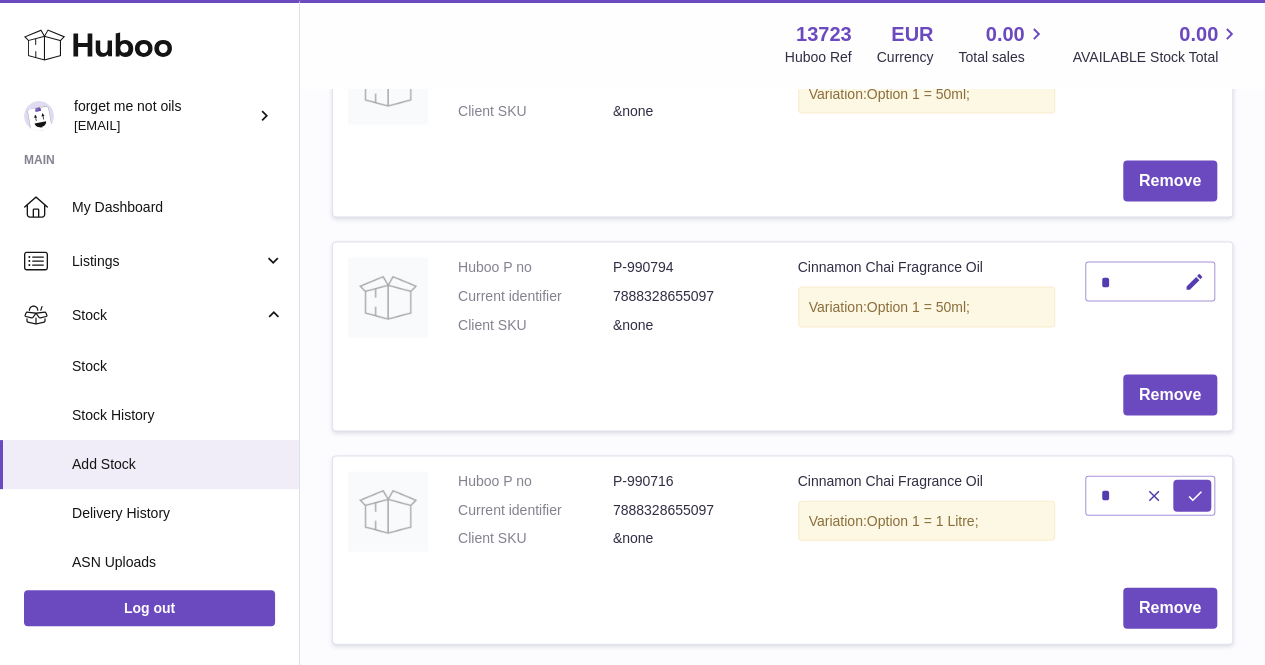 click on "Remove" at bounding box center [782, 395] 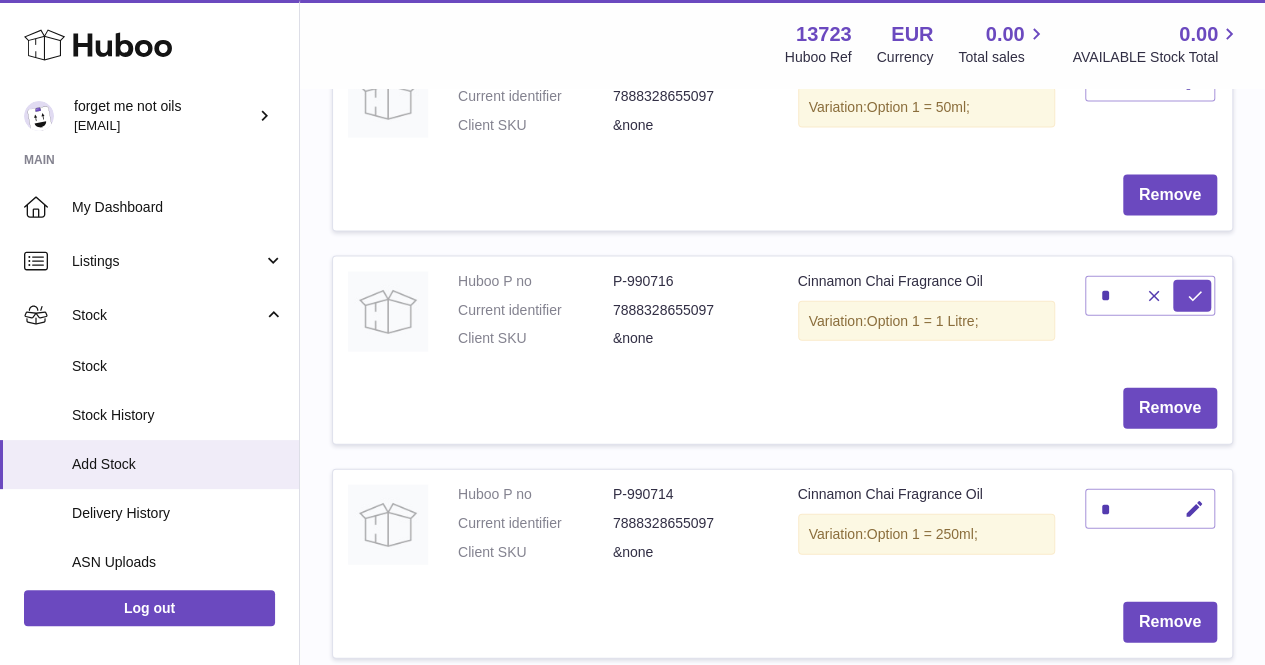 scroll, scrollTop: 2300, scrollLeft: 0, axis: vertical 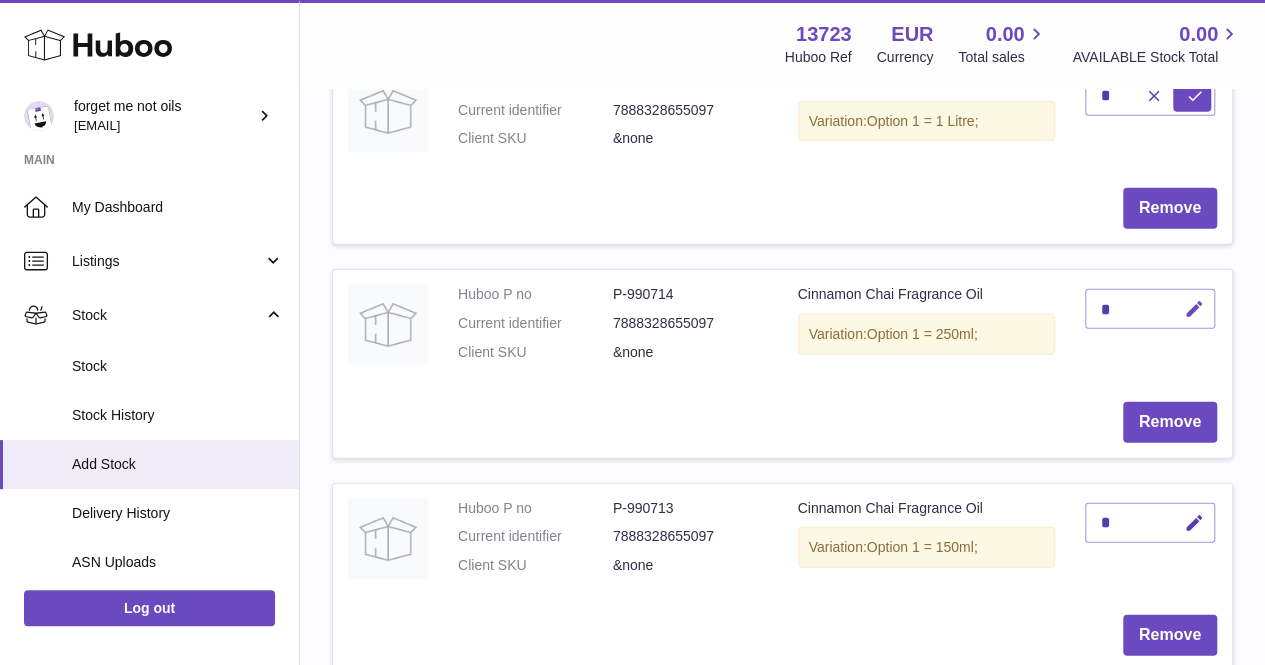 click at bounding box center (1191, 309) 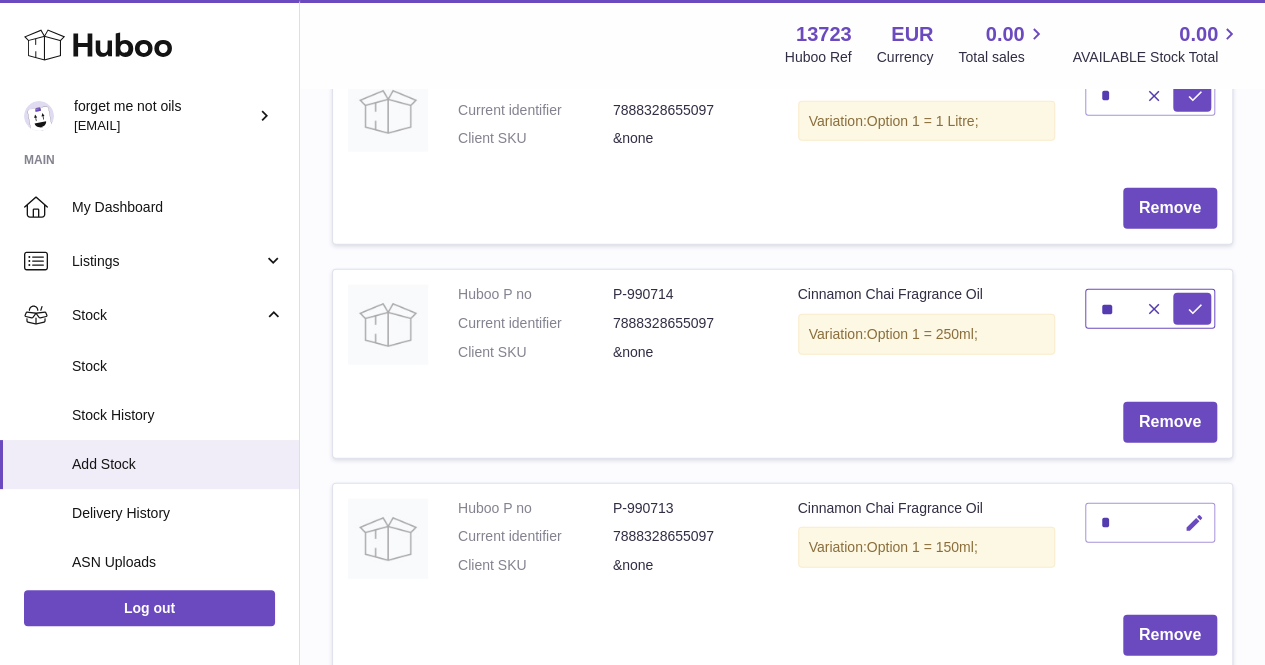 type on "**" 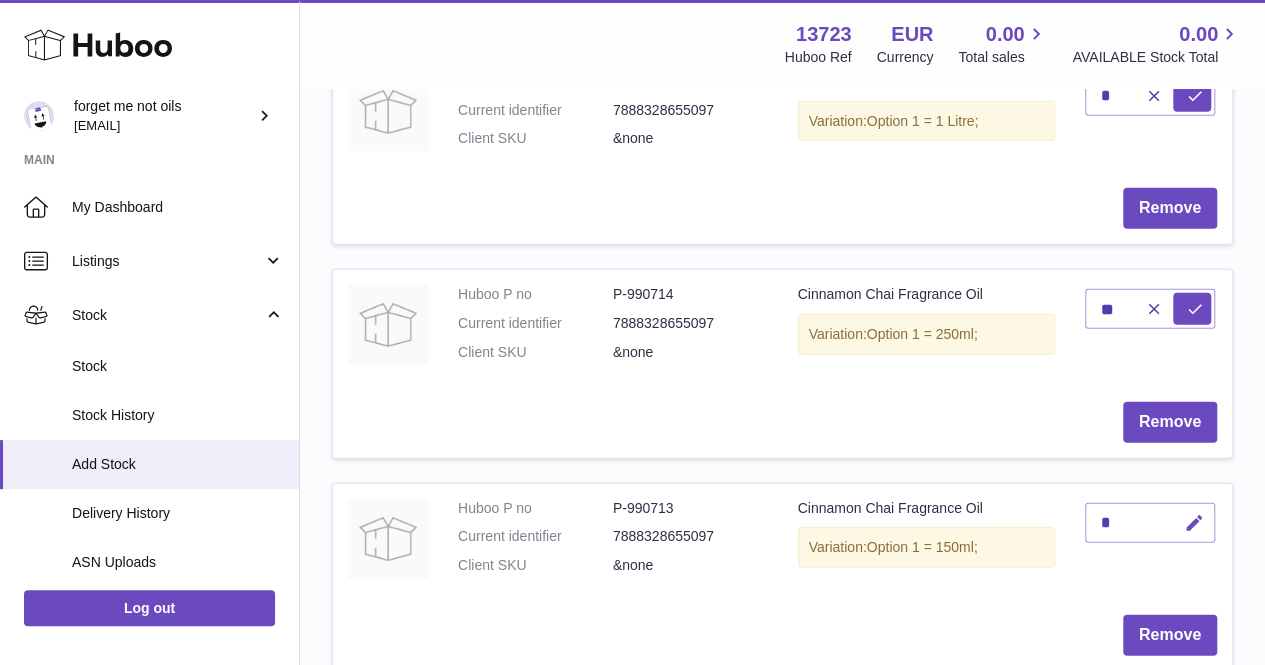 click at bounding box center (1194, 523) 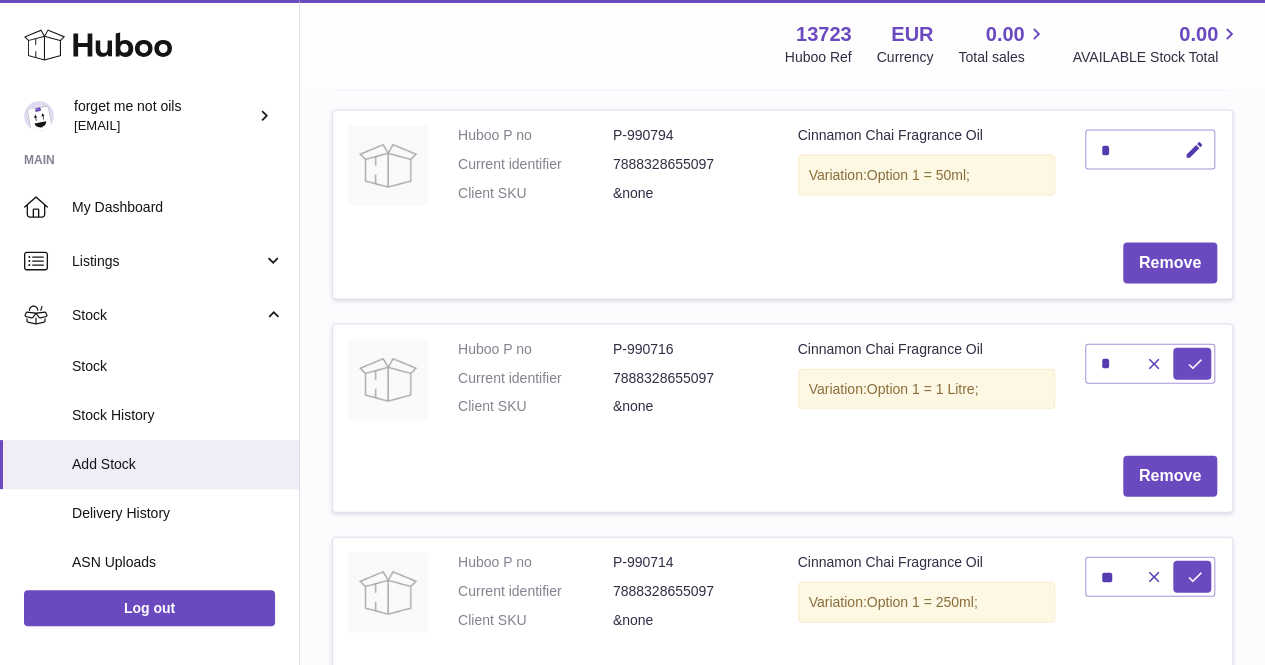 scroll, scrollTop: 2000, scrollLeft: 0, axis: vertical 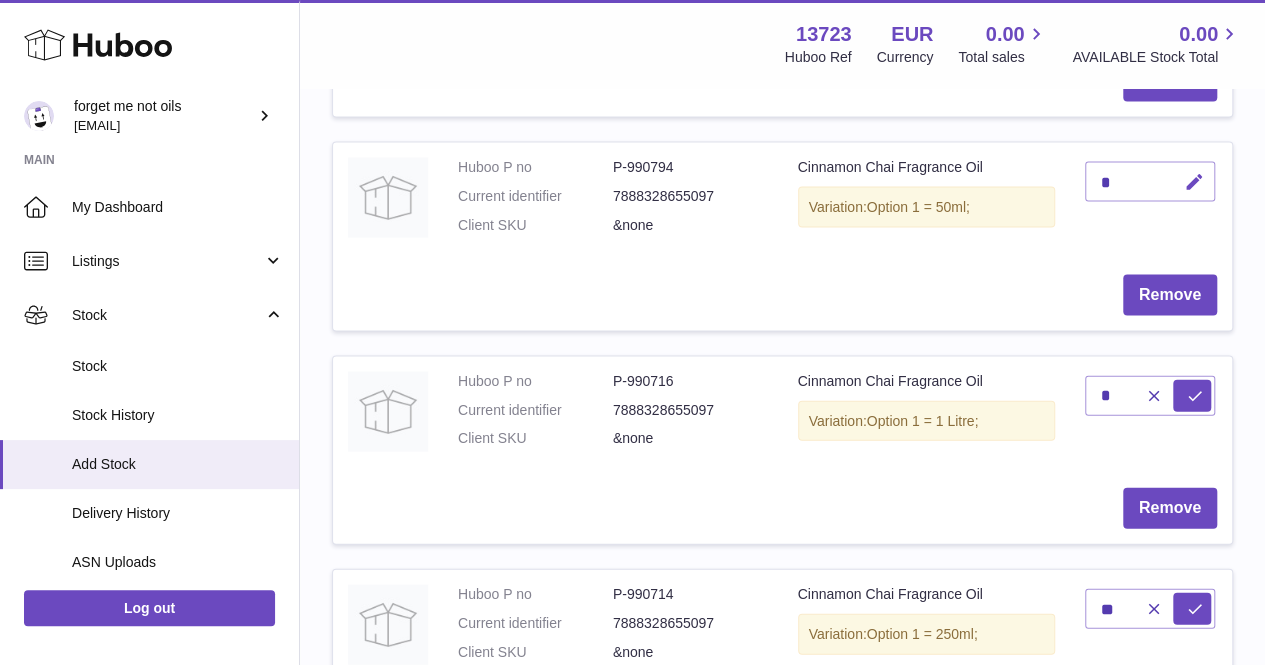 type on "**" 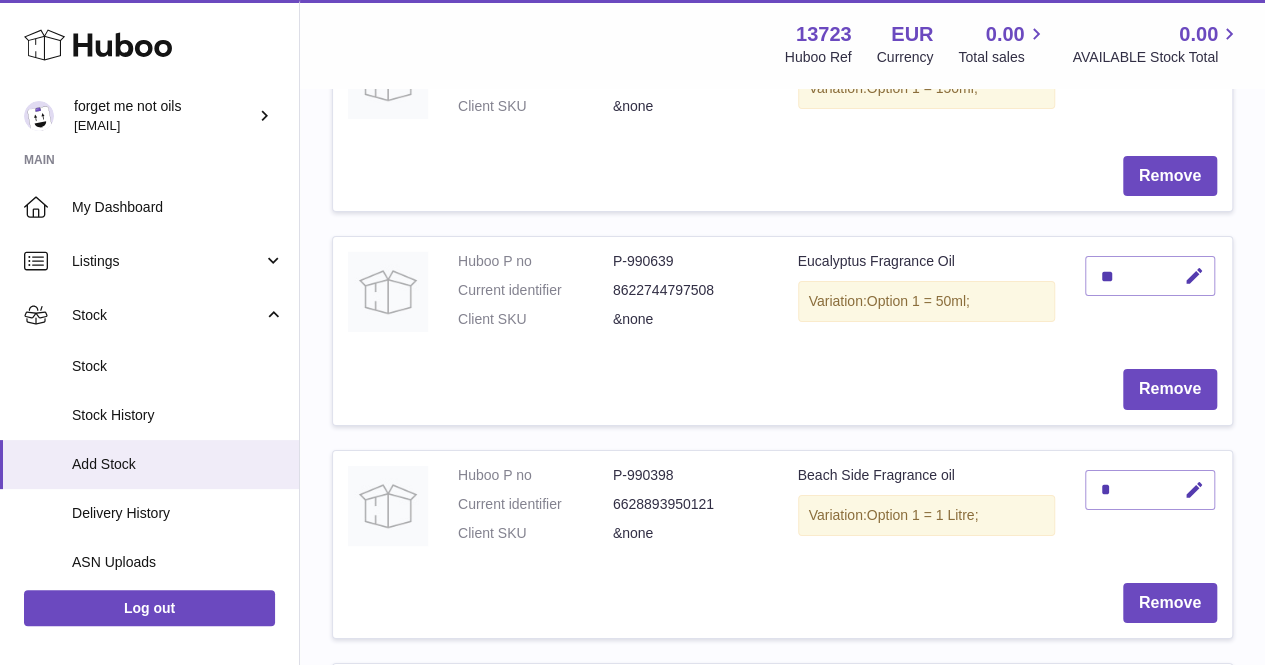 scroll, scrollTop: 3500, scrollLeft: 0, axis: vertical 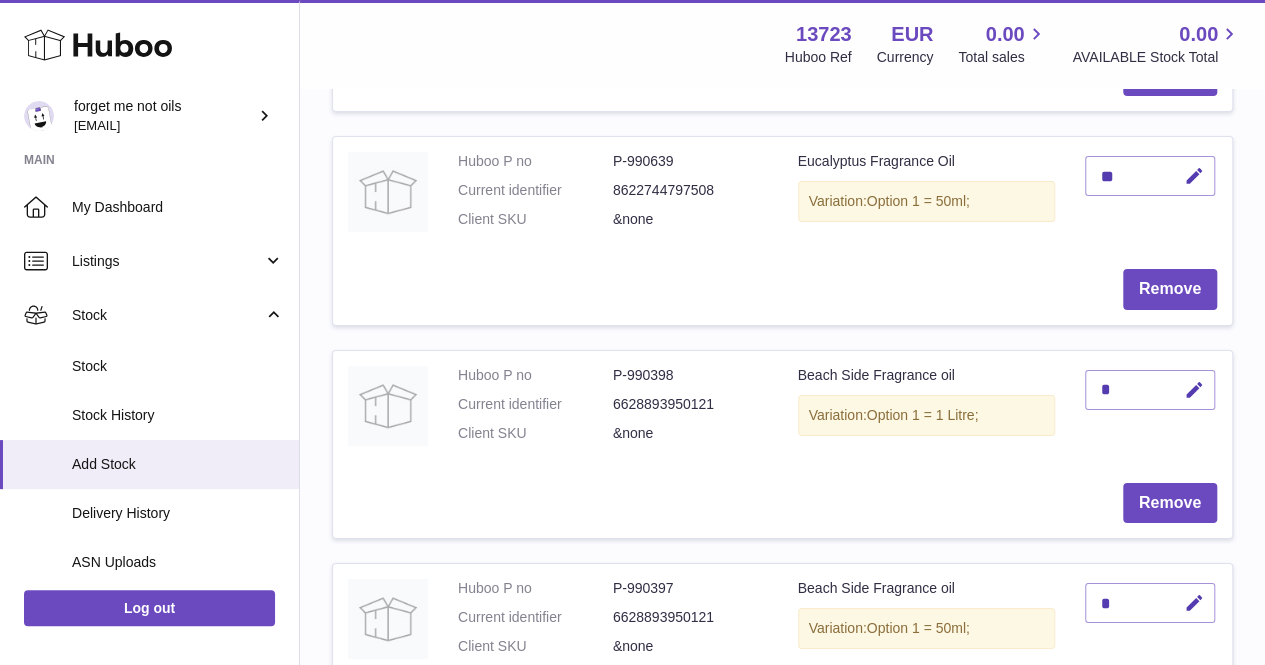 type on "**" 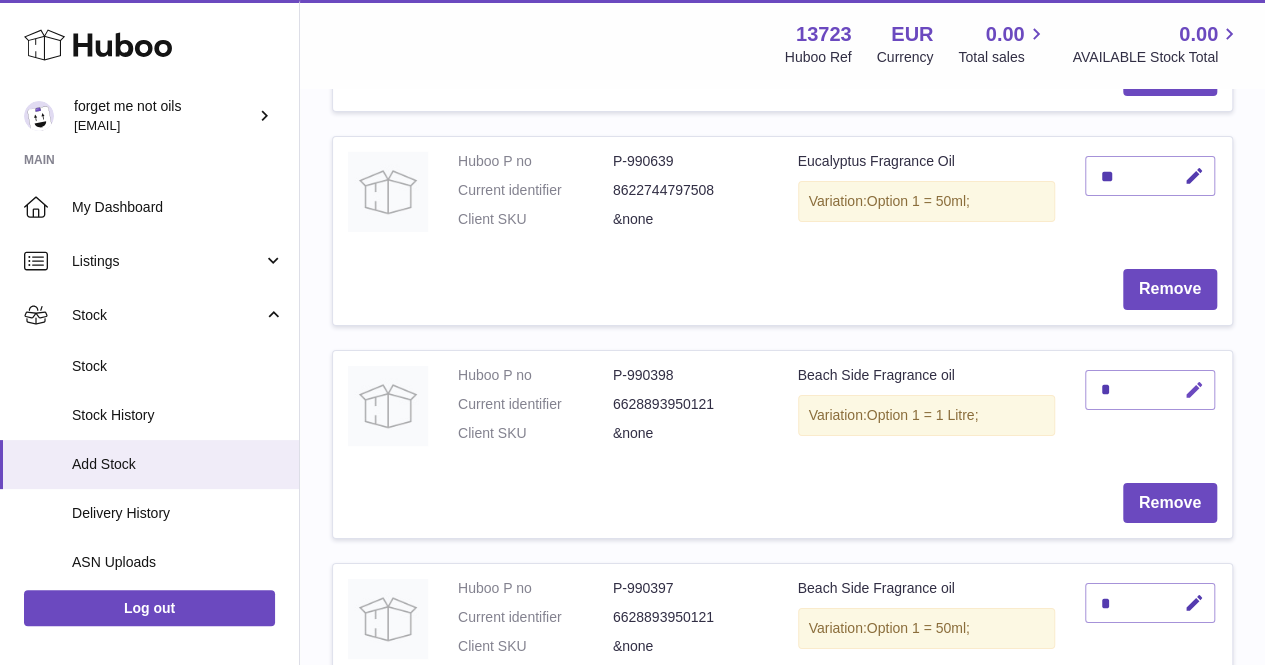 click at bounding box center (1194, 390) 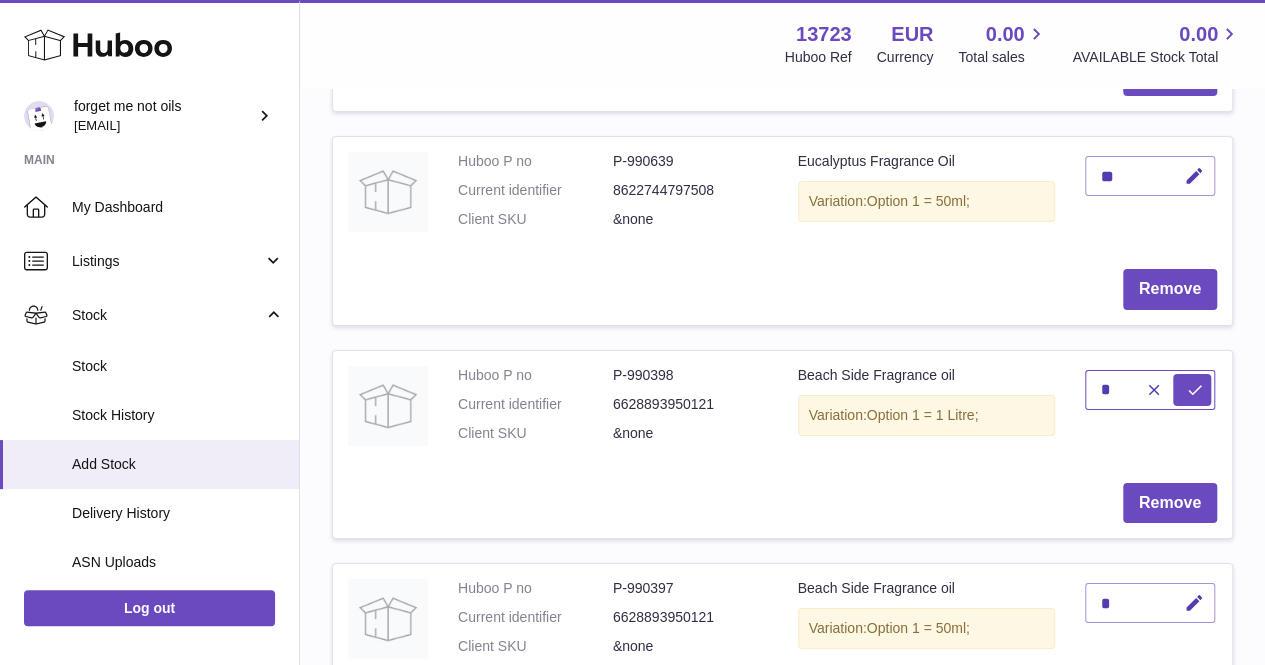 type on "*" 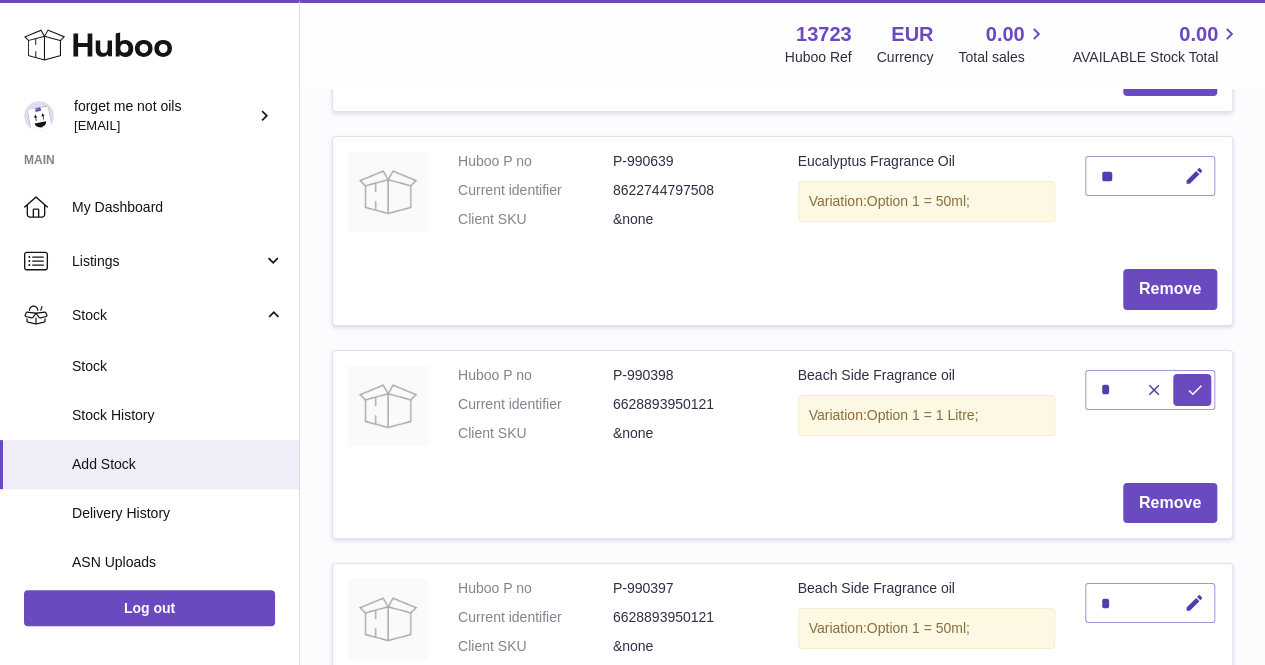 click on "Remove" at bounding box center [782, 503] 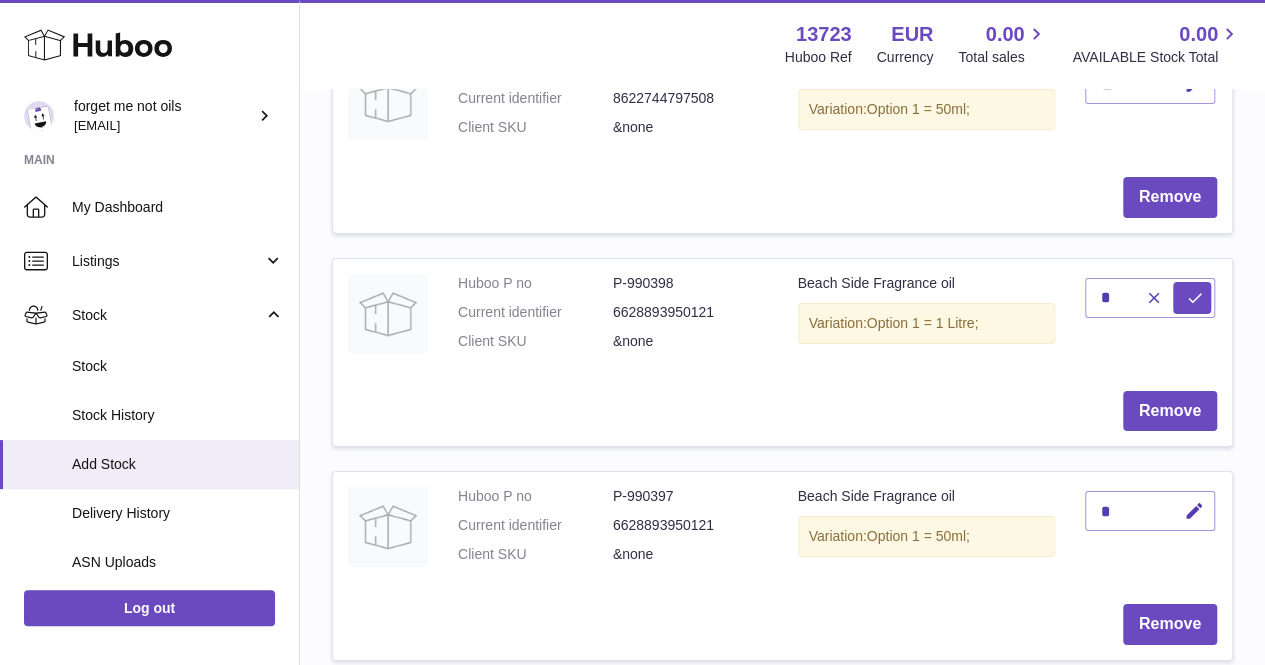 scroll, scrollTop: 3700, scrollLeft: 0, axis: vertical 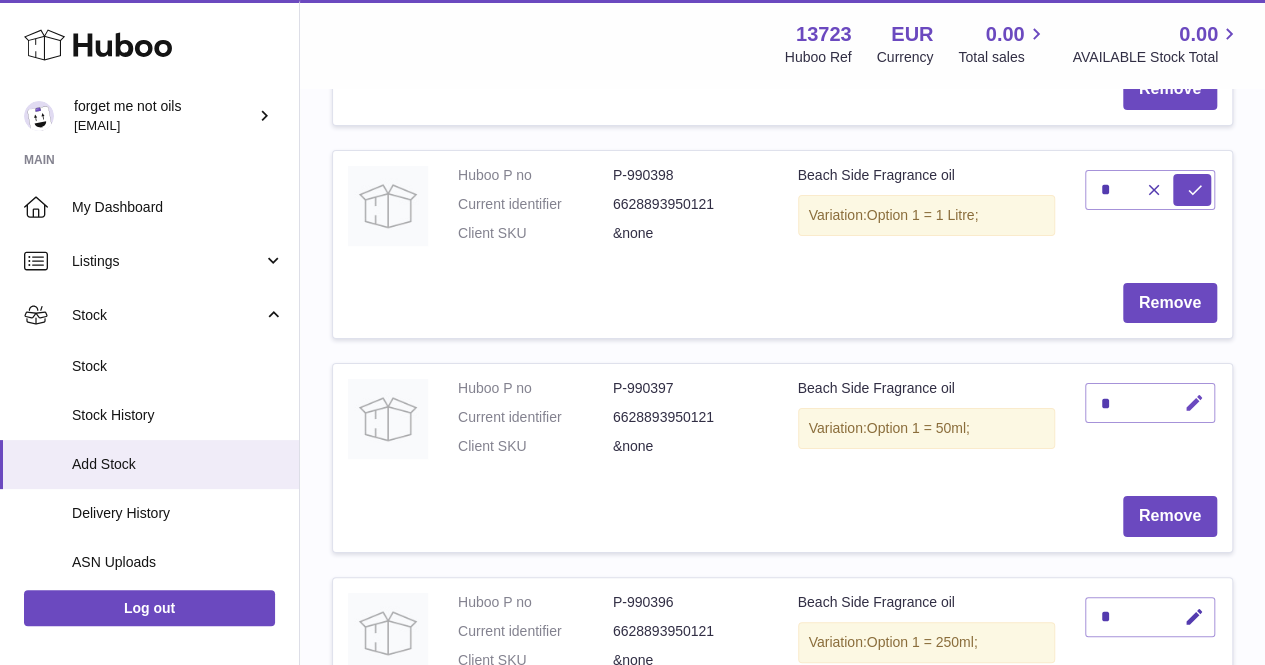 click at bounding box center [1194, 403] 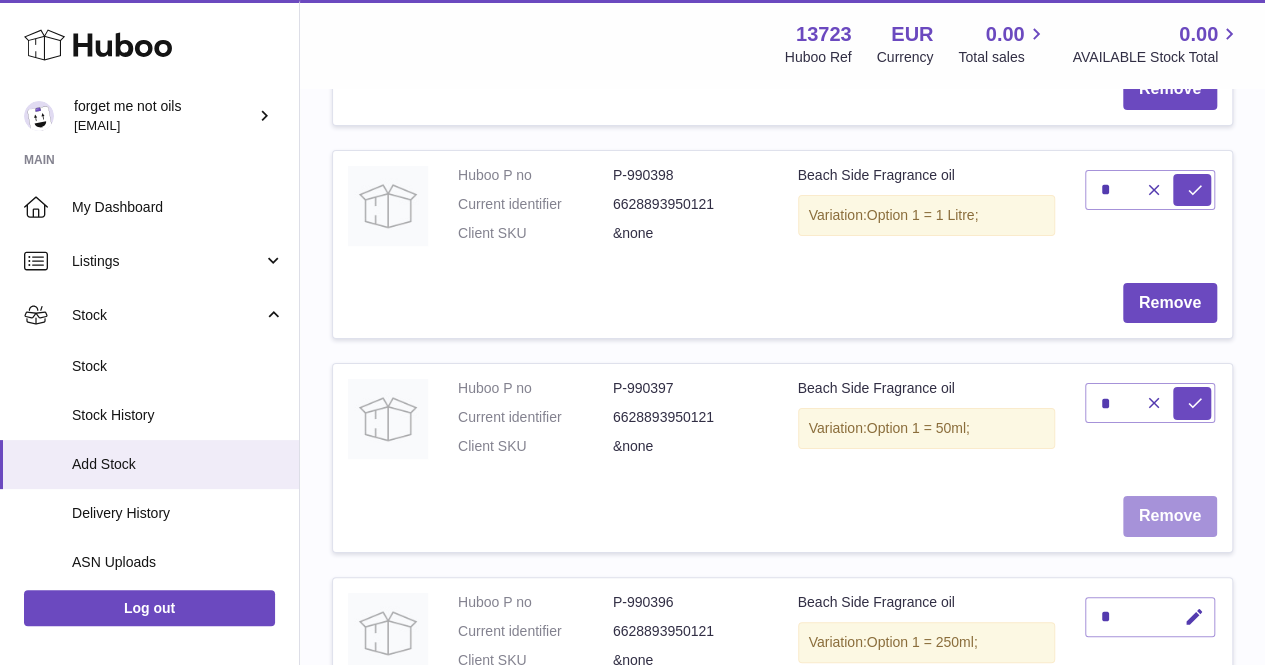 click on "Remove" at bounding box center (1170, 516) 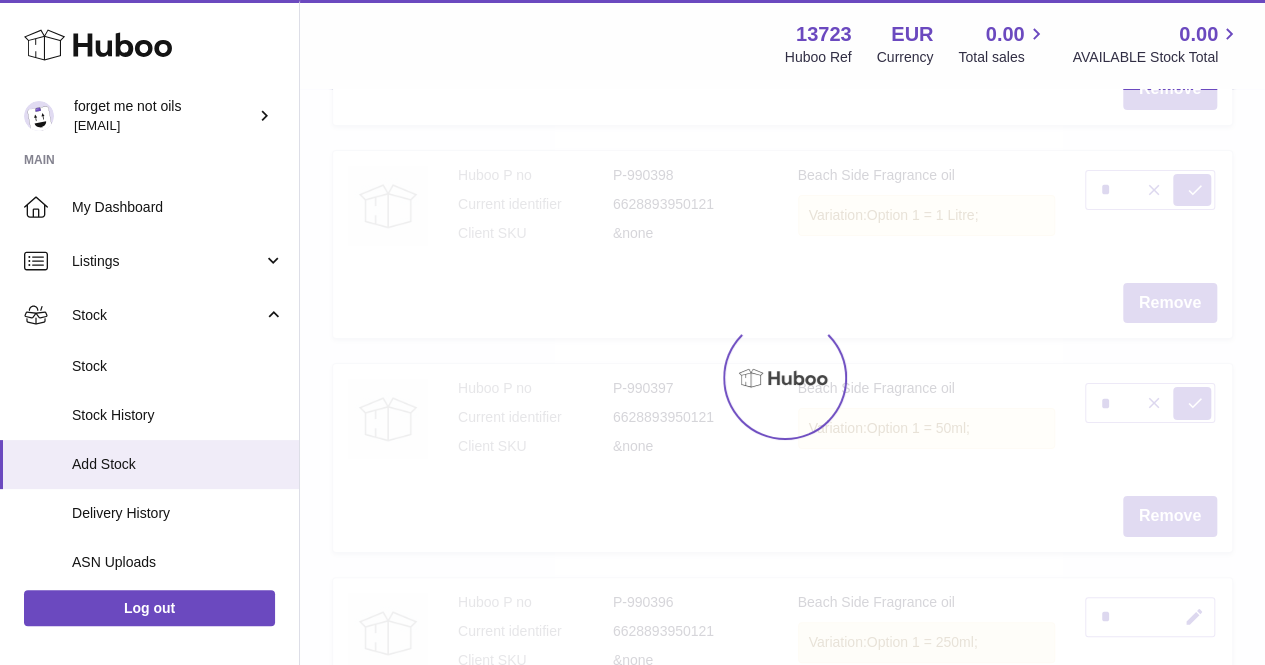 type on "*" 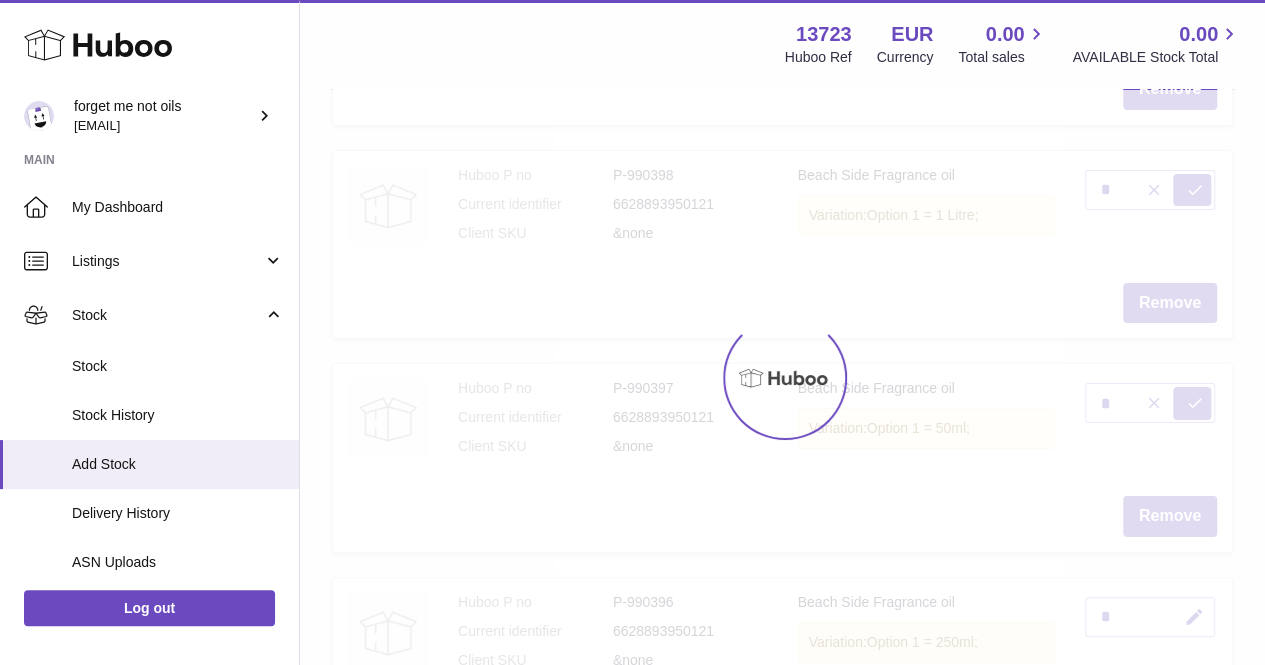 type on "*" 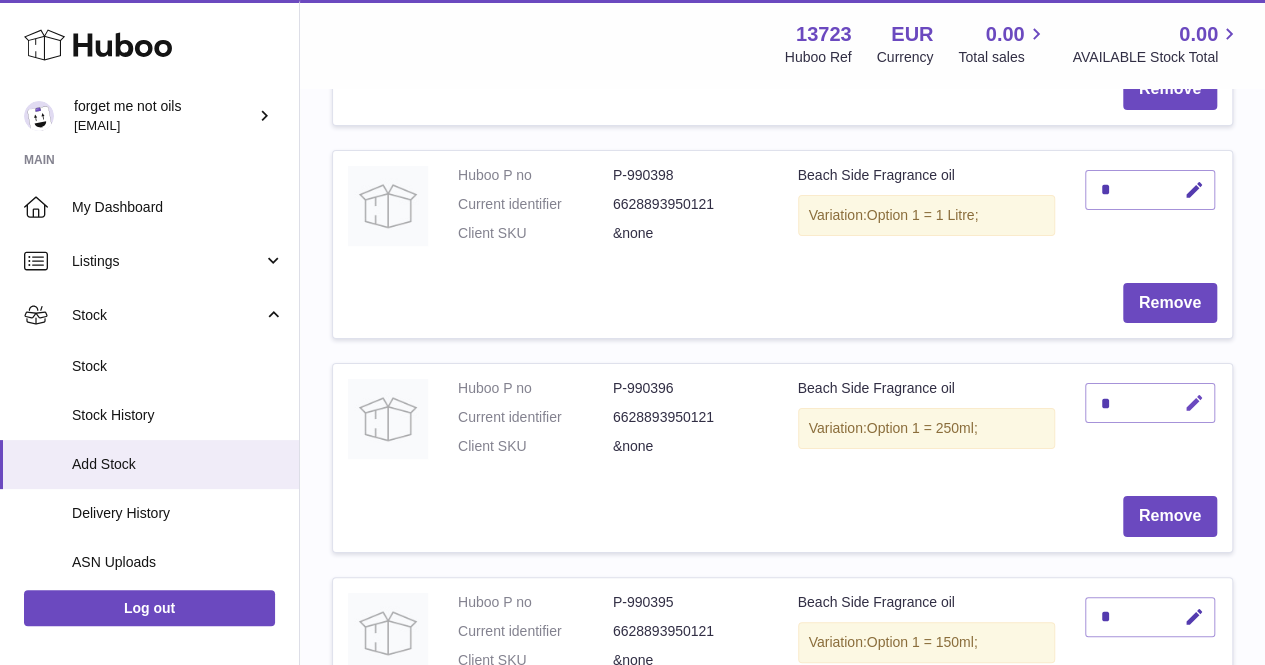 click at bounding box center (1194, 403) 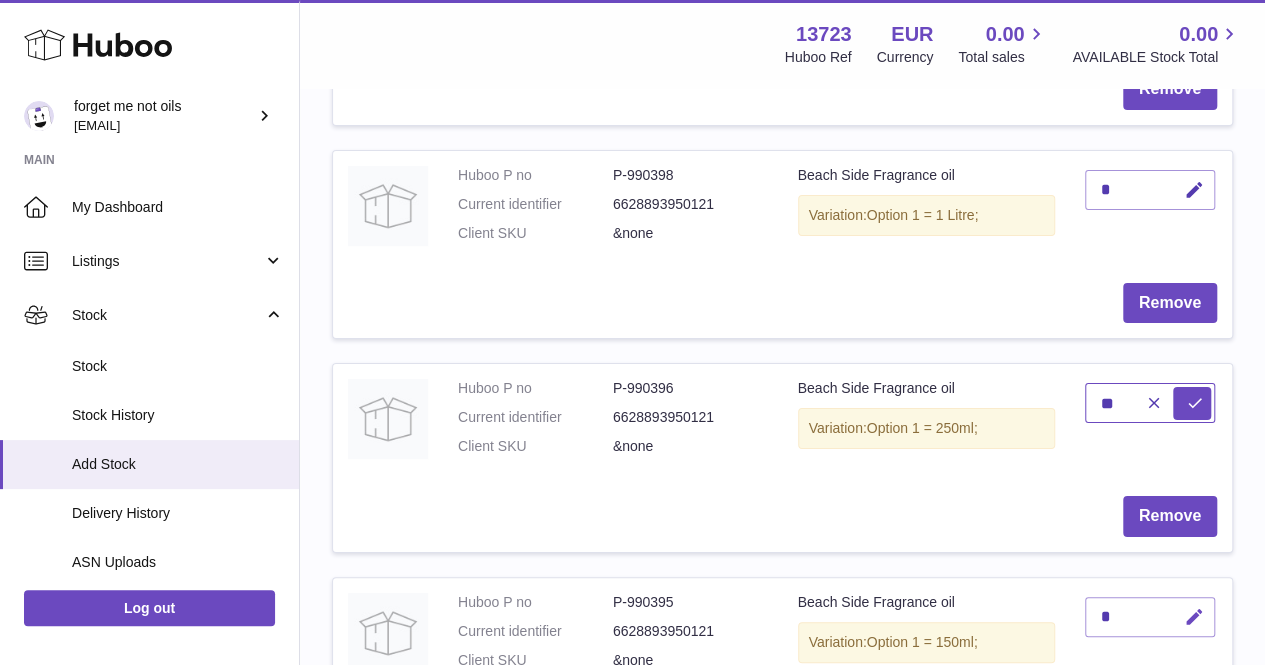 type on "**" 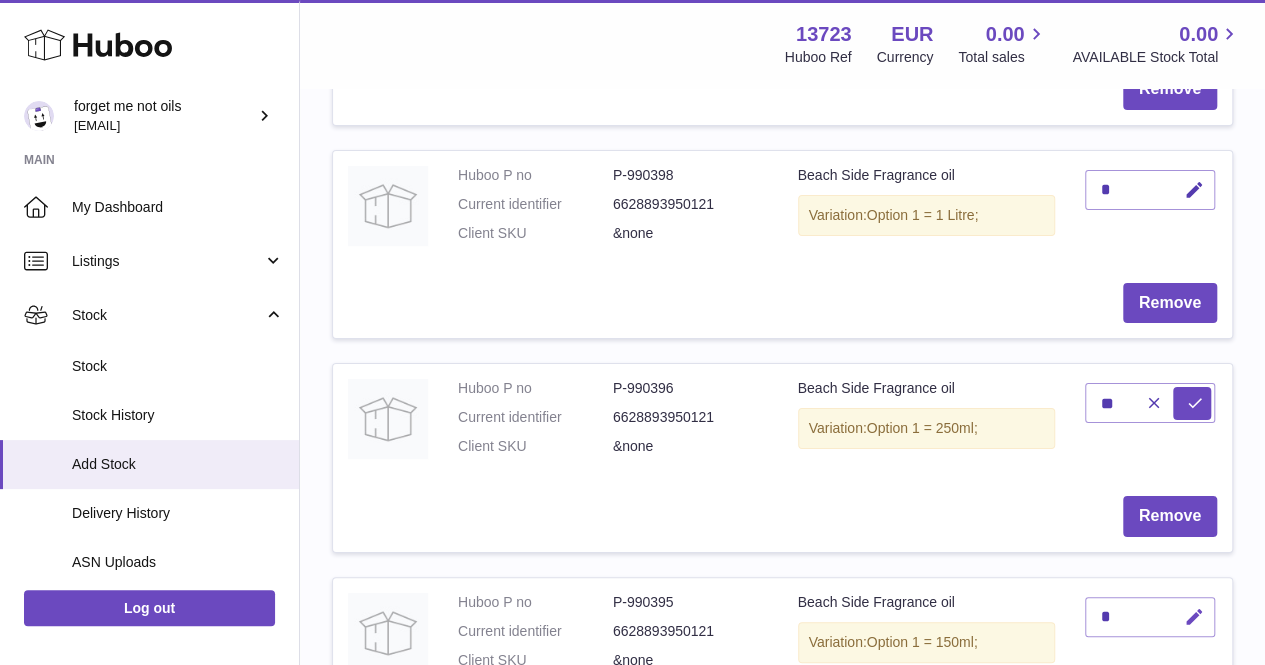 click at bounding box center [1194, 617] 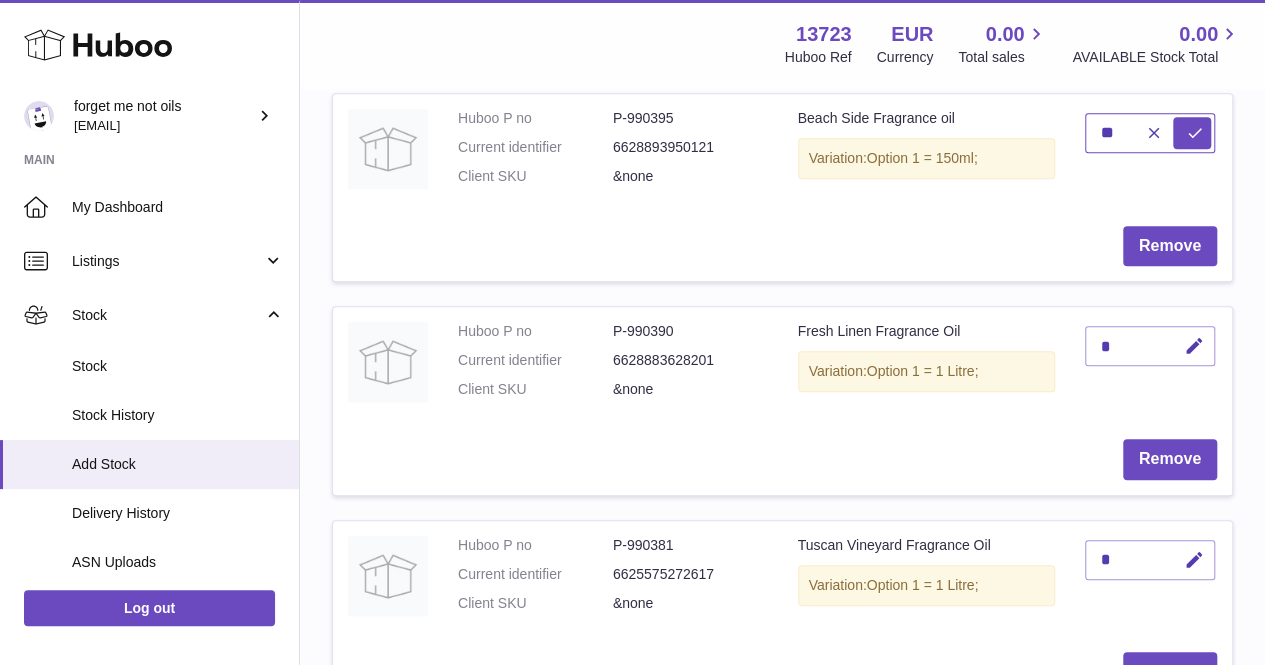 scroll, scrollTop: 4200, scrollLeft: 0, axis: vertical 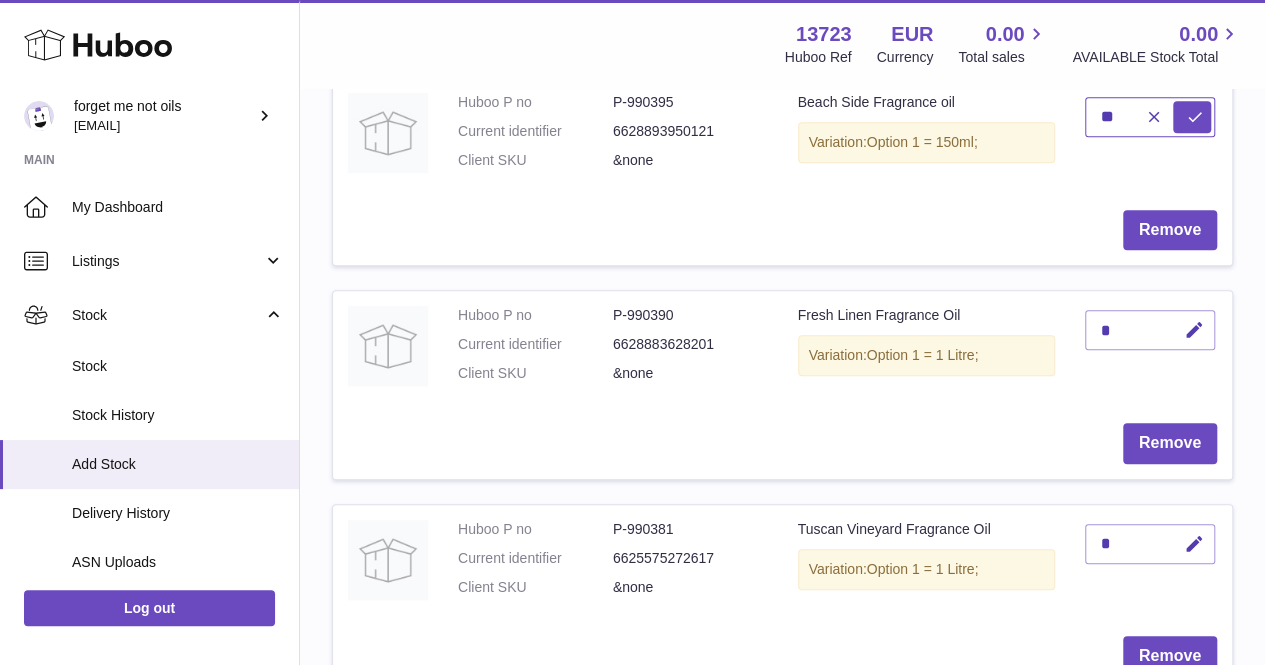 type on "**" 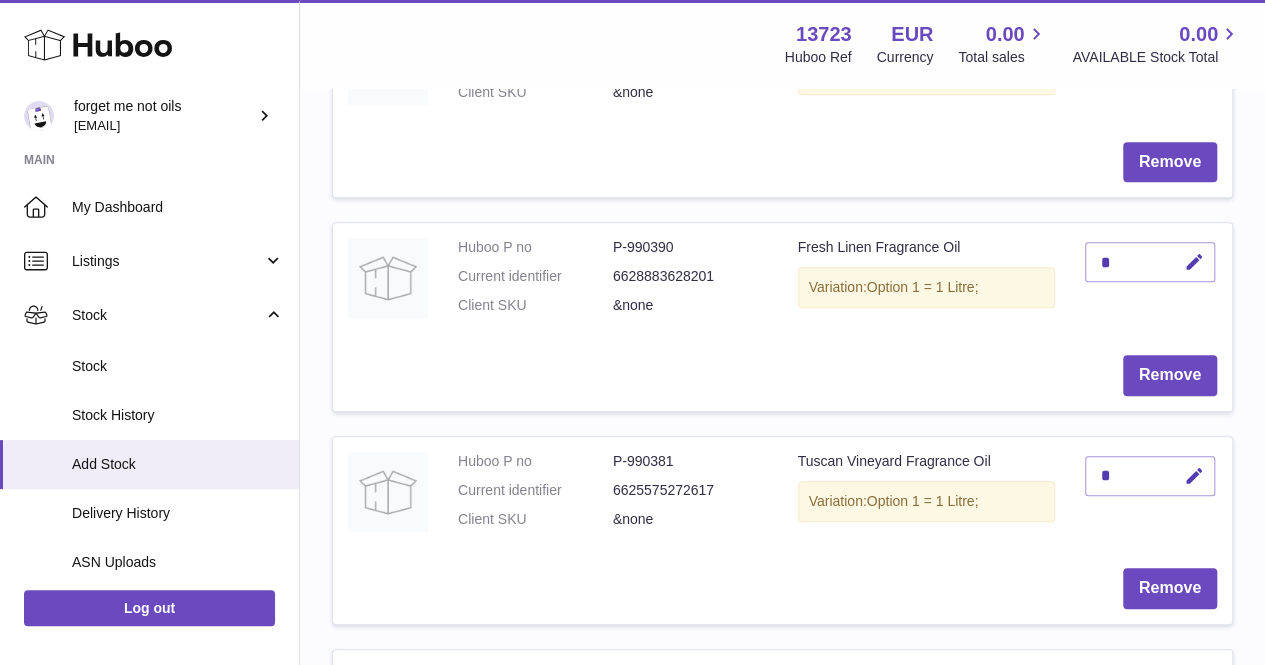 scroll, scrollTop: 4300, scrollLeft: 0, axis: vertical 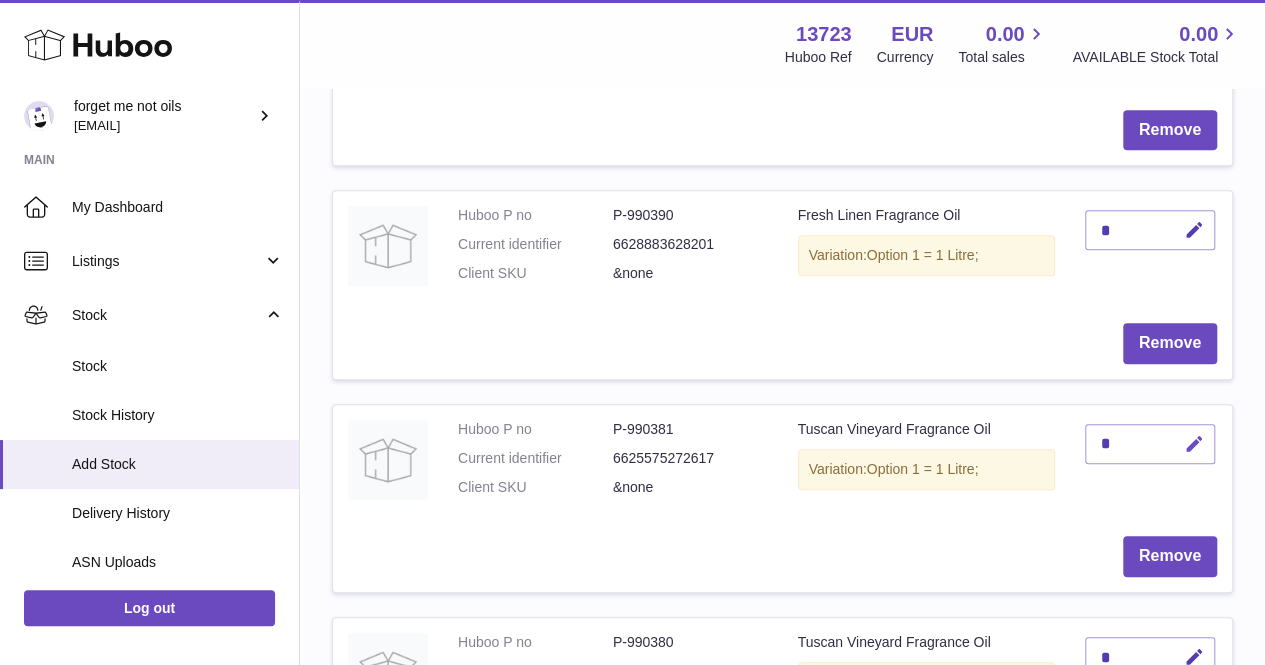 click at bounding box center (1194, 444) 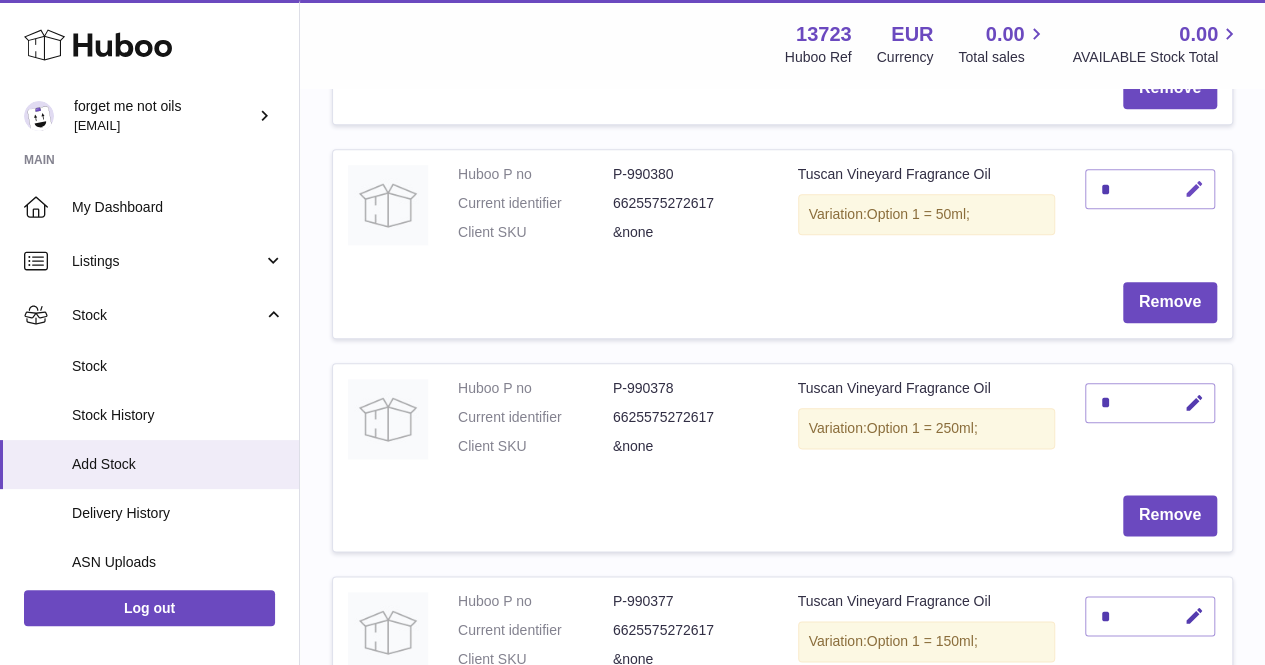 scroll, scrollTop: 4800, scrollLeft: 0, axis: vertical 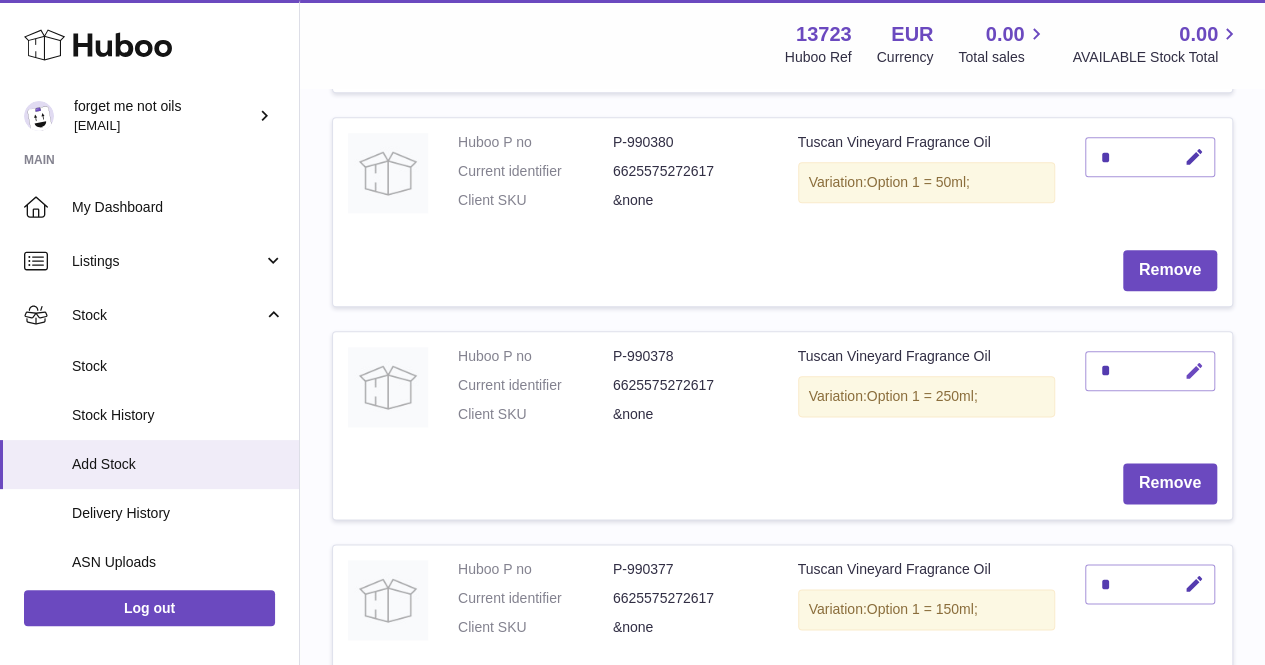 type on "*" 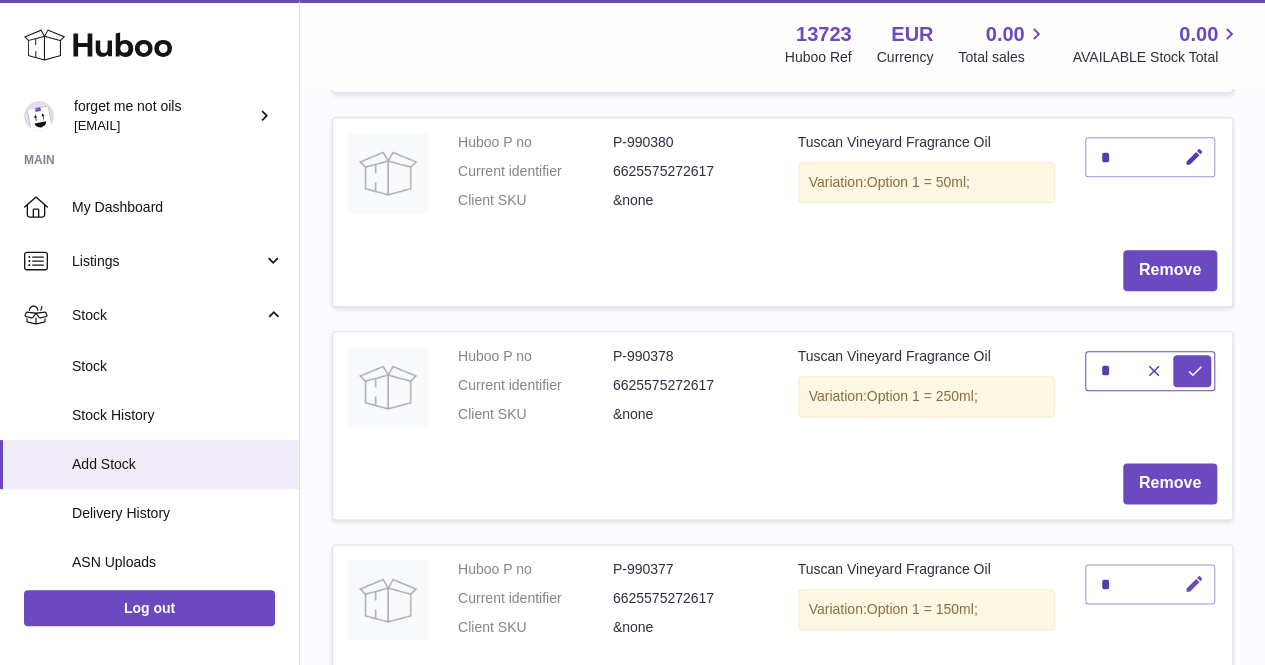 type on "*" 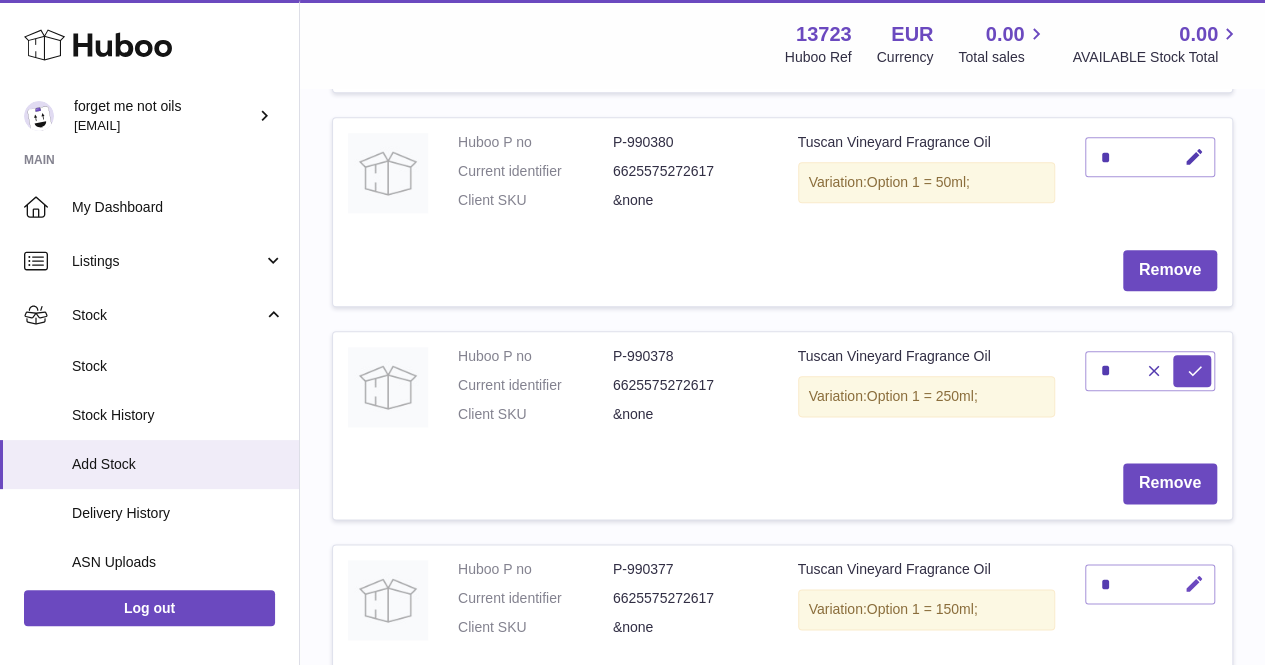 click at bounding box center [1194, 584] 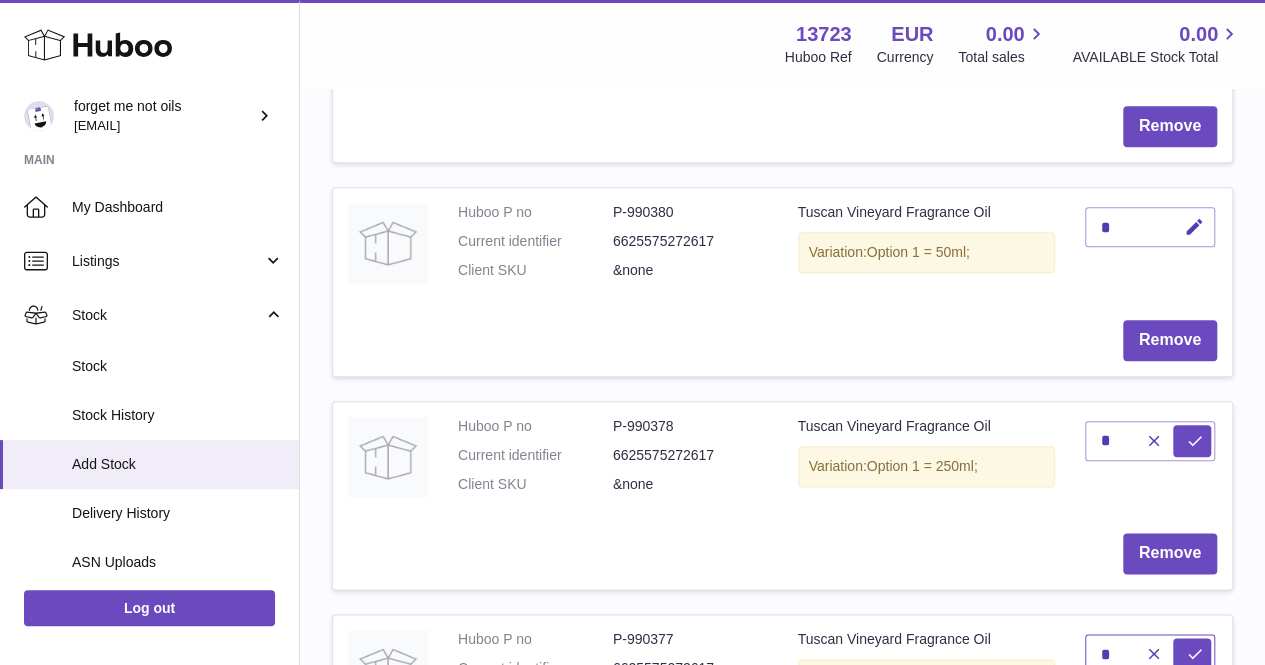 scroll, scrollTop: 4700, scrollLeft: 0, axis: vertical 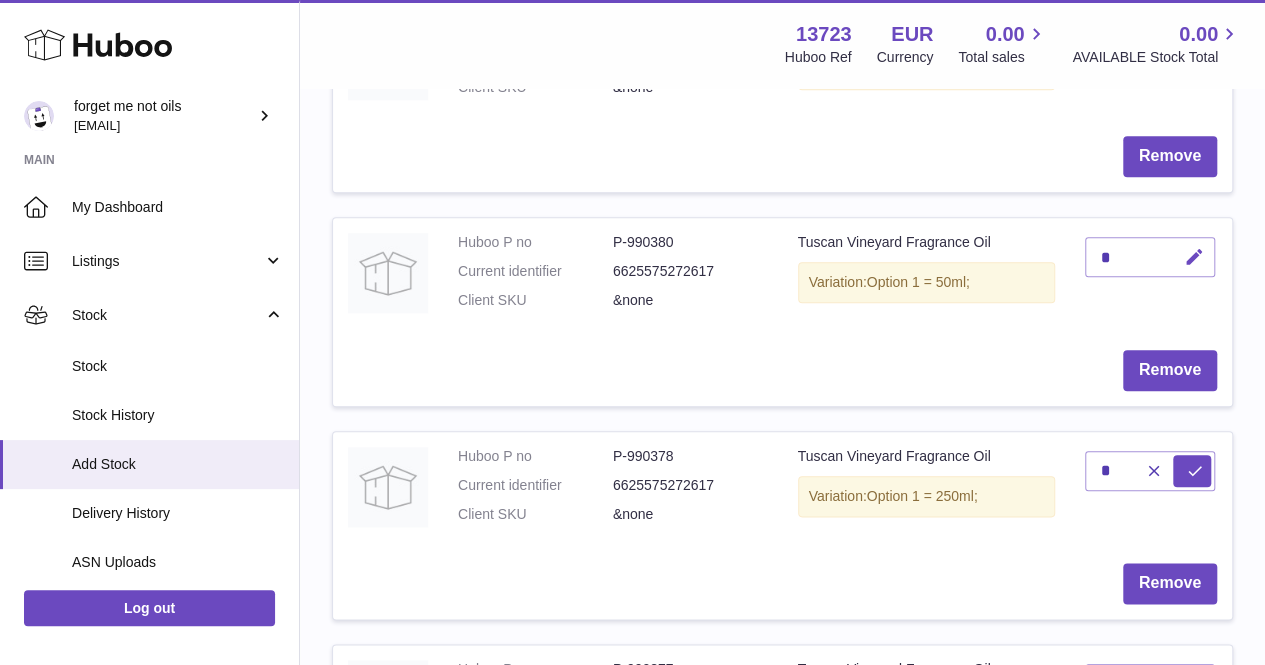 type on "*" 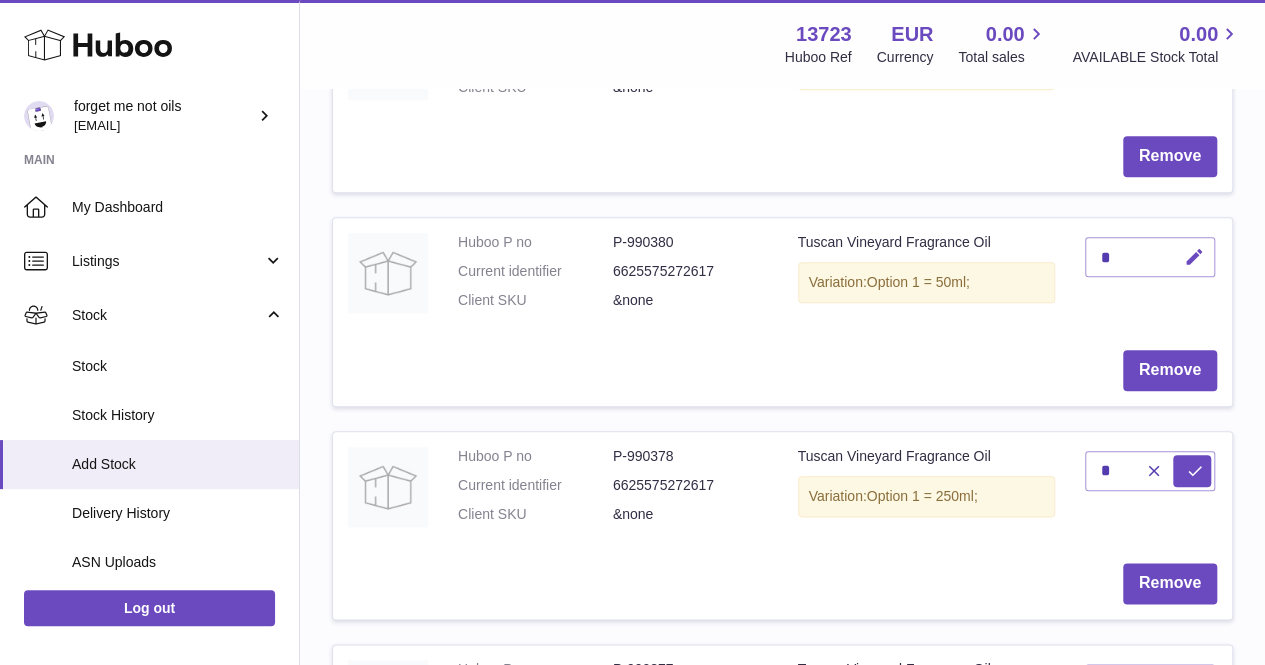 click at bounding box center (1194, 257) 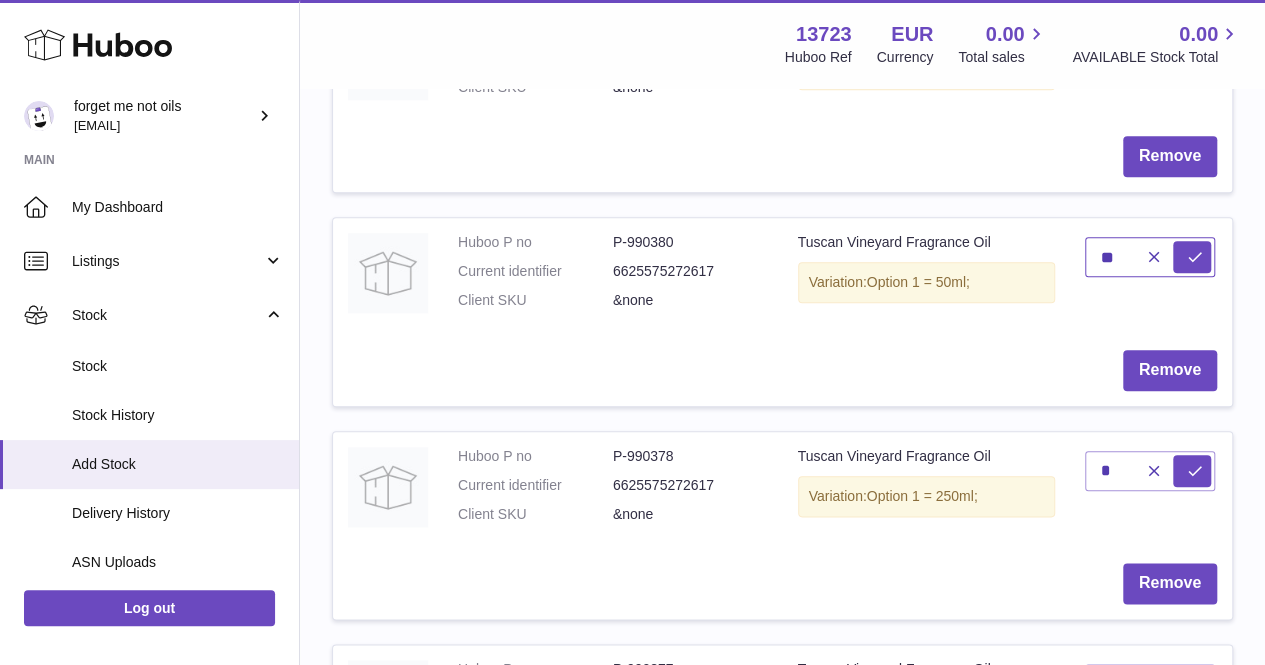 type on "**" 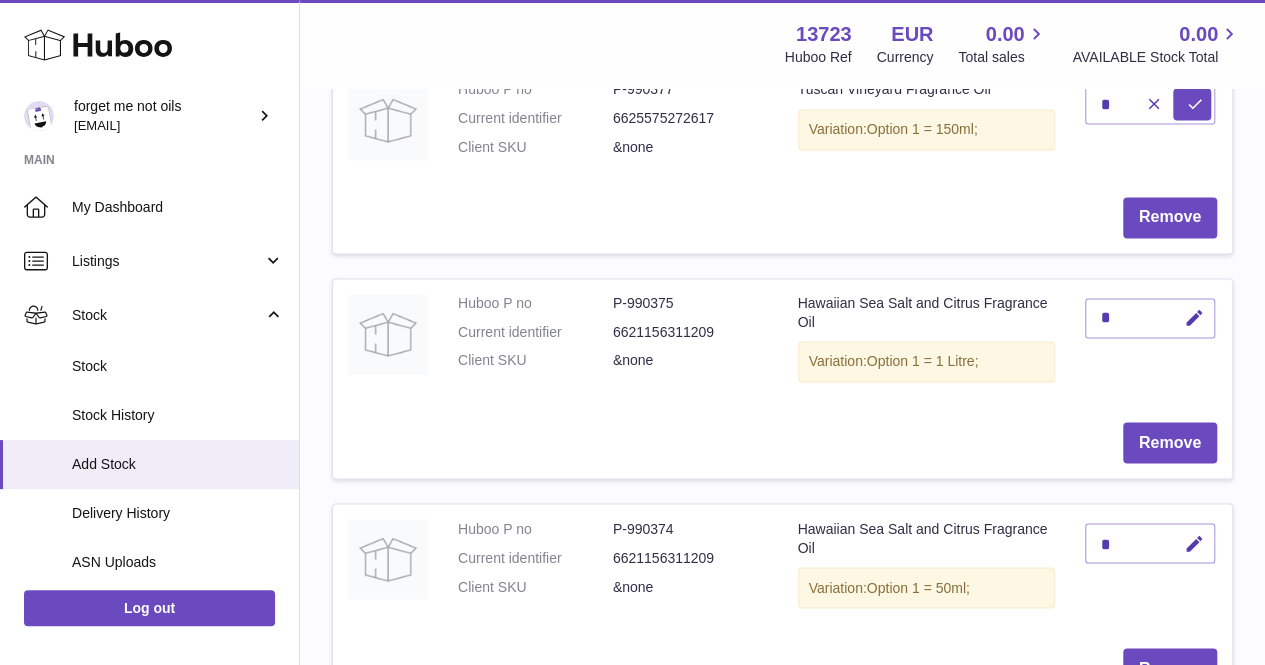 scroll, scrollTop: 5300, scrollLeft: 0, axis: vertical 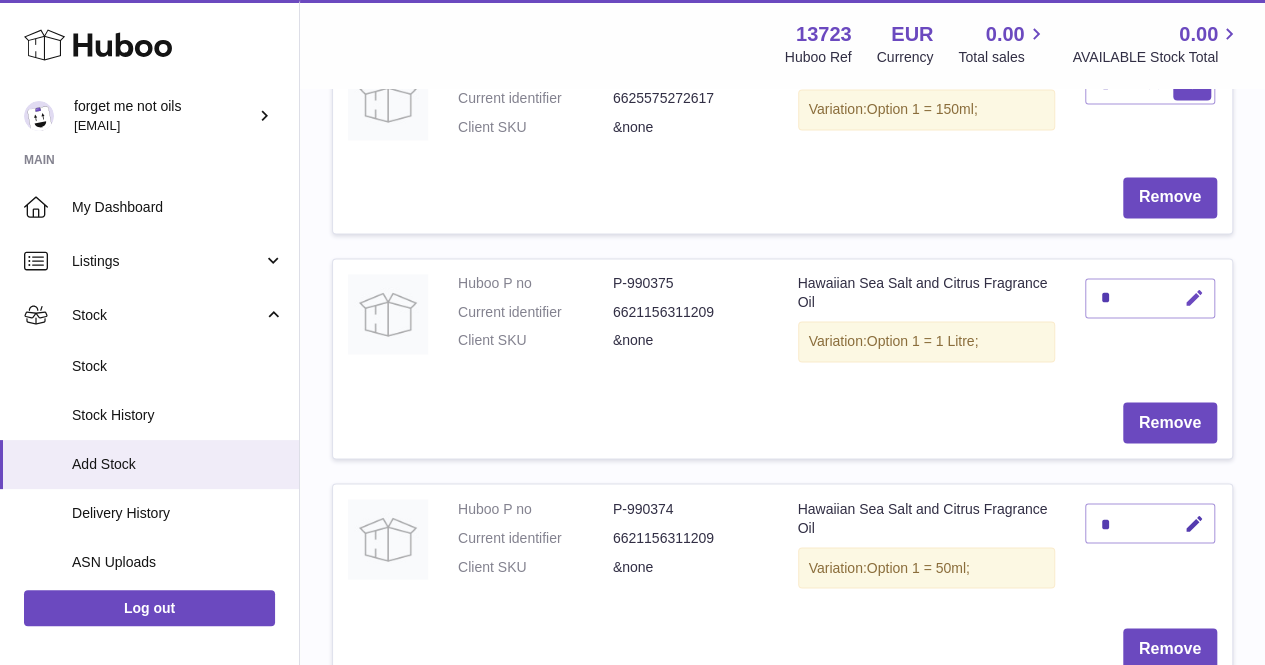 click at bounding box center [1194, 298] 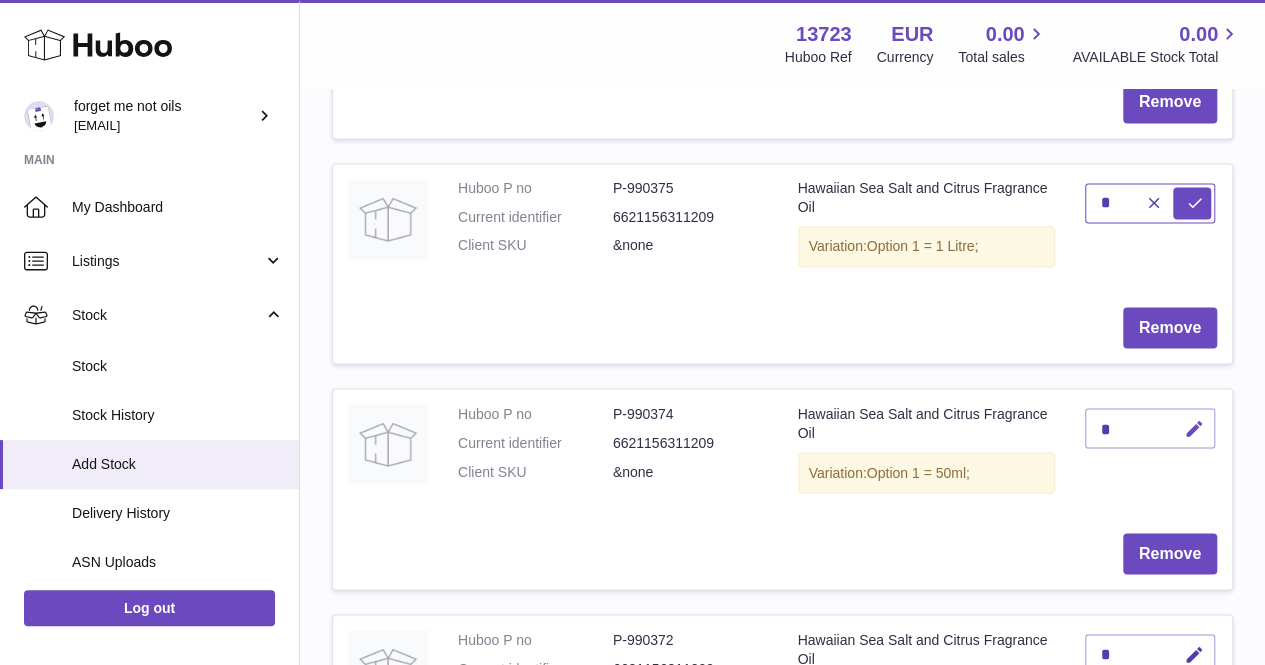 scroll, scrollTop: 5500, scrollLeft: 0, axis: vertical 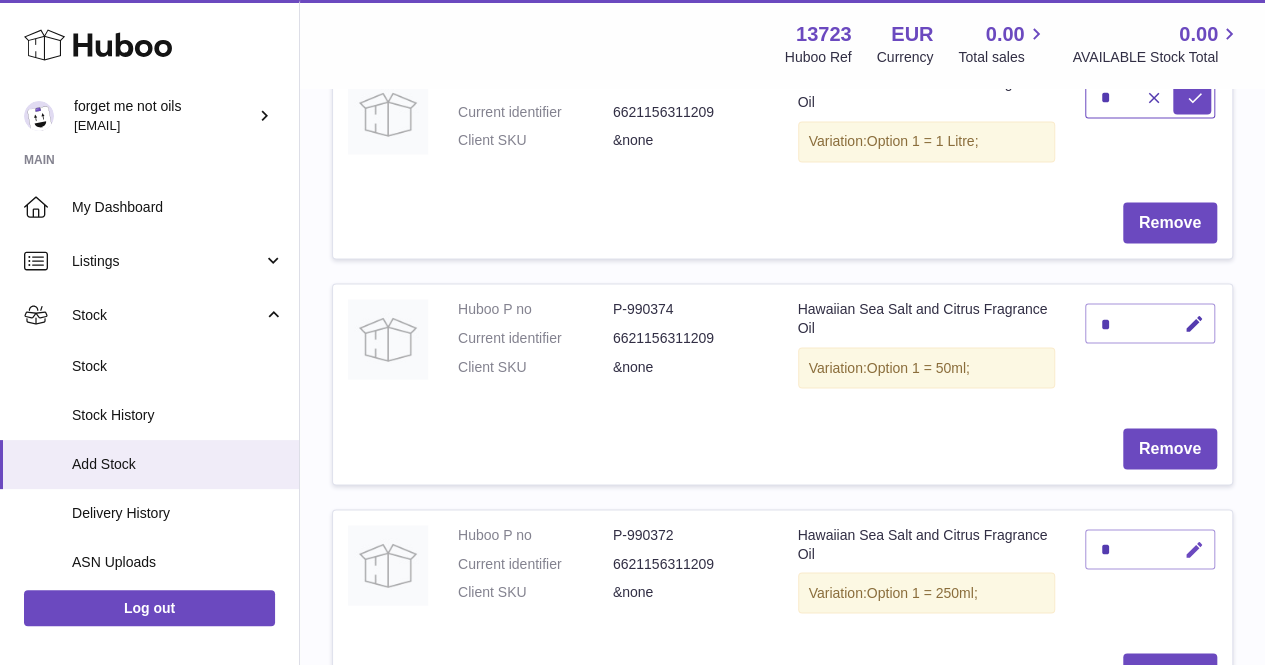 type on "*" 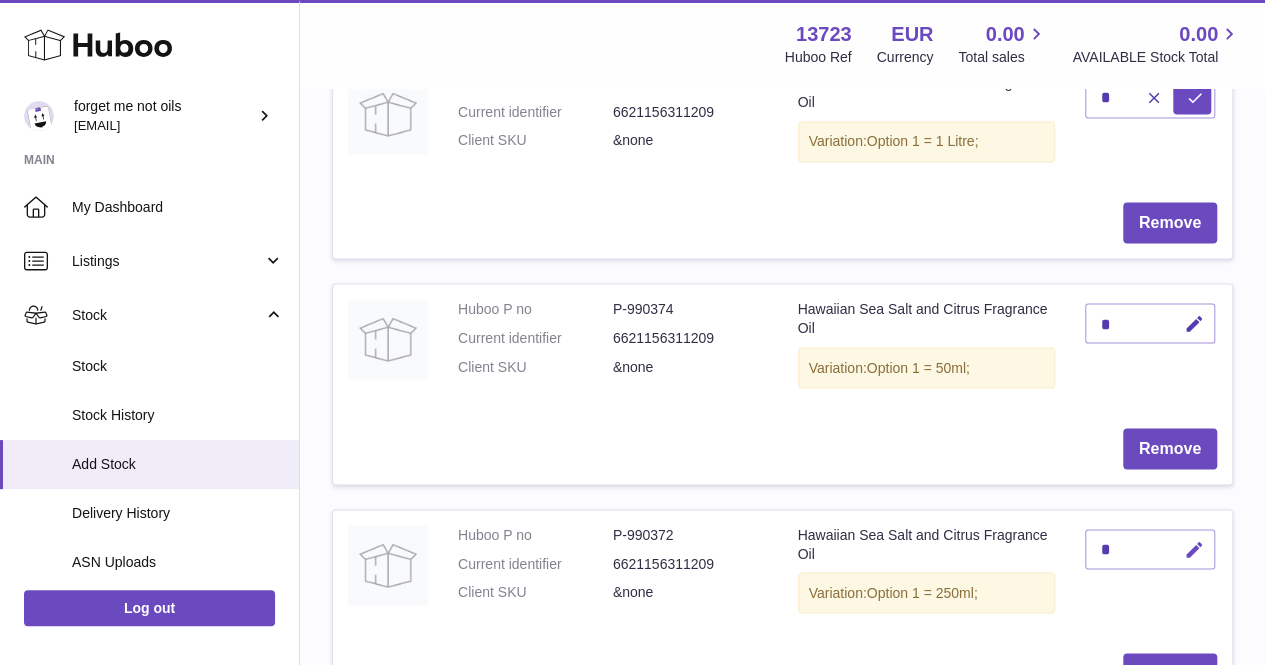 click at bounding box center [1194, 549] 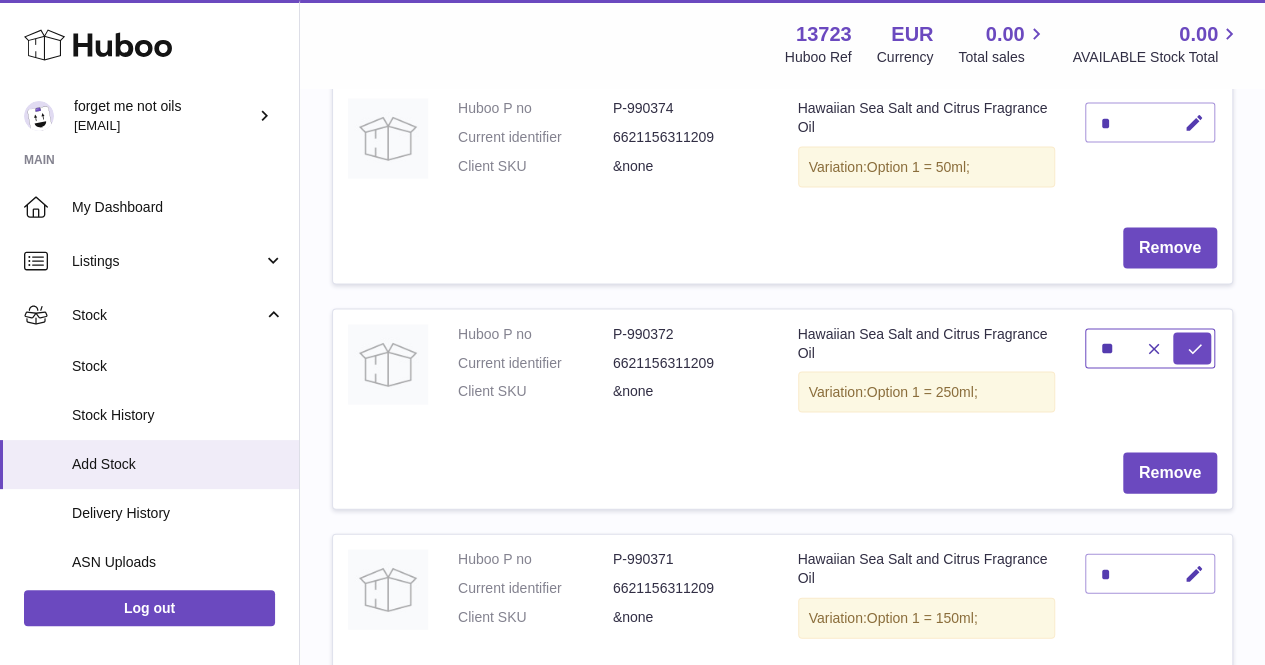 scroll, scrollTop: 5800, scrollLeft: 0, axis: vertical 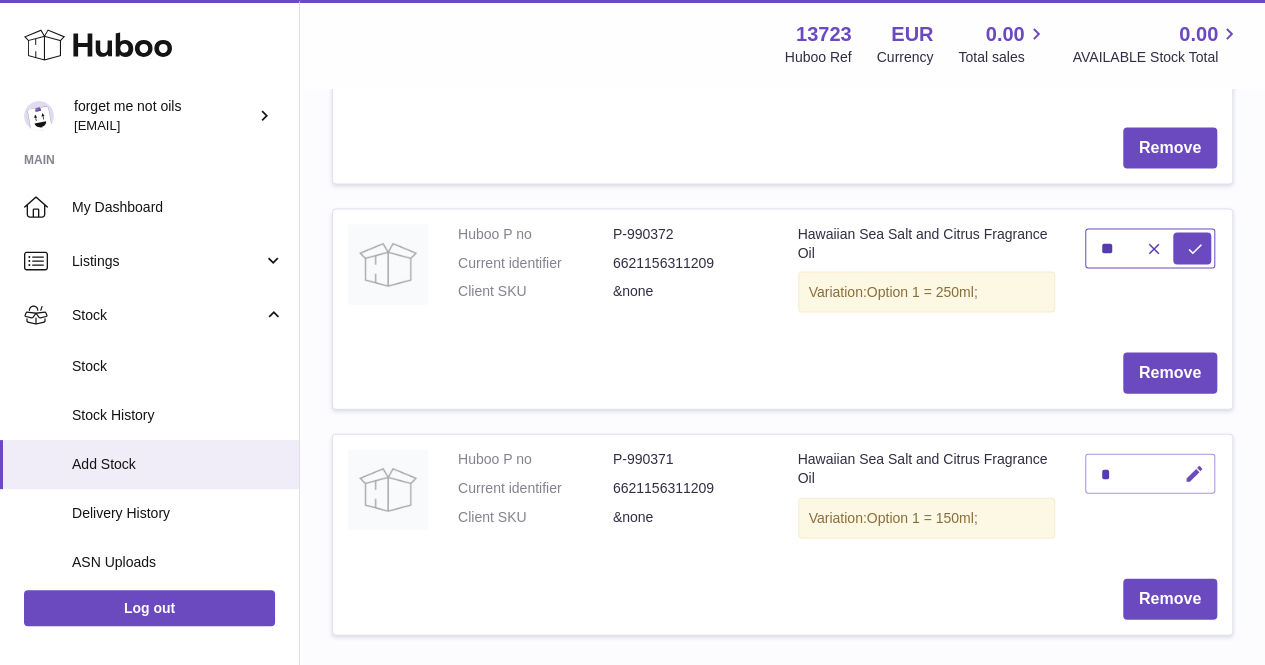 type on "**" 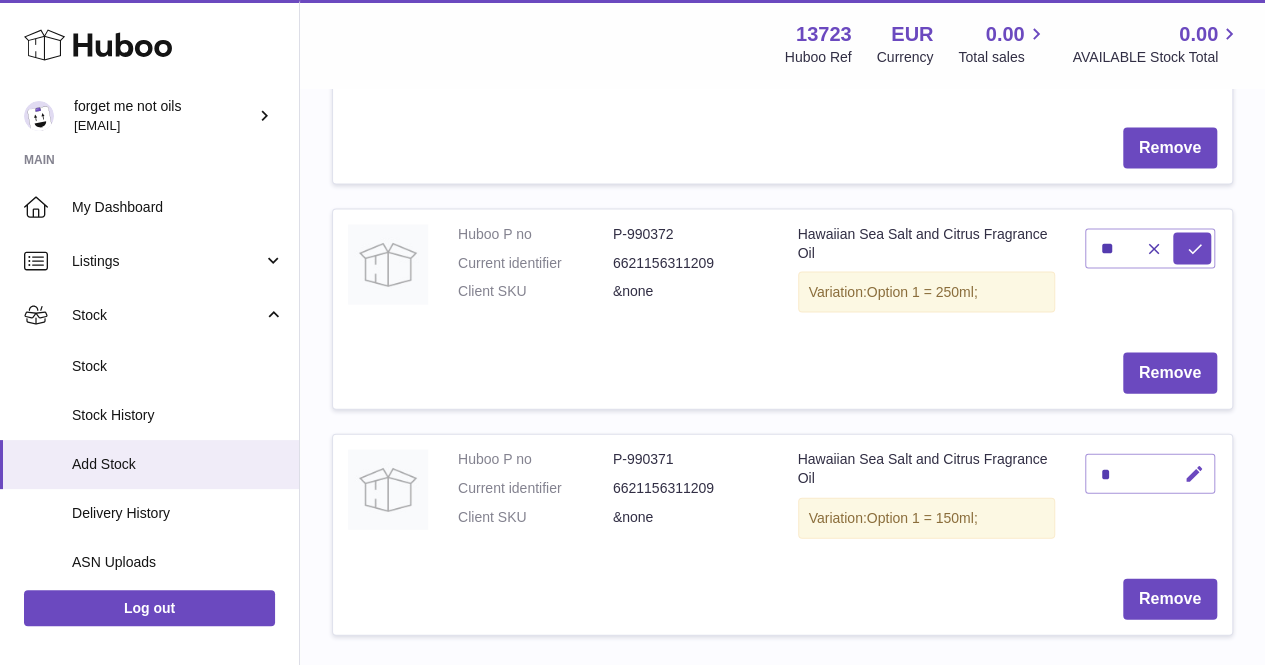 click at bounding box center (1194, 474) 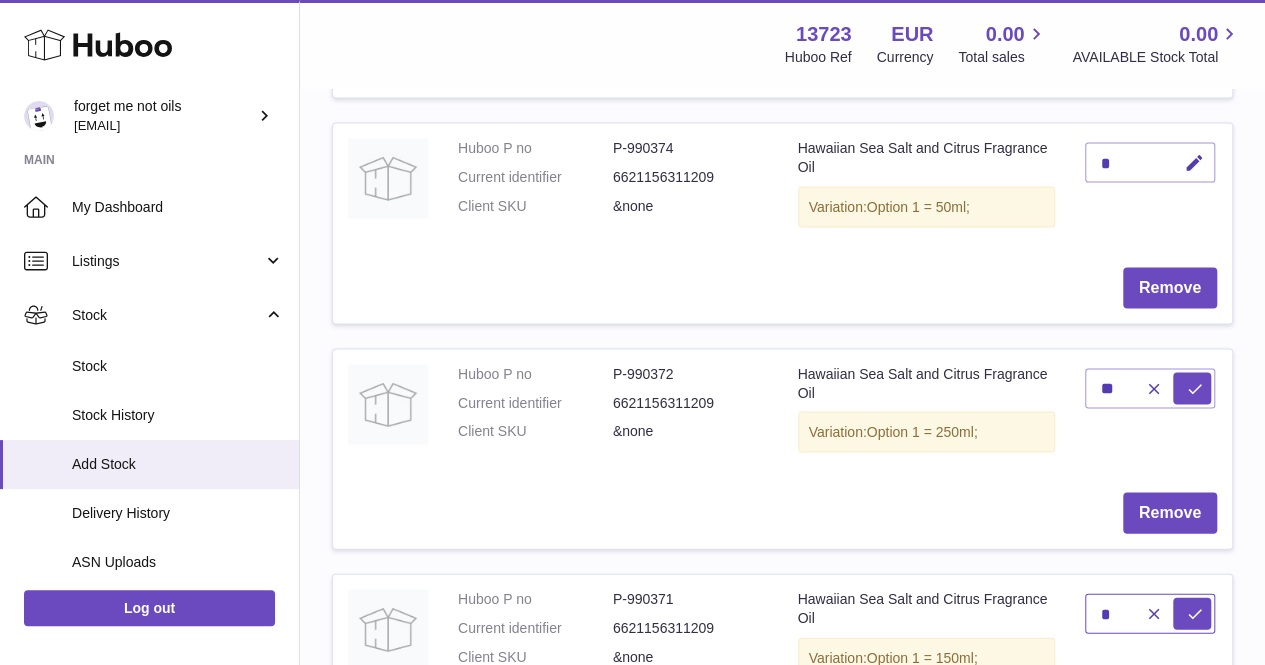 scroll, scrollTop: 5500, scrollLeft: 0, axis: vertical 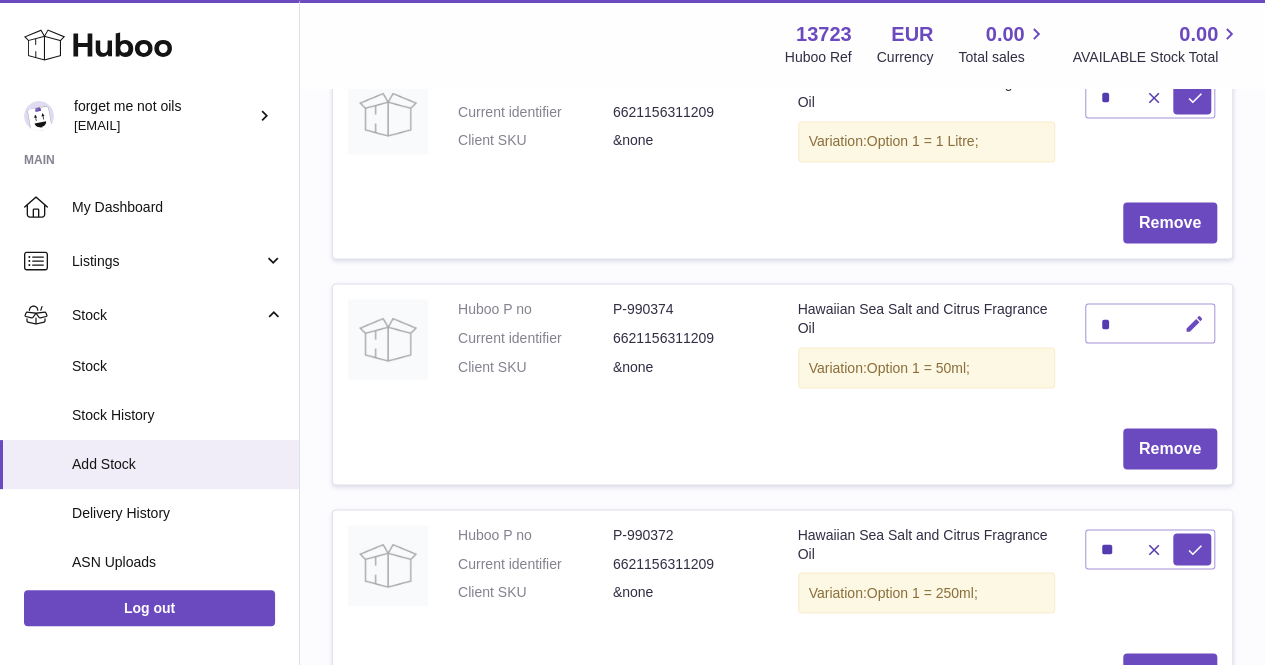 type on "*" 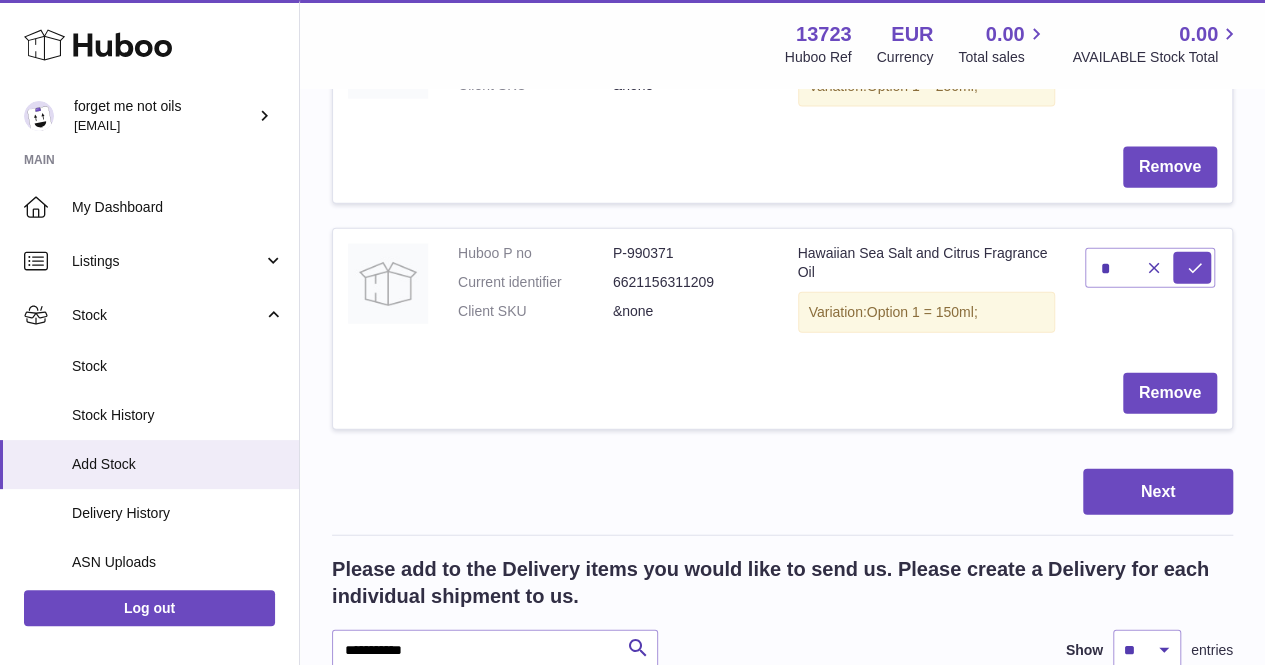 scroll, scrollTop: 6100, scrollLeft: 0, axis: vertical 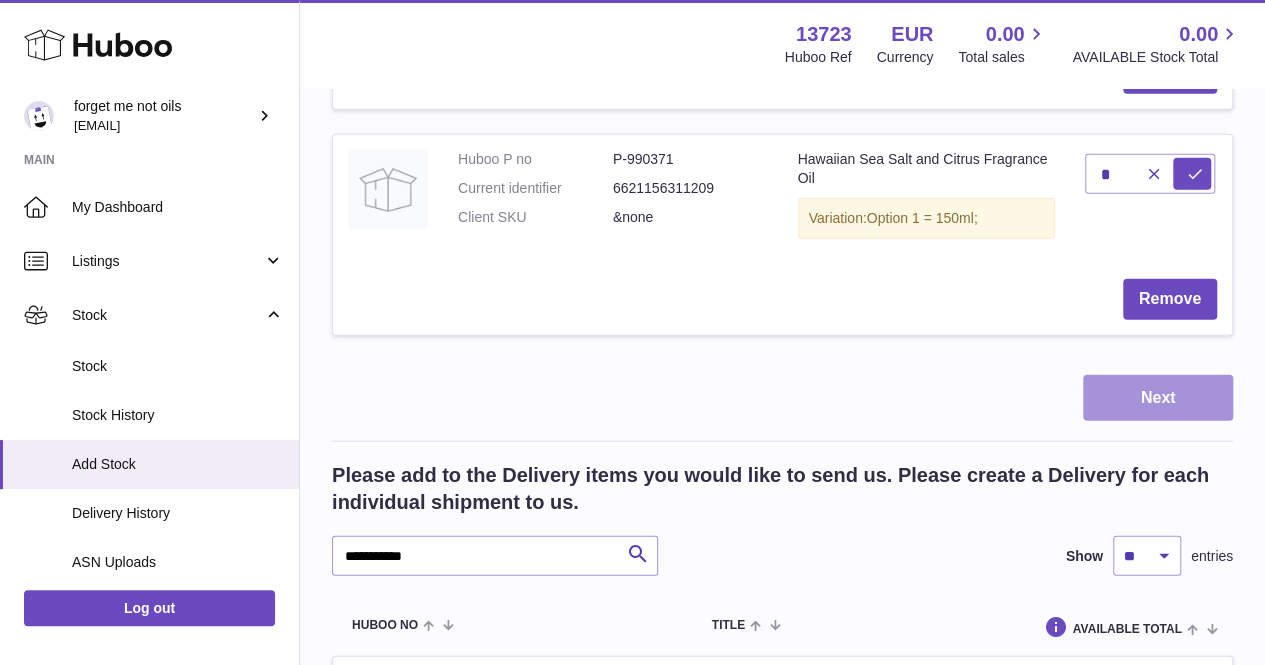 type on "**" 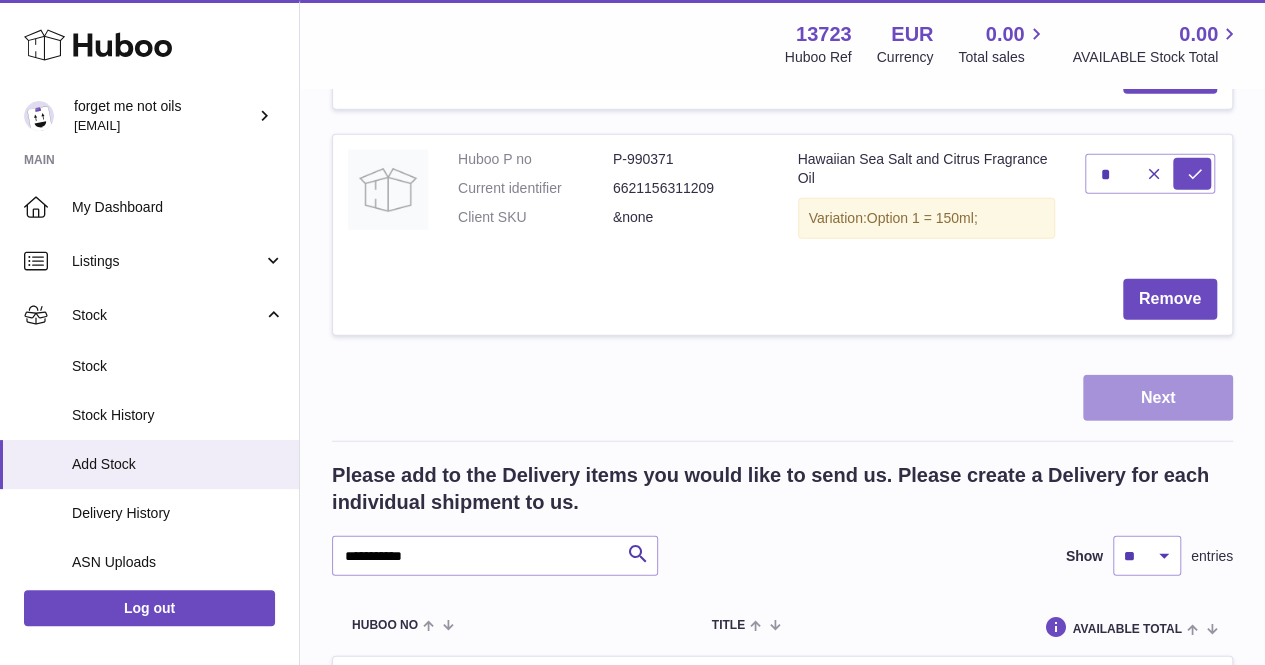 click on "Next" at bounding box center [1158, 398] 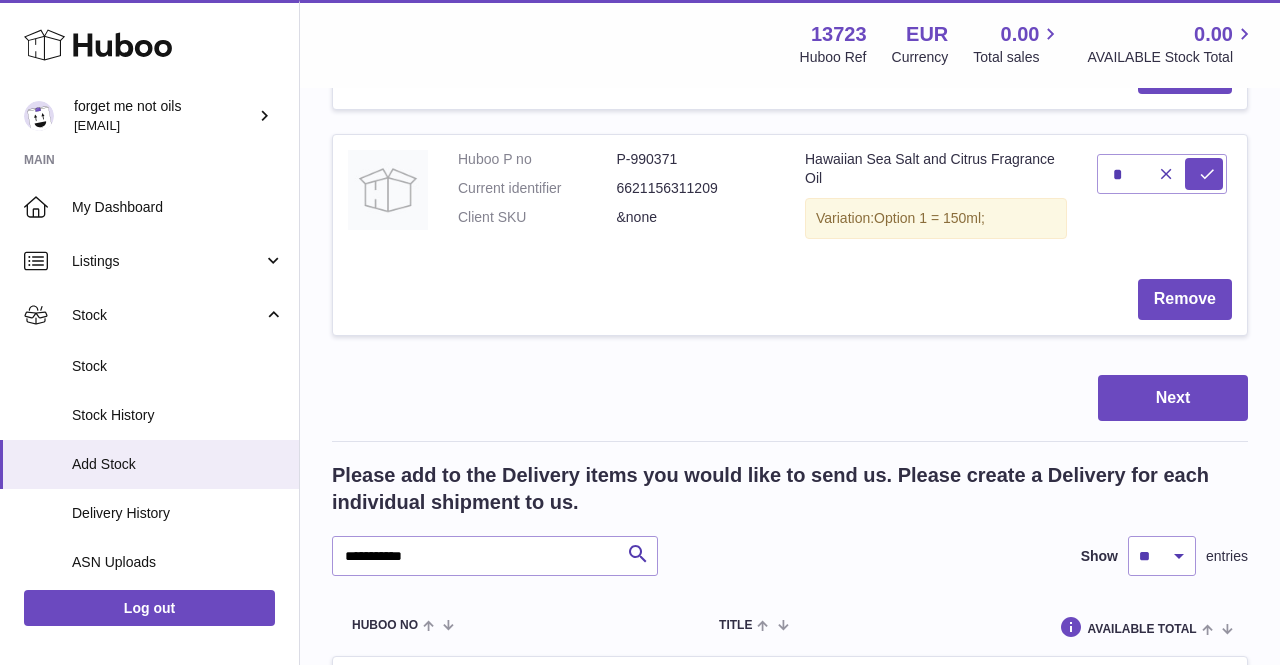 click at bounding box center [640, 332] 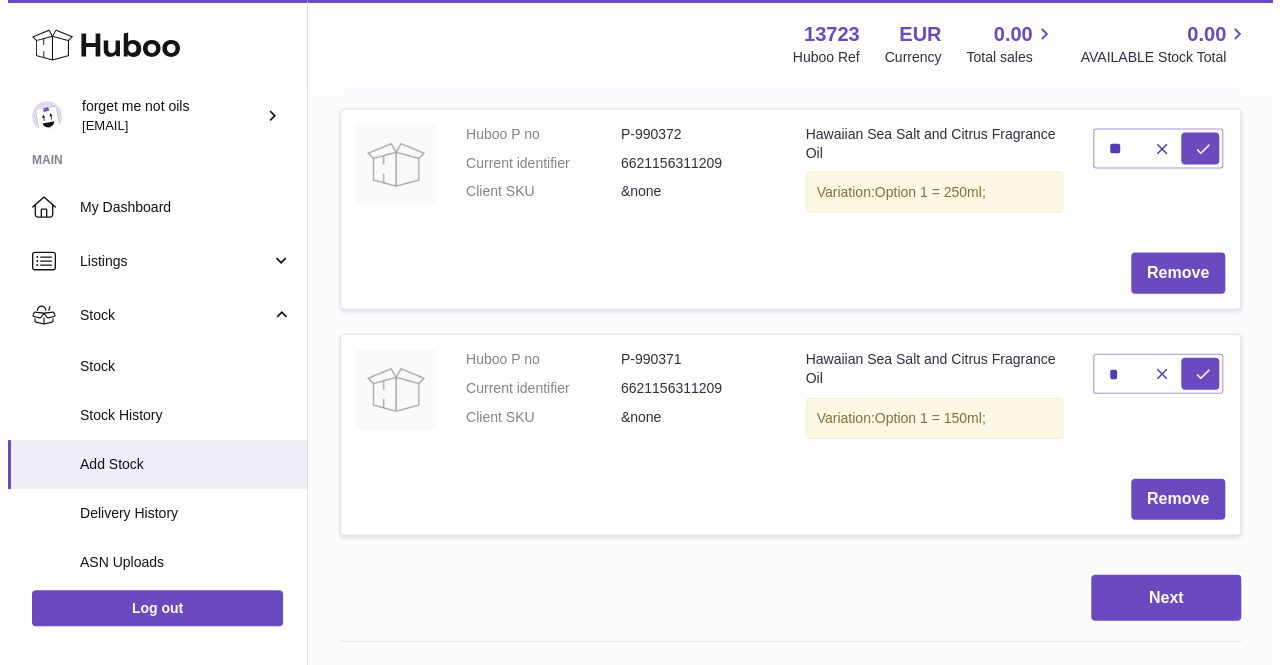 scroll, scrollTop: 6200, scrollLeft: 0, axis: vertical 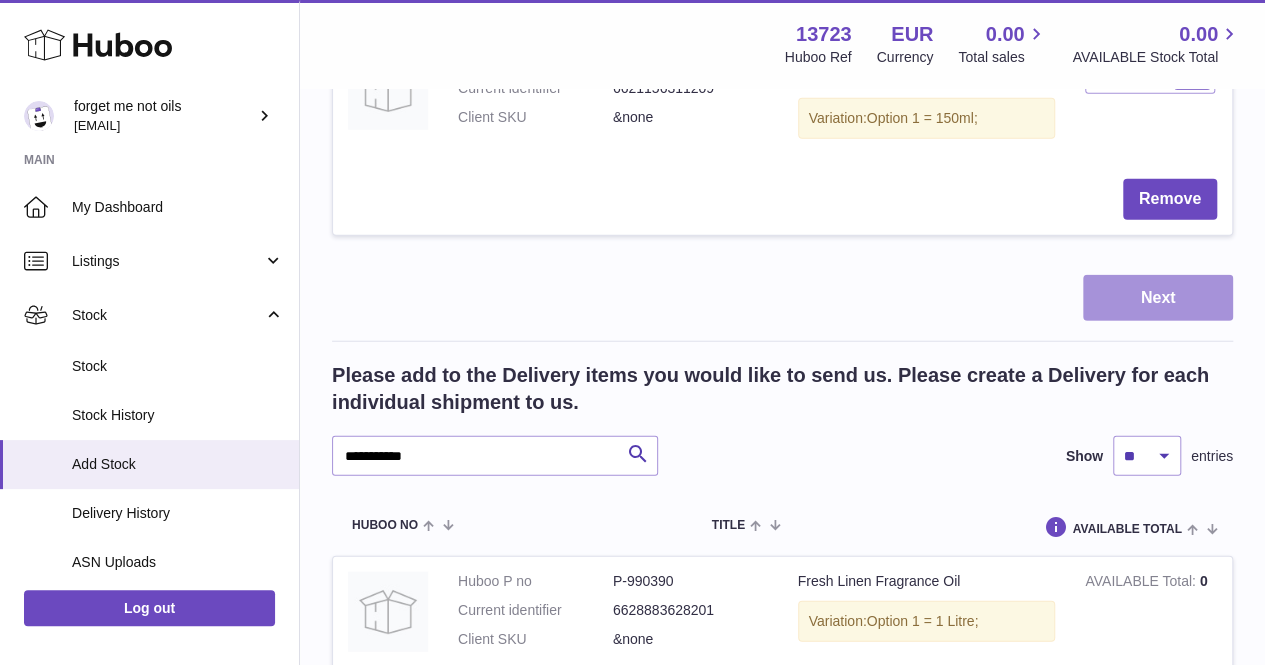 click on "Next" at bounding box center (1158, 298) 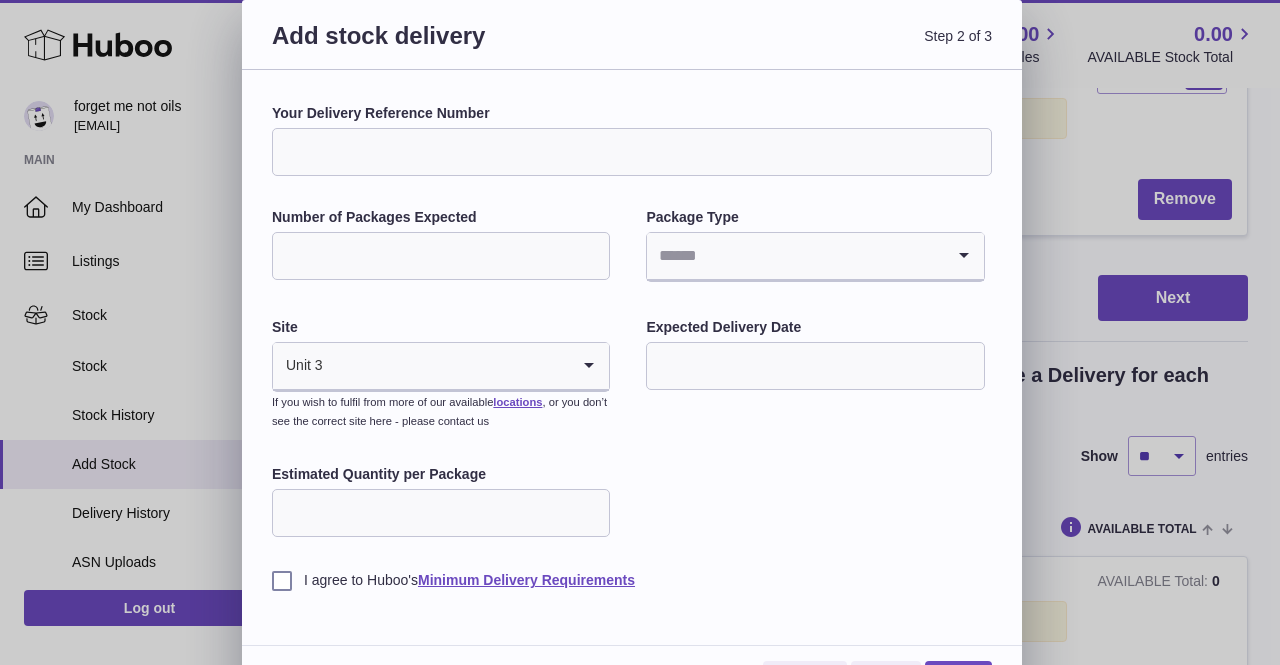 click on "Your Delivery Reference Number" at bounding box center (632, 152) 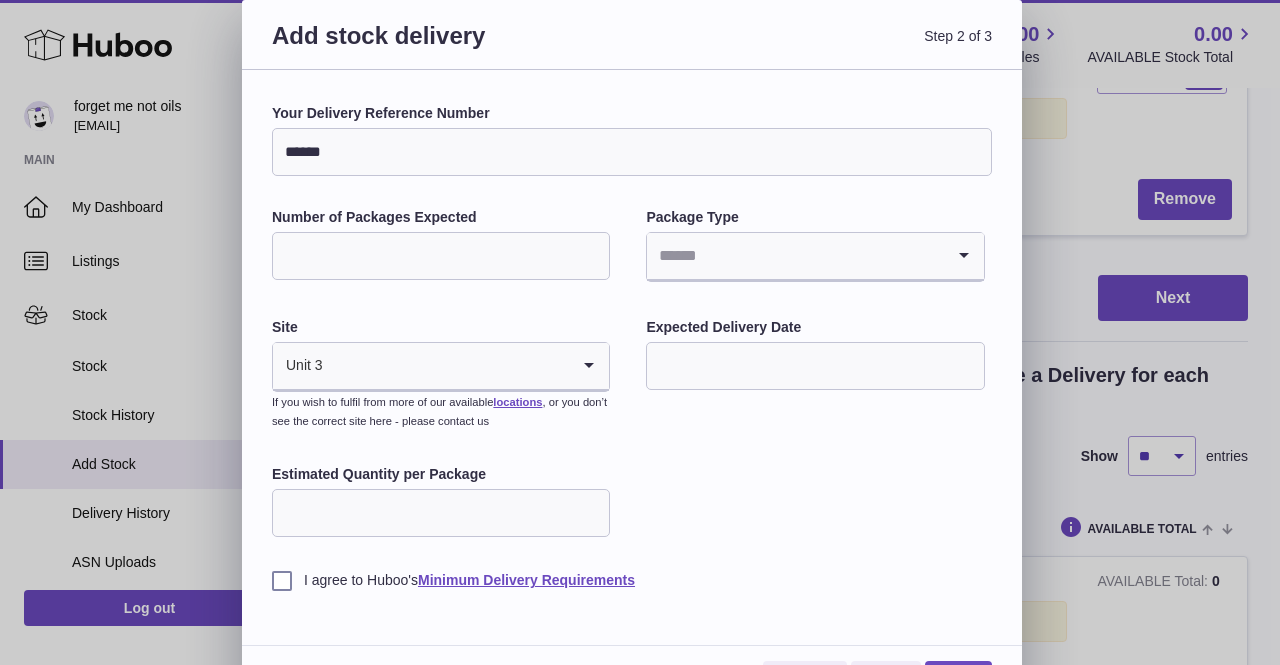 type on "******" 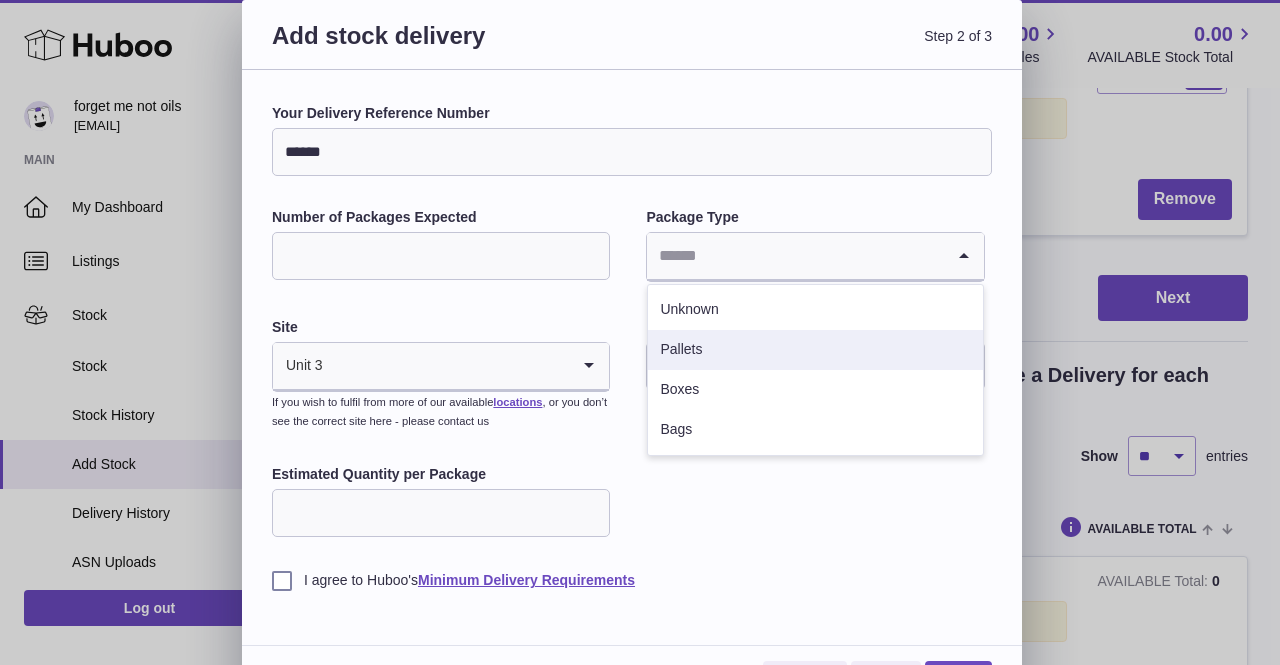 click on "Pallets" at bounding box center [815, 350] 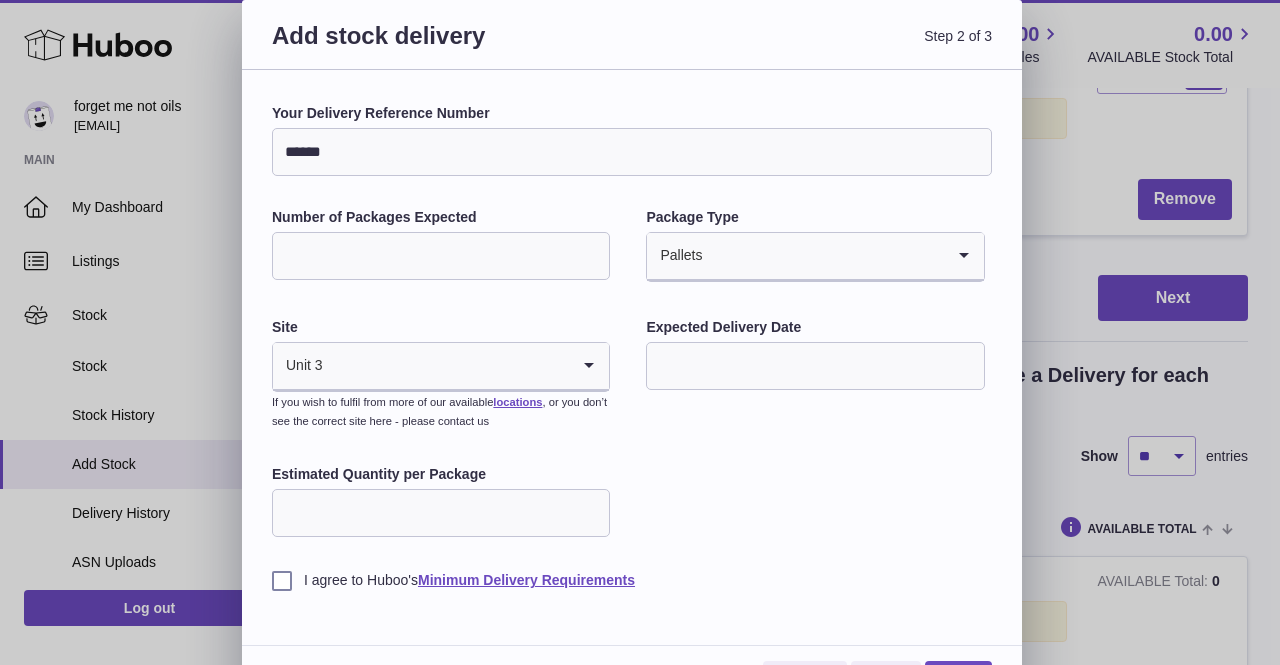 click at bounding box center [815, 366] 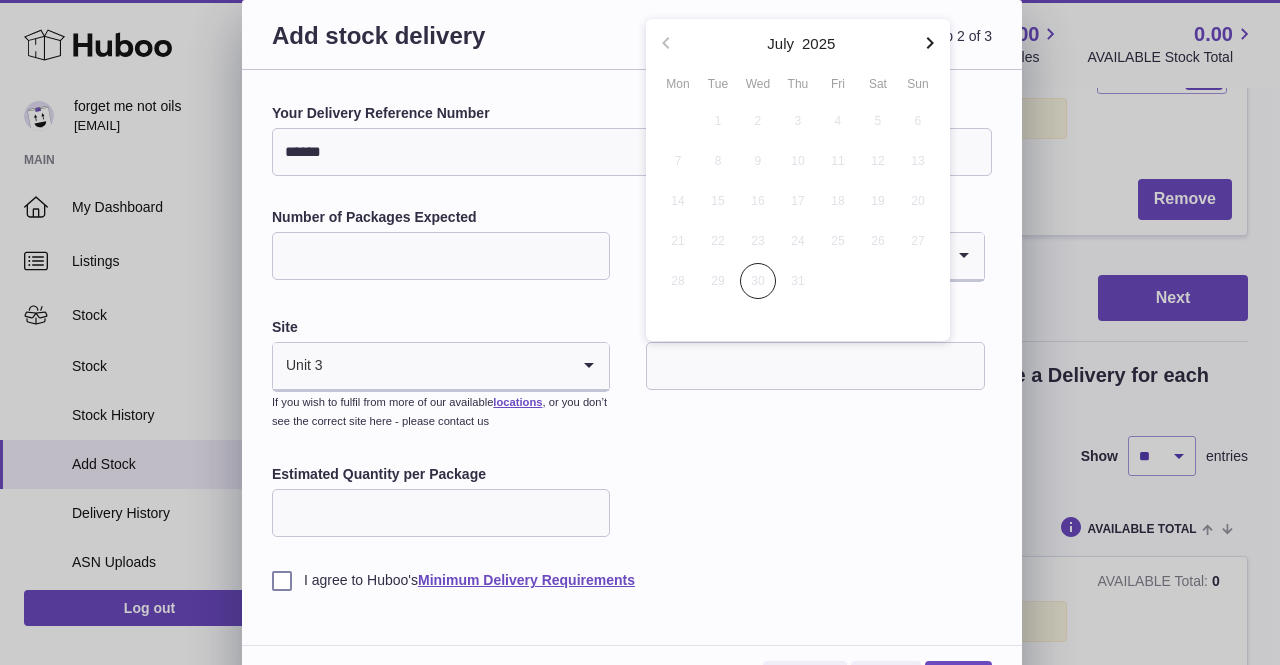 click 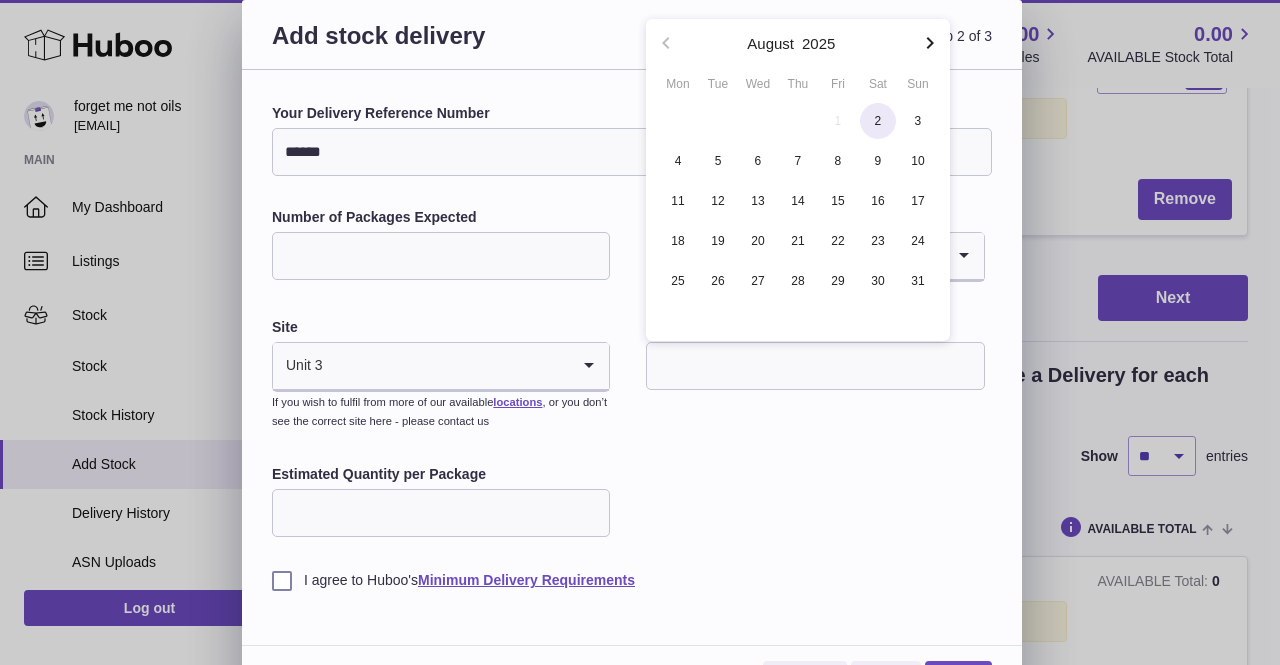 click on "2" at bounding box center [878, 121] 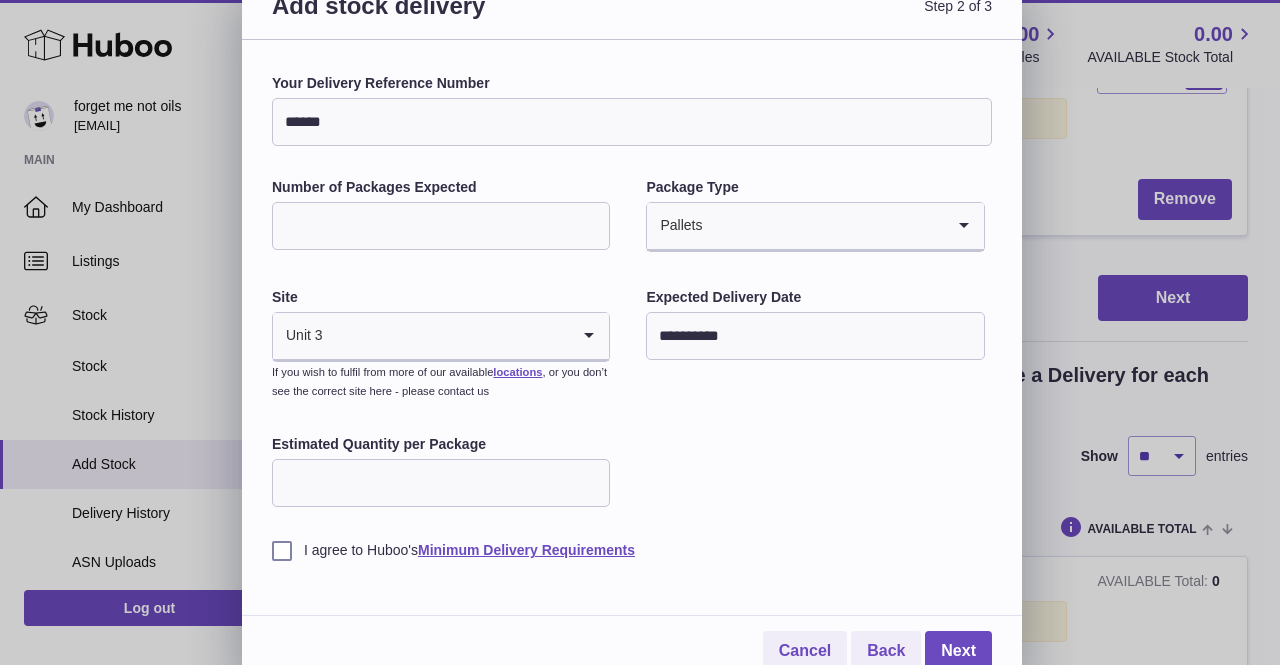 scroll, scrollTop: 47, scrollLeft: 0, axis: vertical 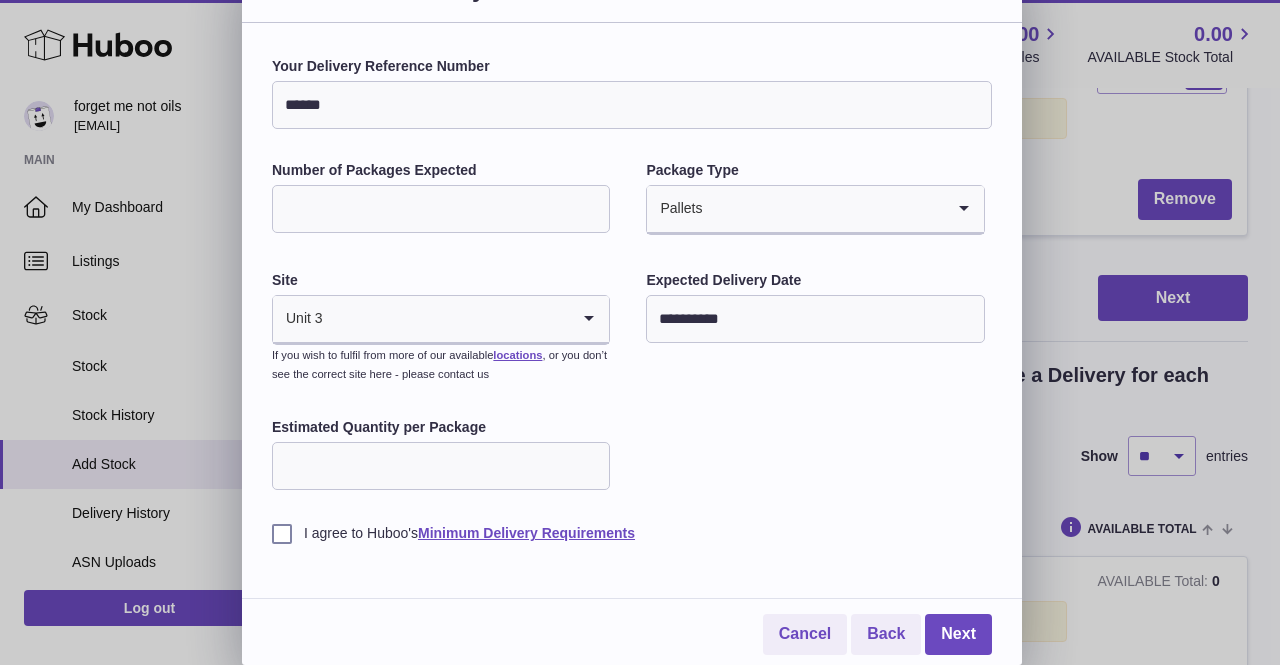 click on "*" at bounding box center [441, 466] 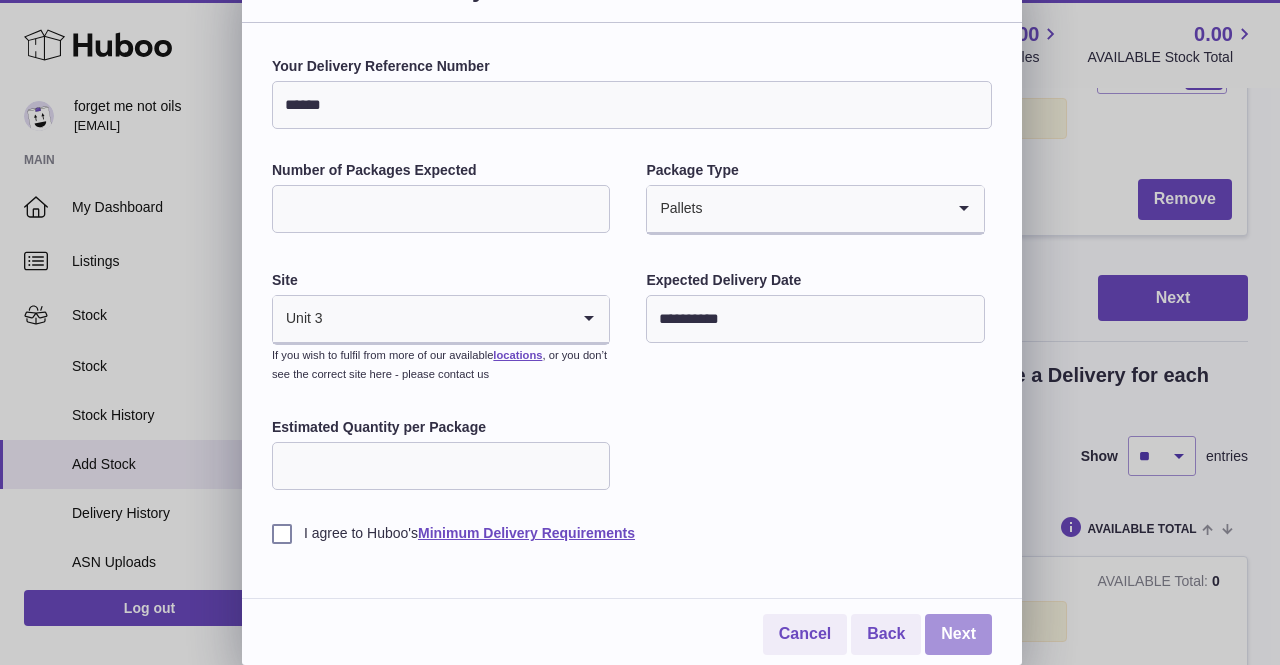 click on "Next" at bounding box center (958, 634) 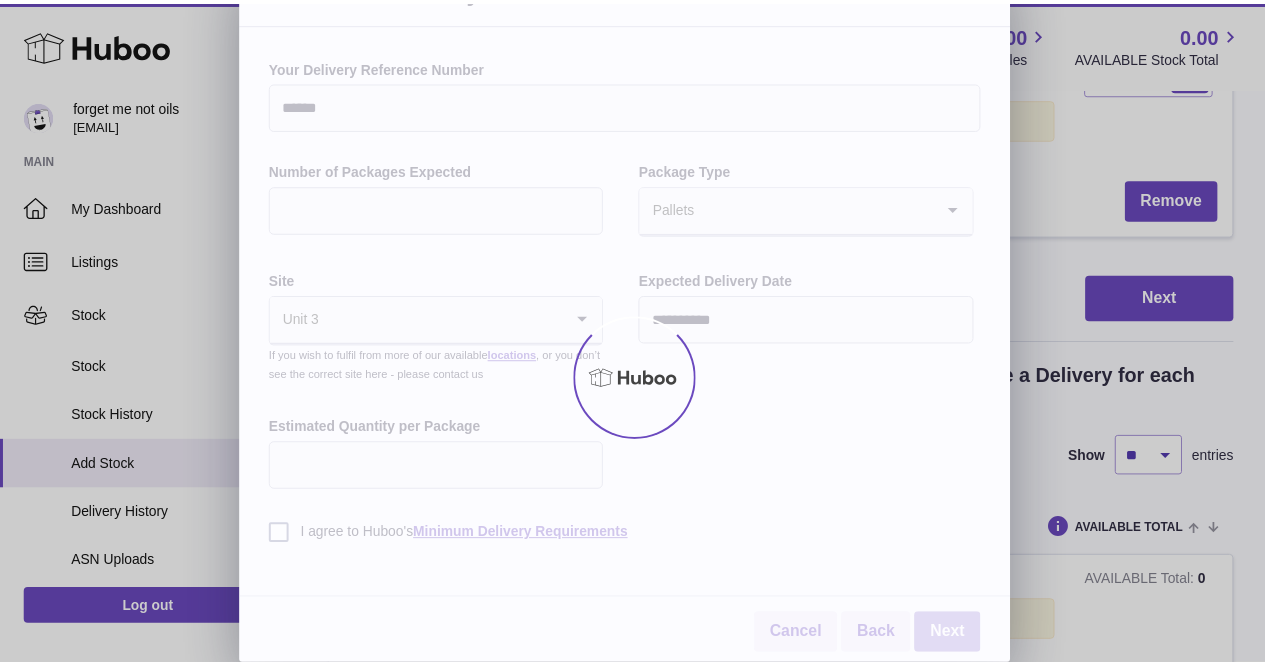 scroll, scrollTop: 1087, scrollLeft: 0, axis: vertical 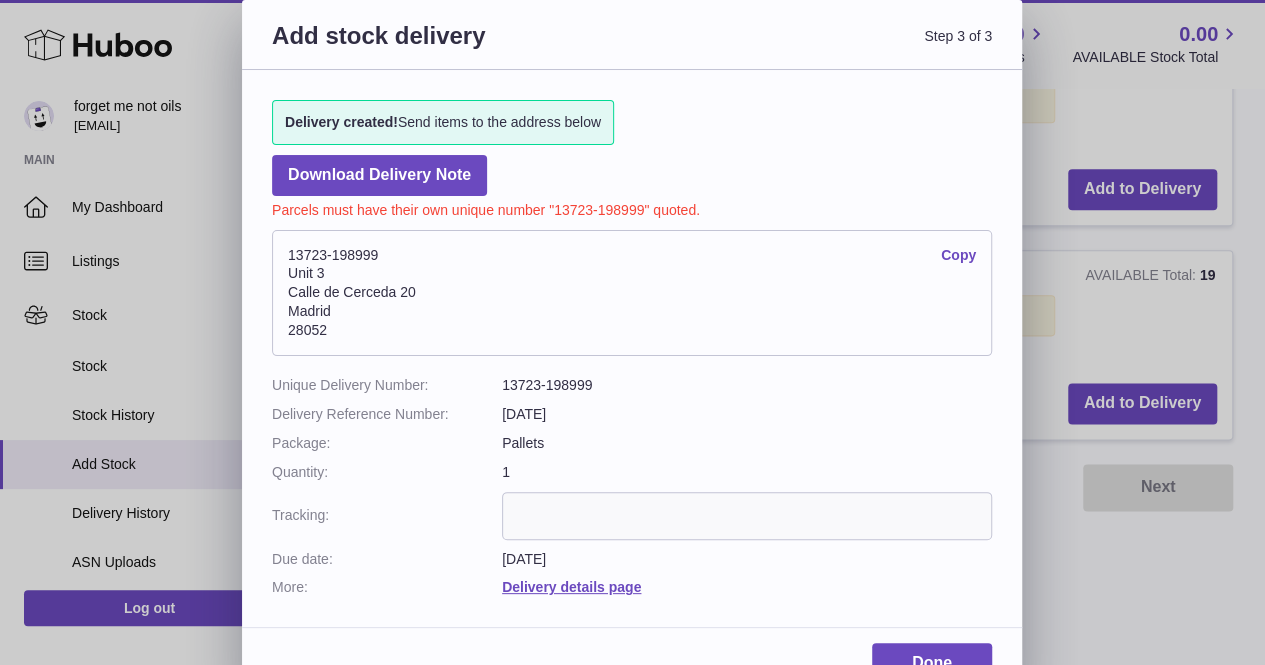 drag, startPoint x: 382, startPoint y: 248, endPoint x: 354, endPoint y: 253, distance: 28.442924 